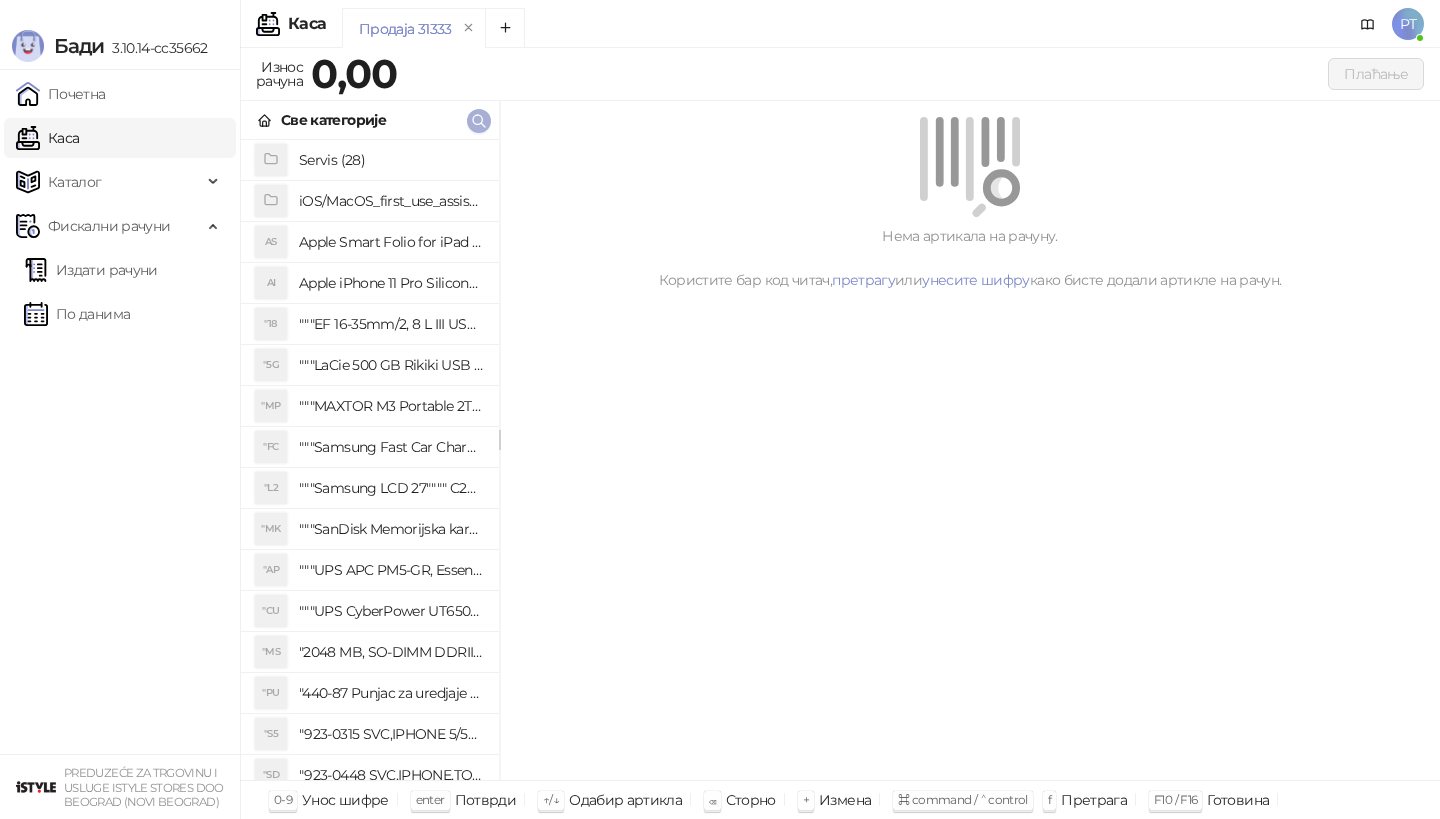 scroll, scrollTop: 0, scrollLeft: 0, axis: both 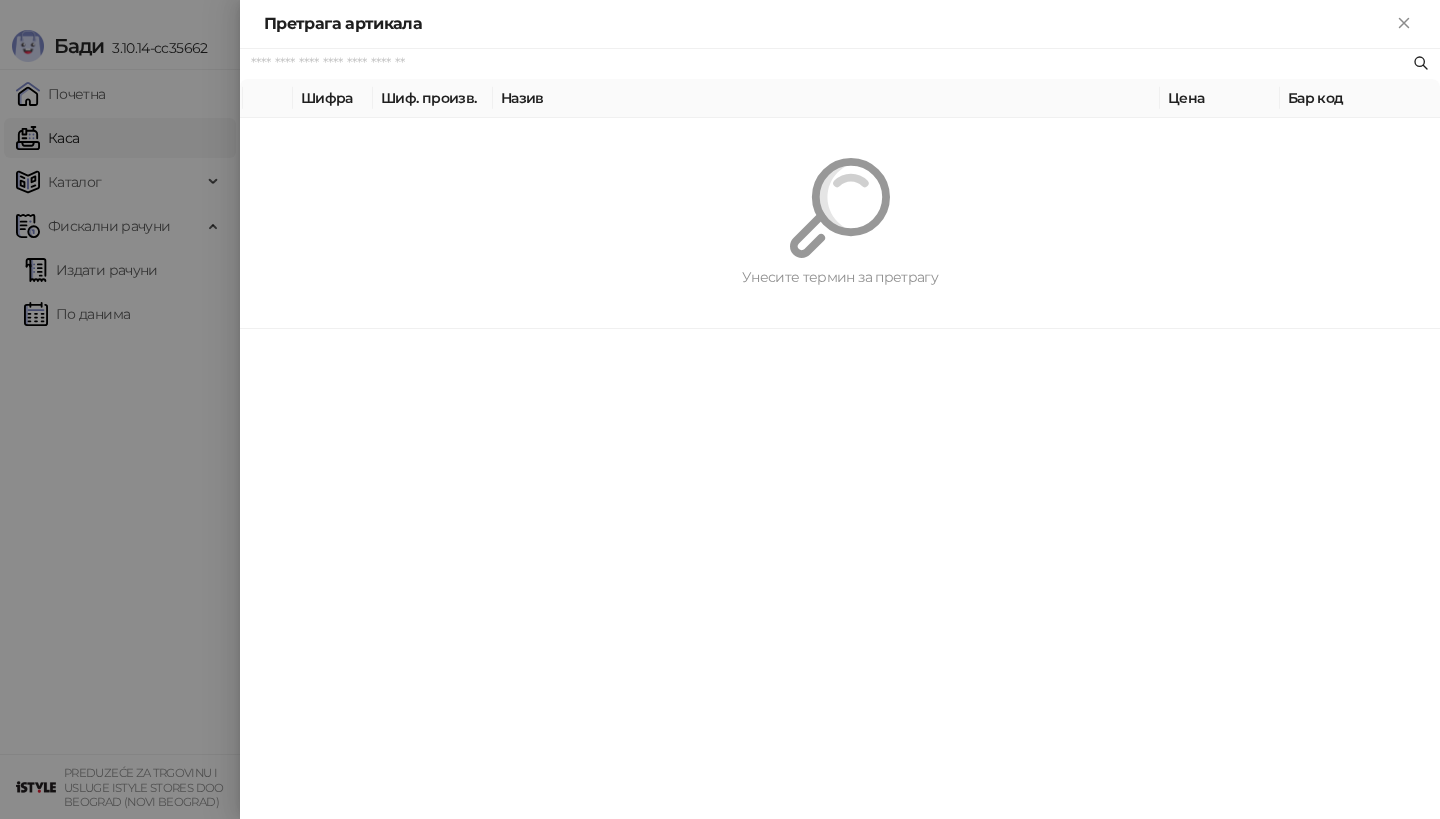 paste on "*********" 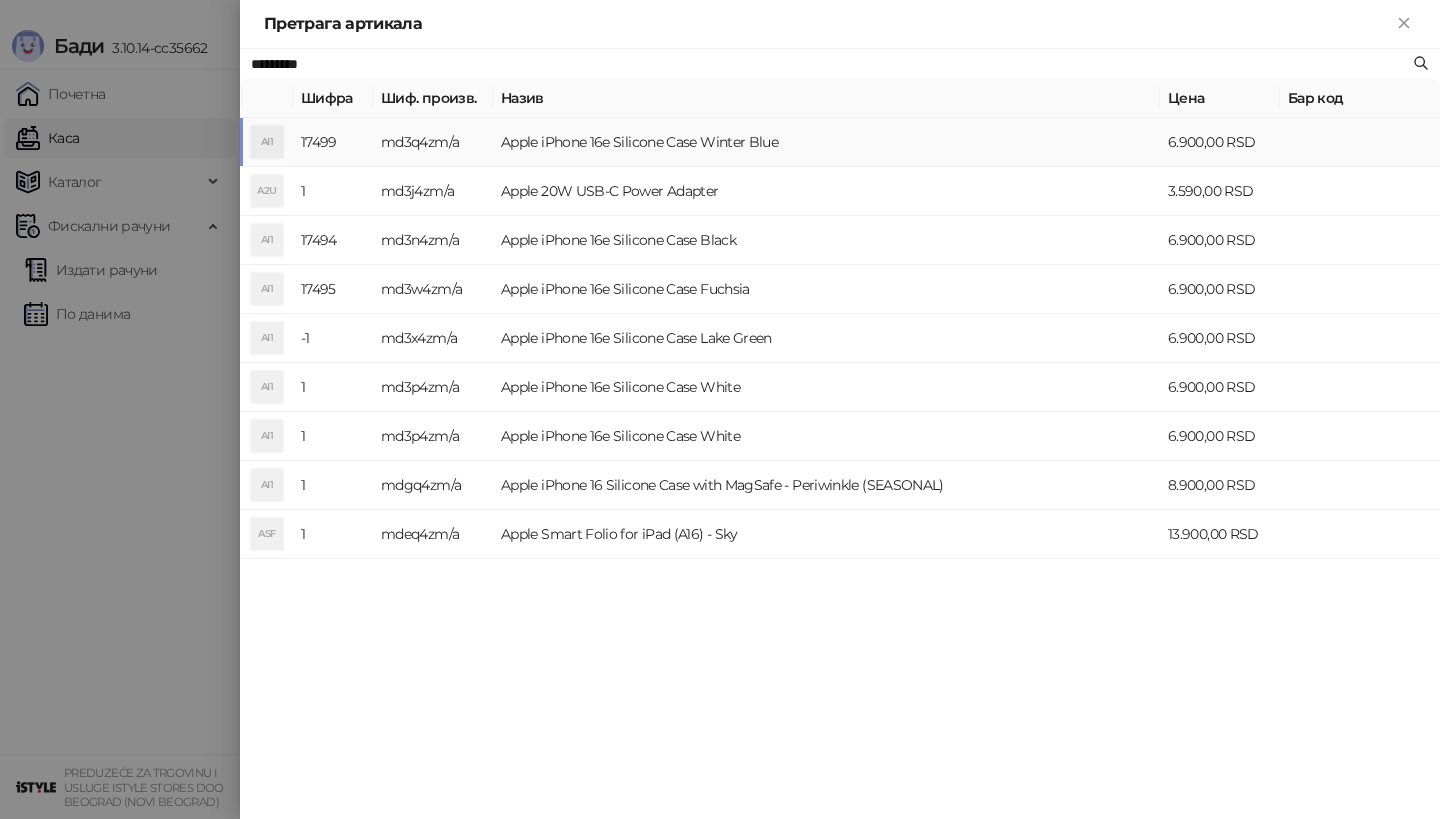 click on "AI1" at bounding box center [267, 142] 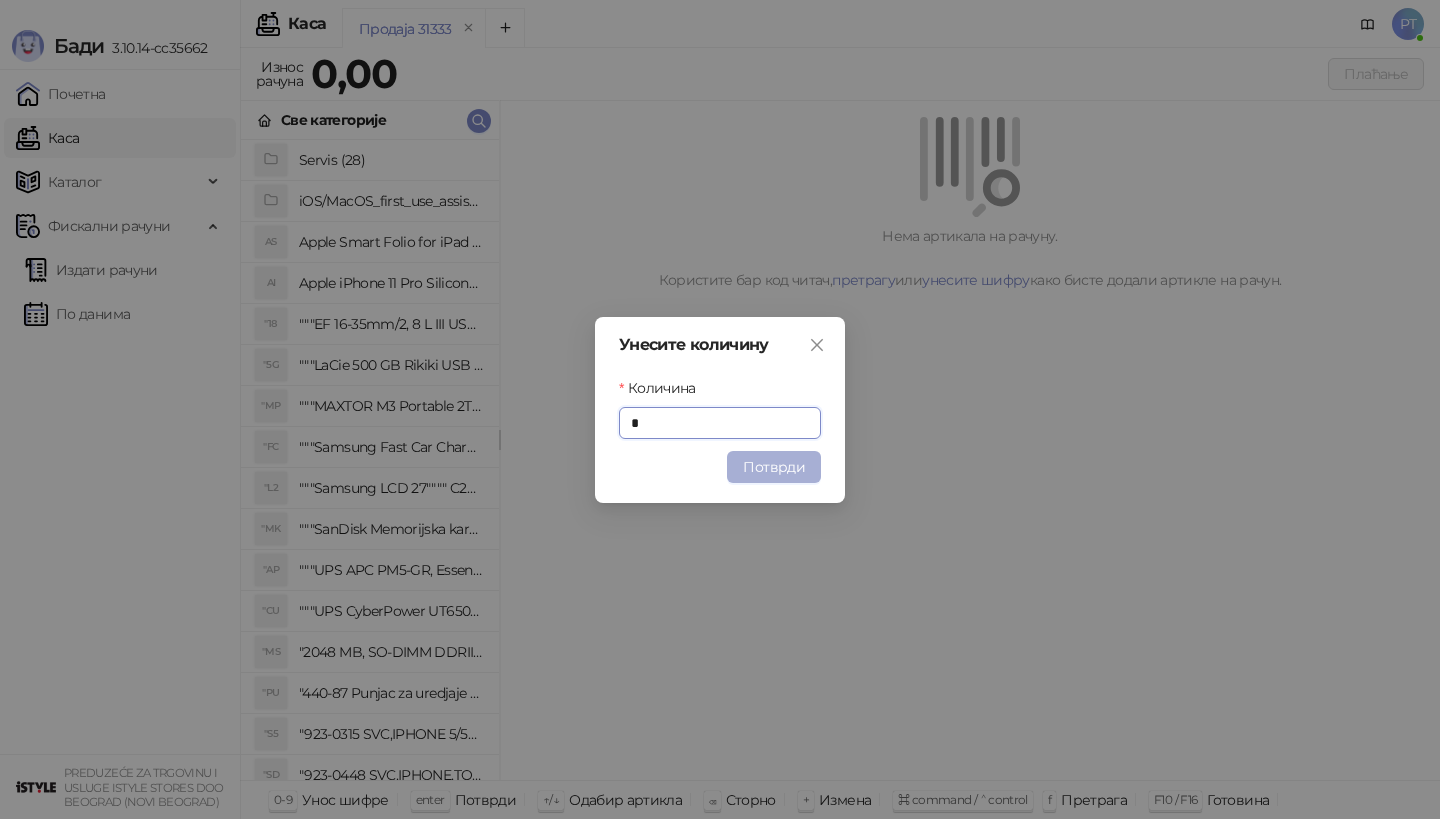 click on "Потврди" at bounding box center (774, 467) 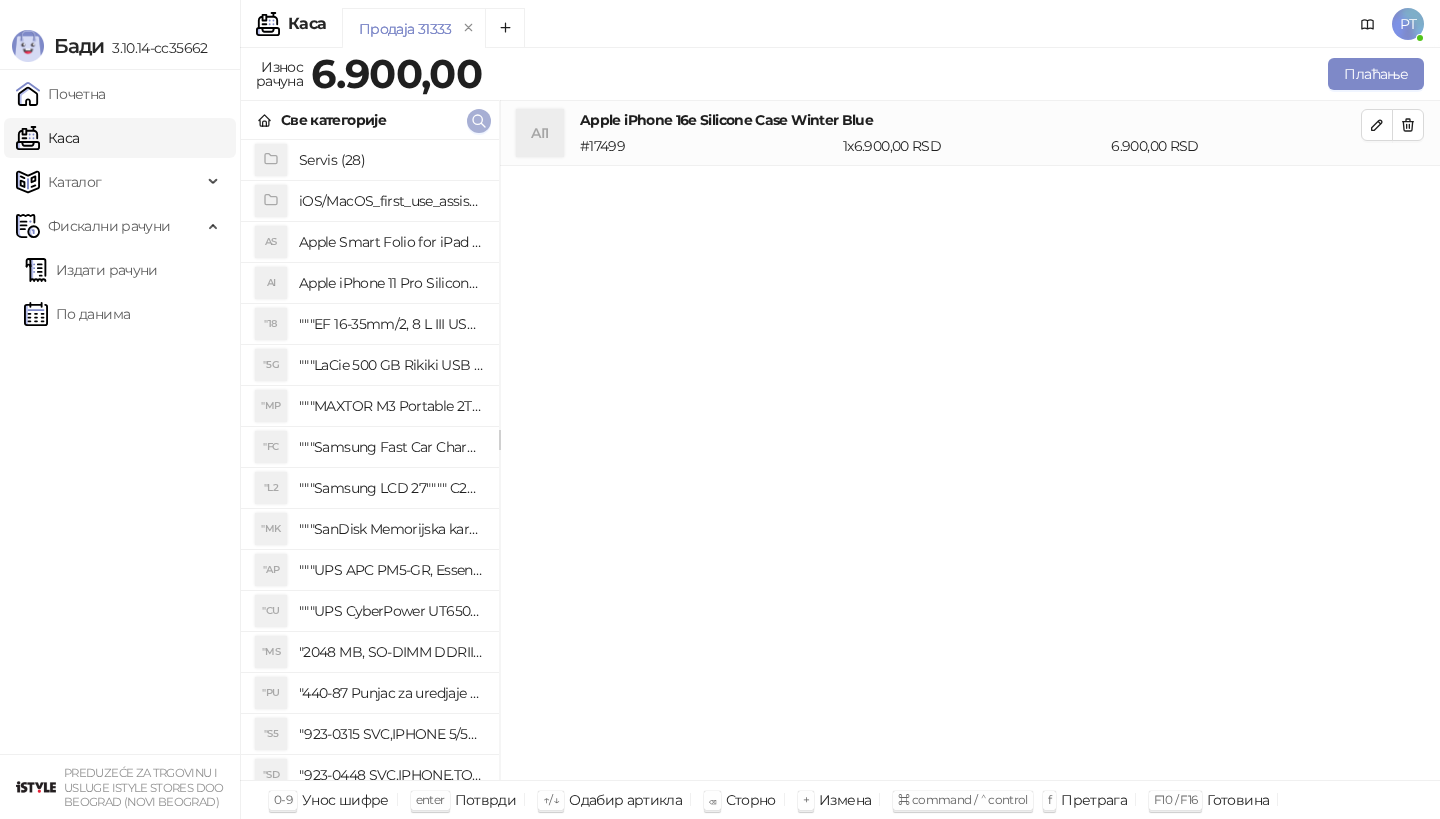 click 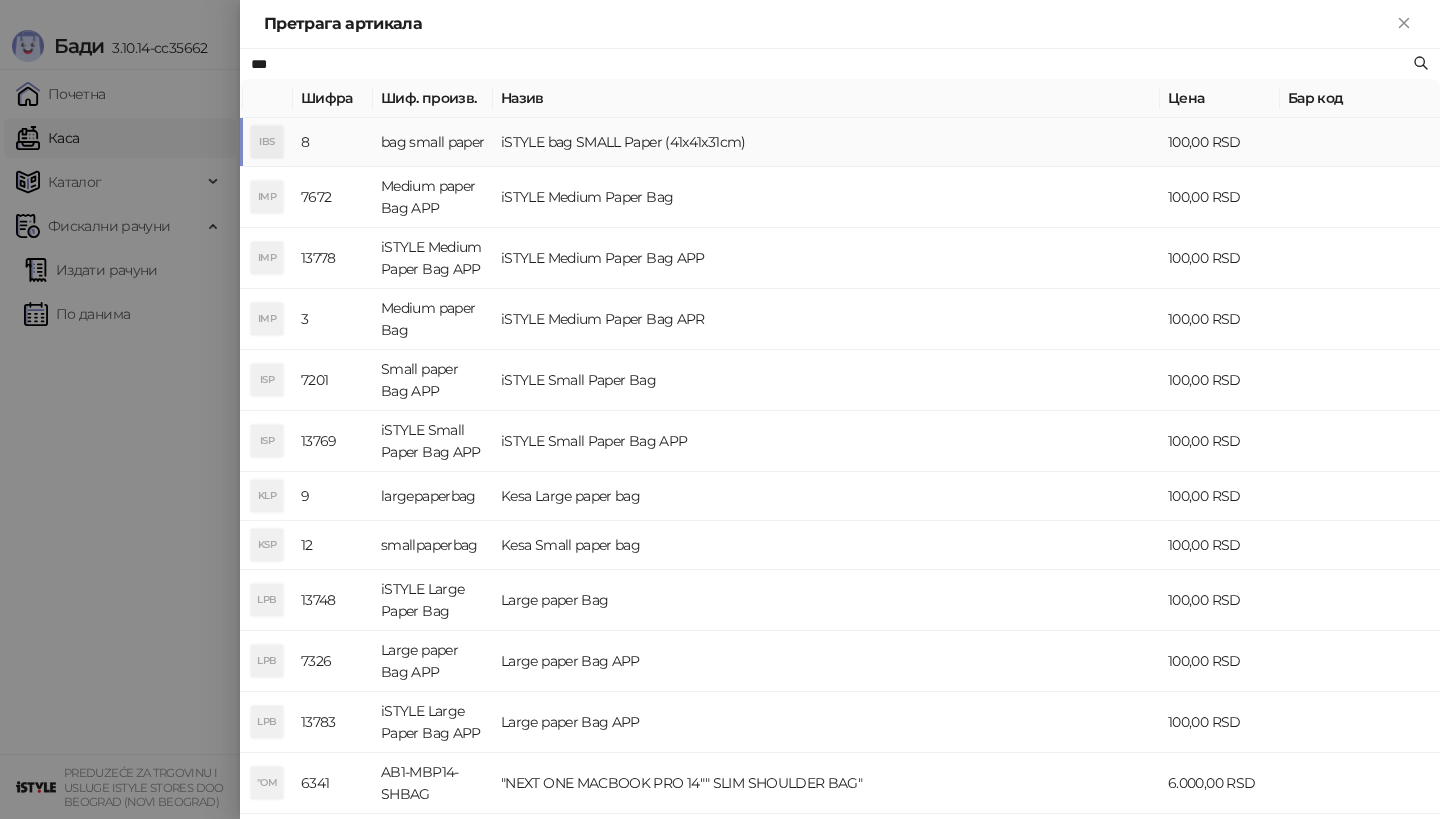 type on "***" 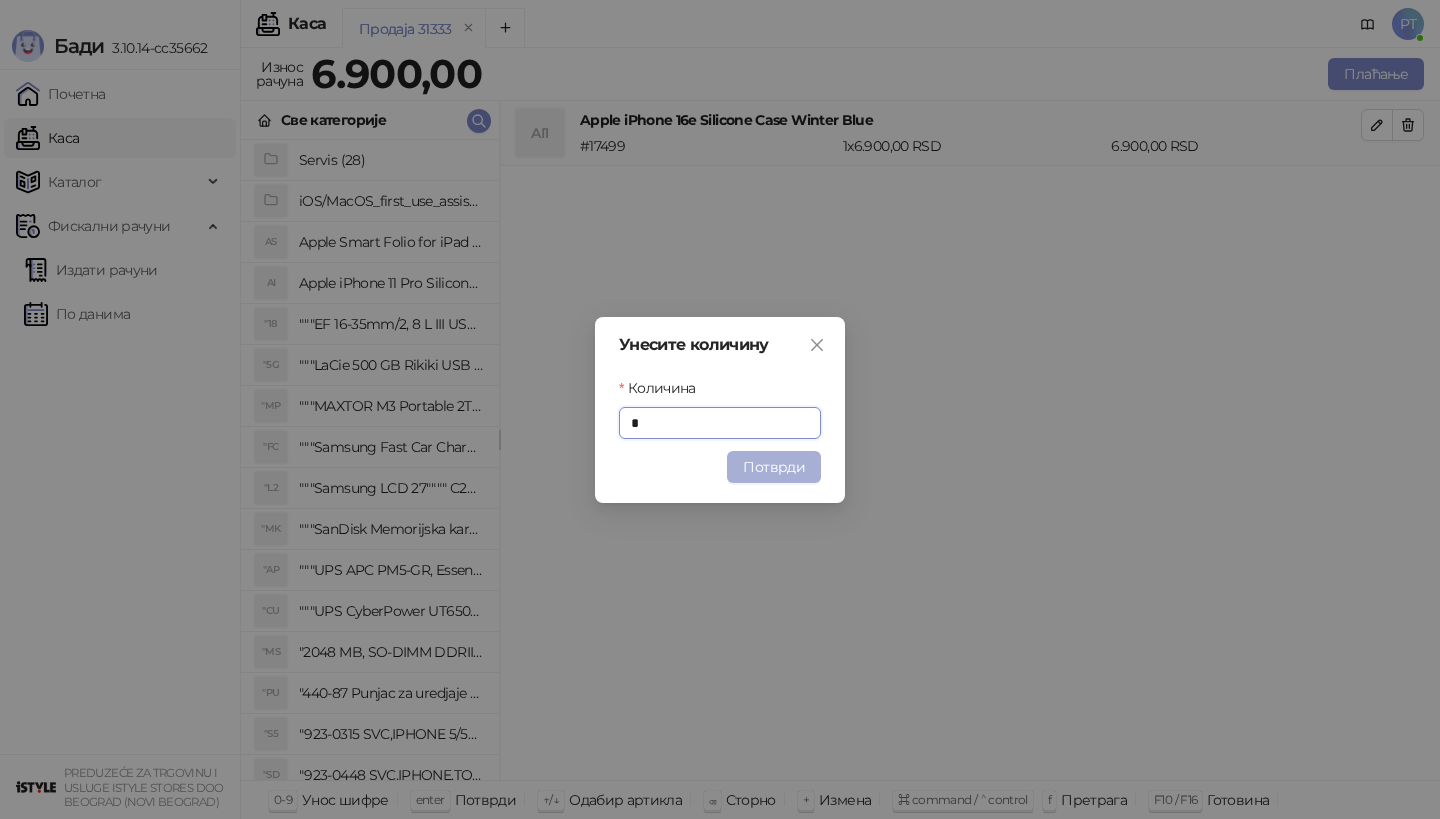 click on "Потврди" at bounding box center [774, 467] 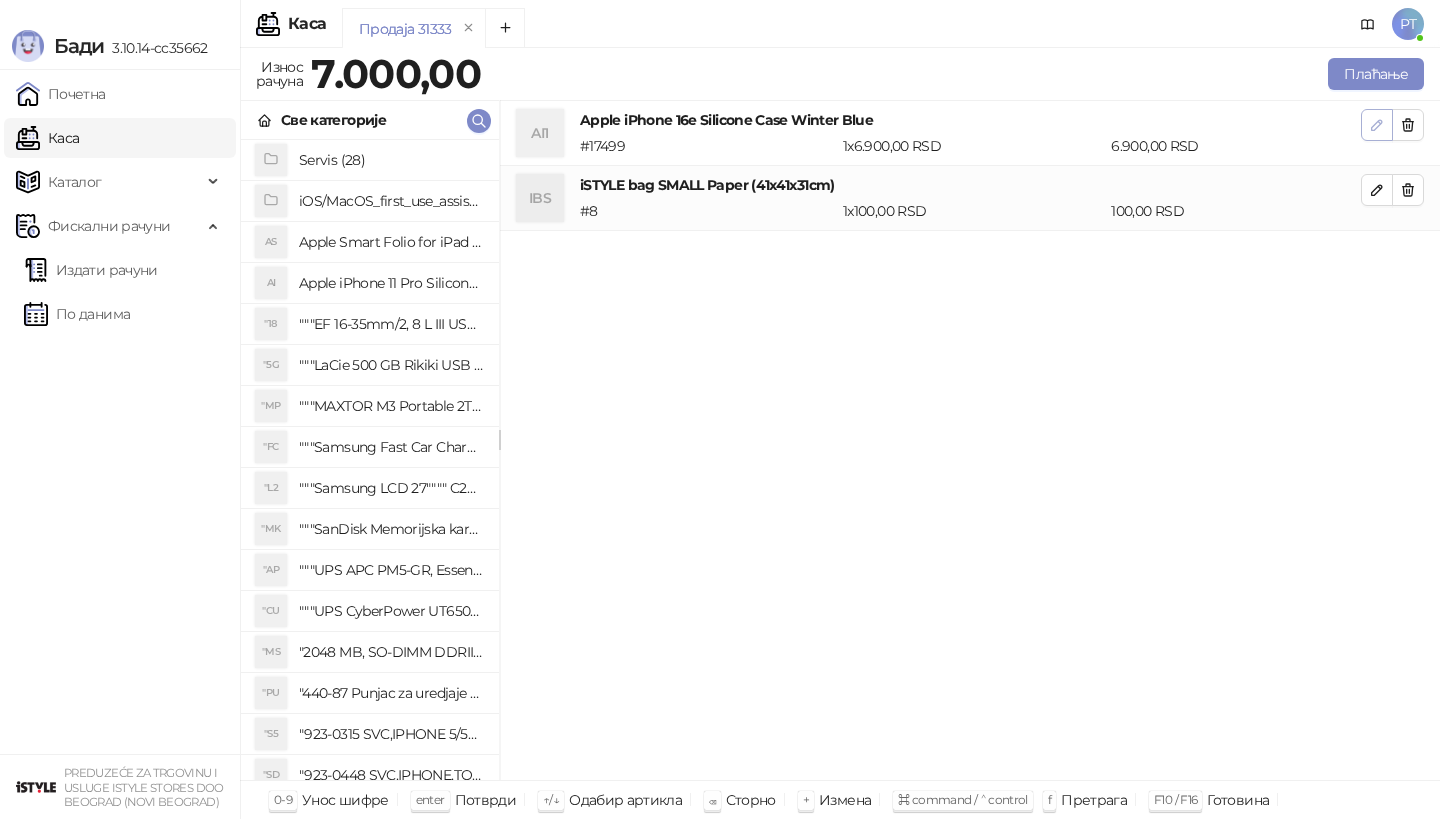 click 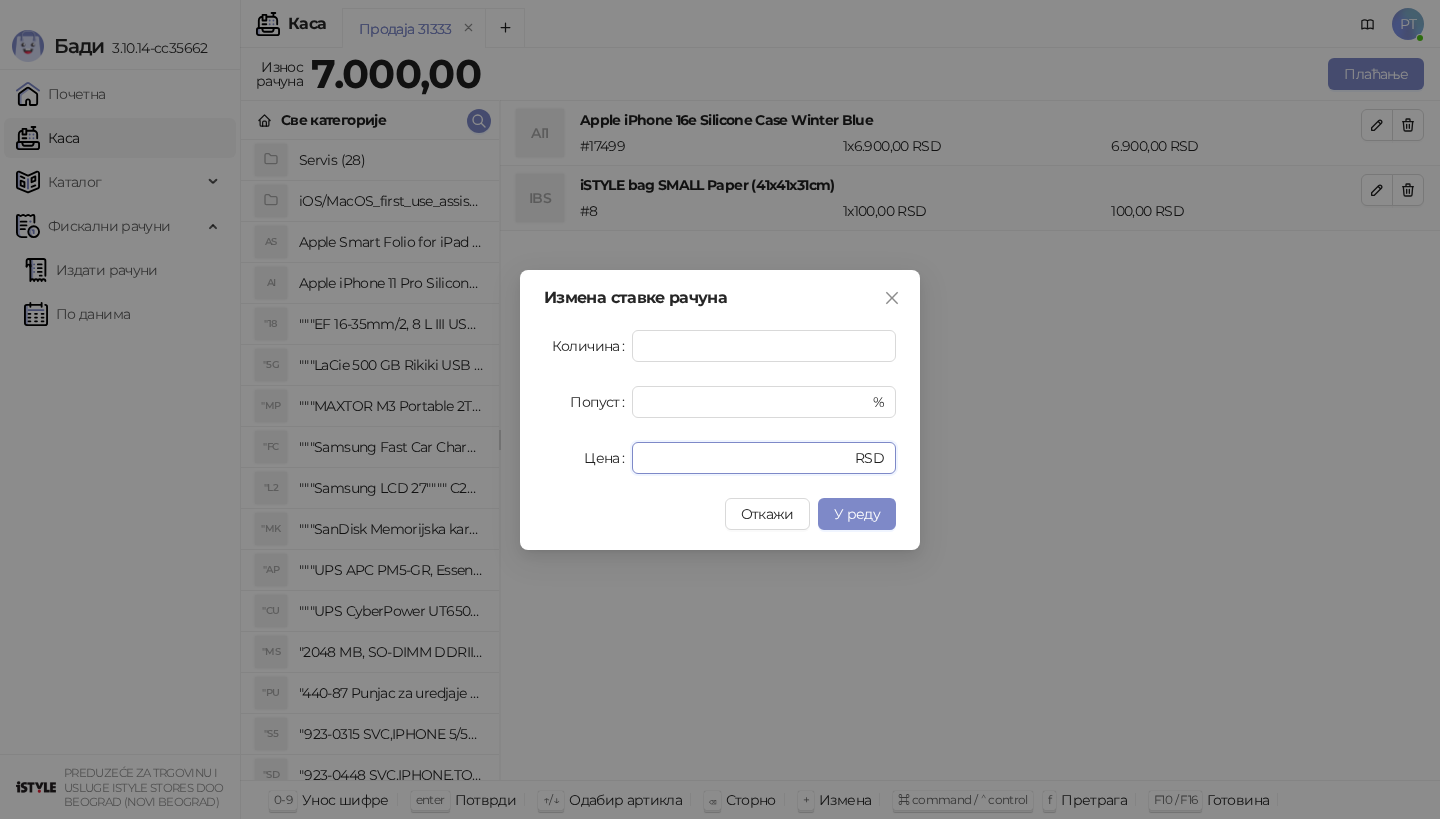 drag, startPoint x: 703, startPoint y: 456, endPoint x: 508, endPoint y: 456, distance: 195 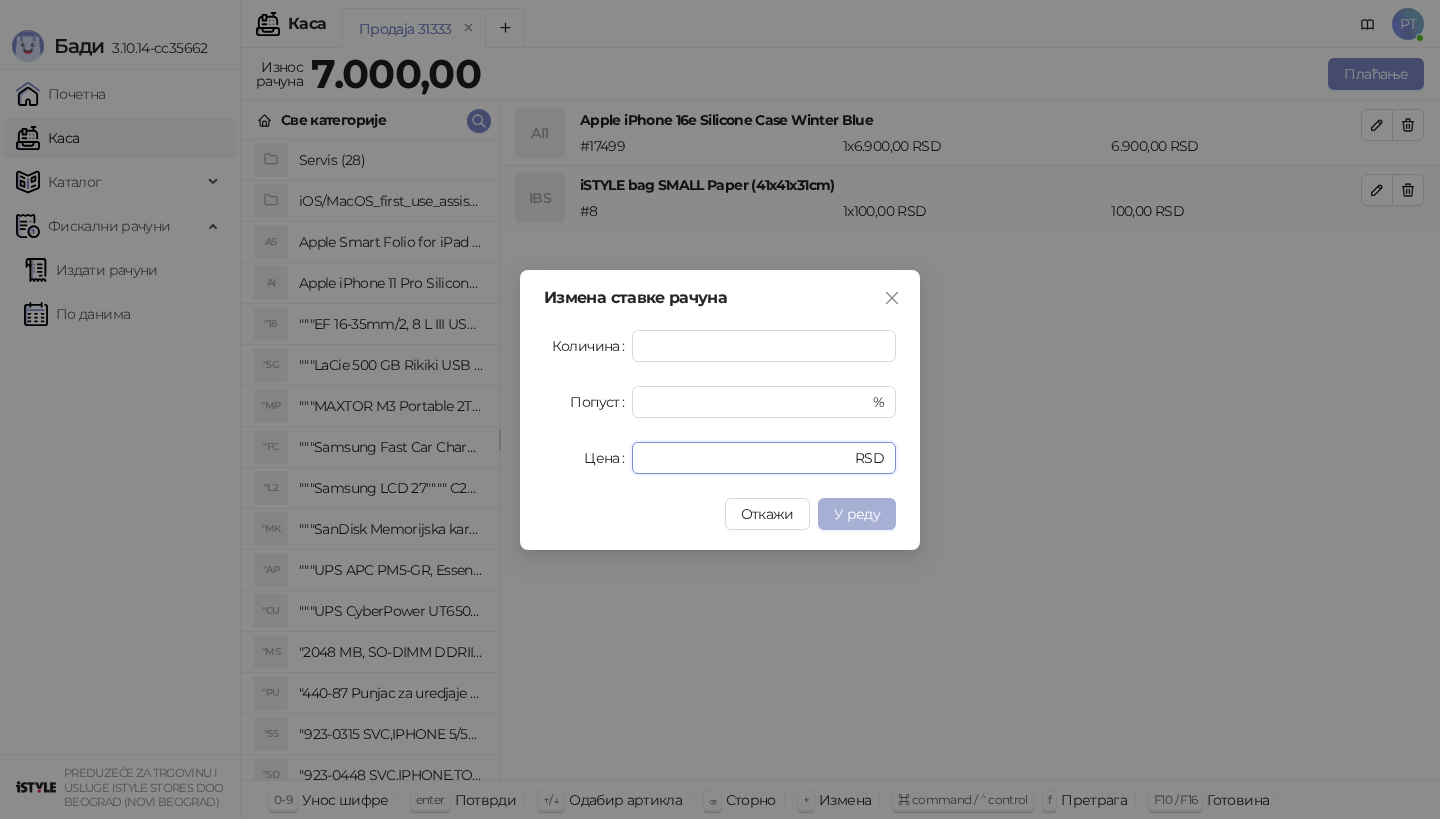 type on "****" 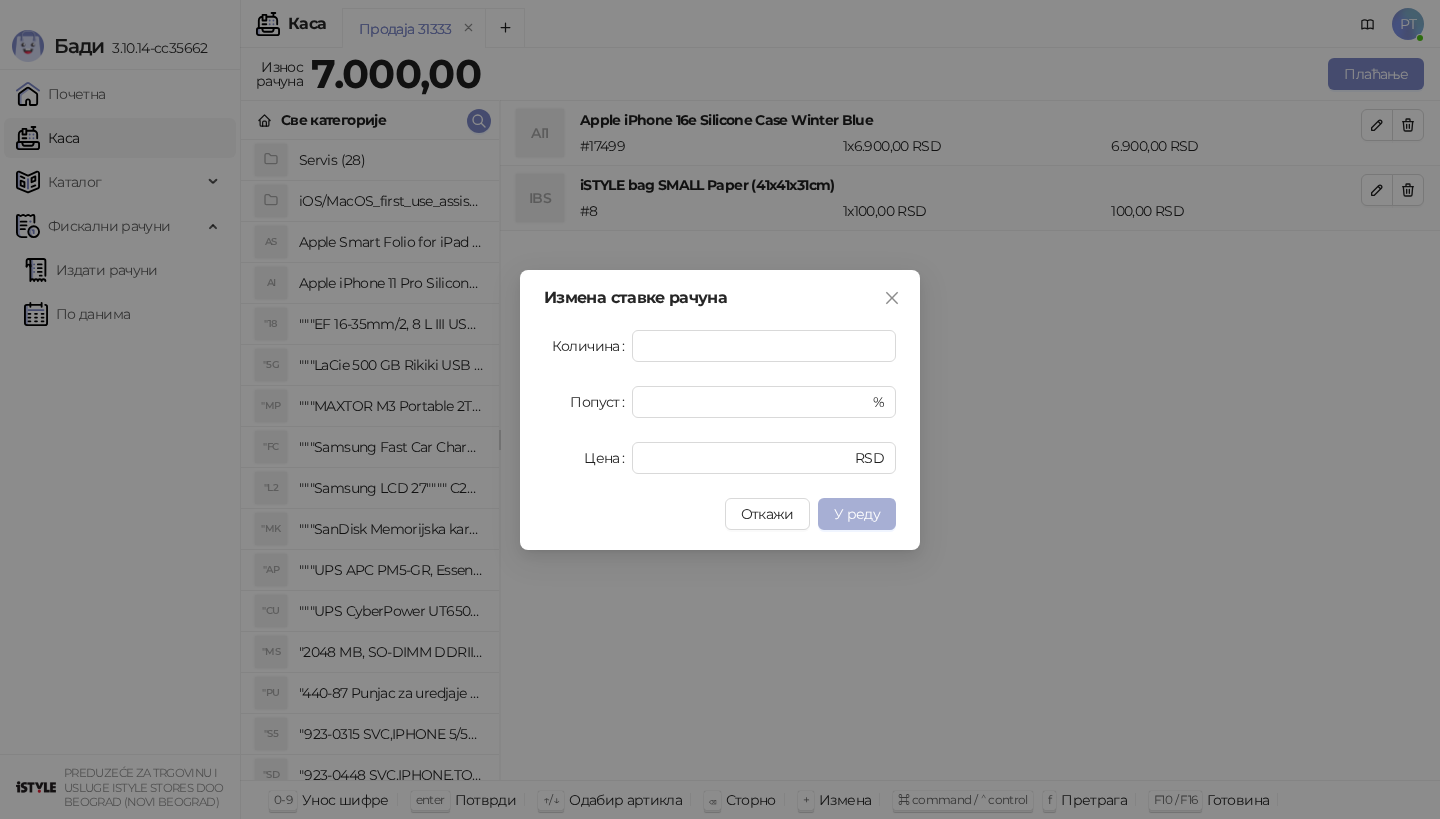 click on "У реду" at bounding box center (857, 514) 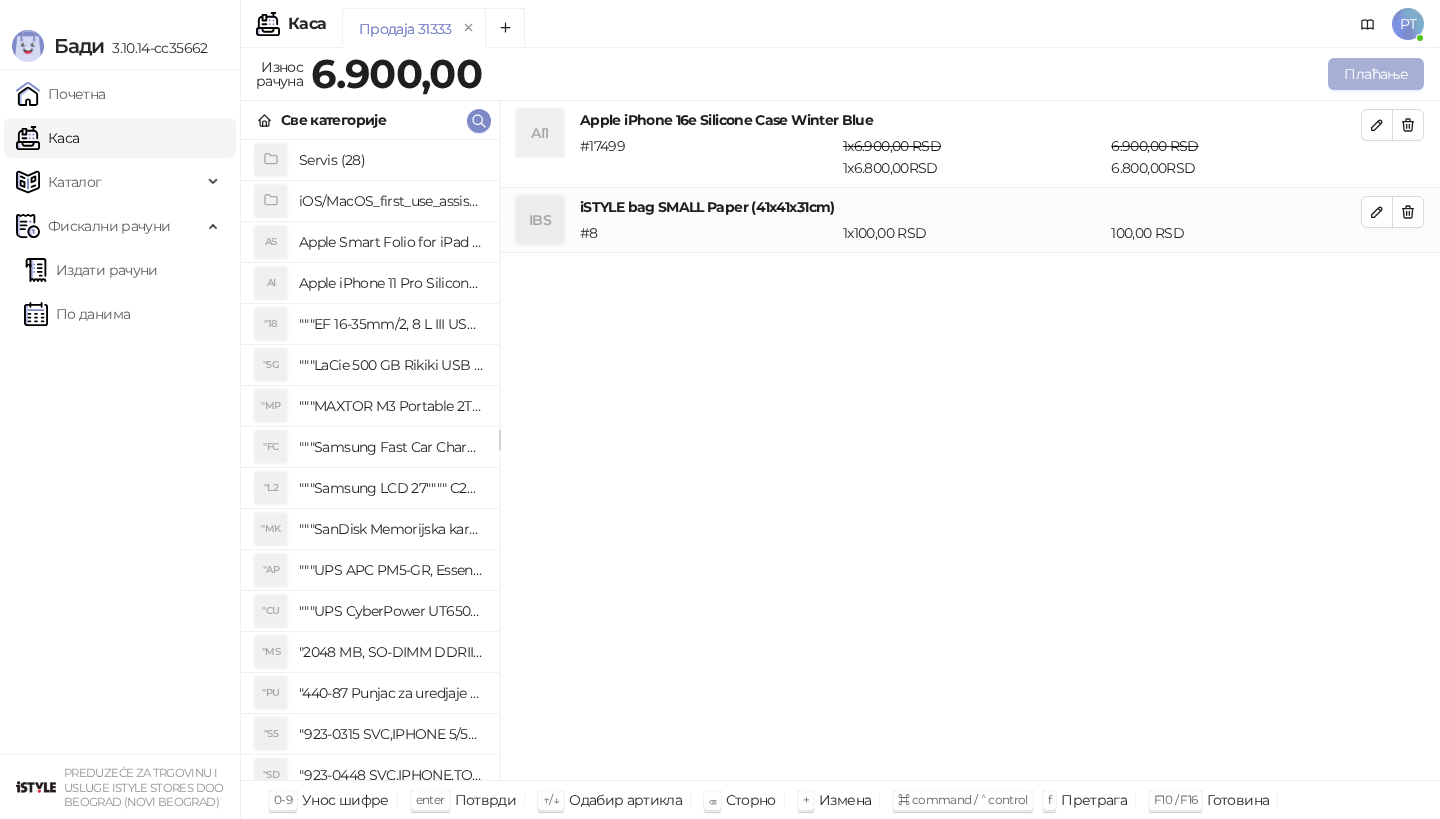 click on "Плаћање" at bounding box center (1376, 74) 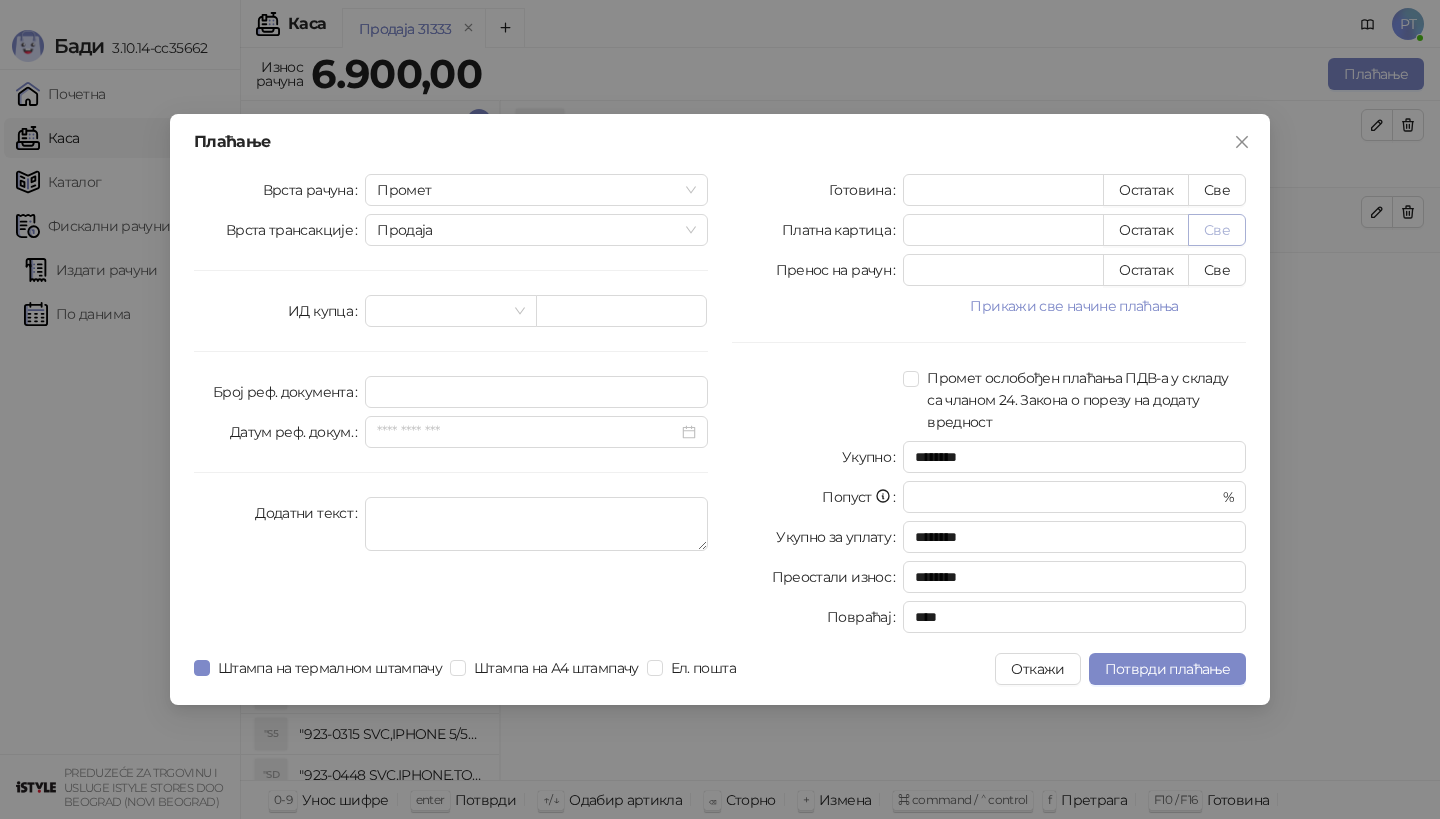 click on "Све" at bounding box center [1217, 230] 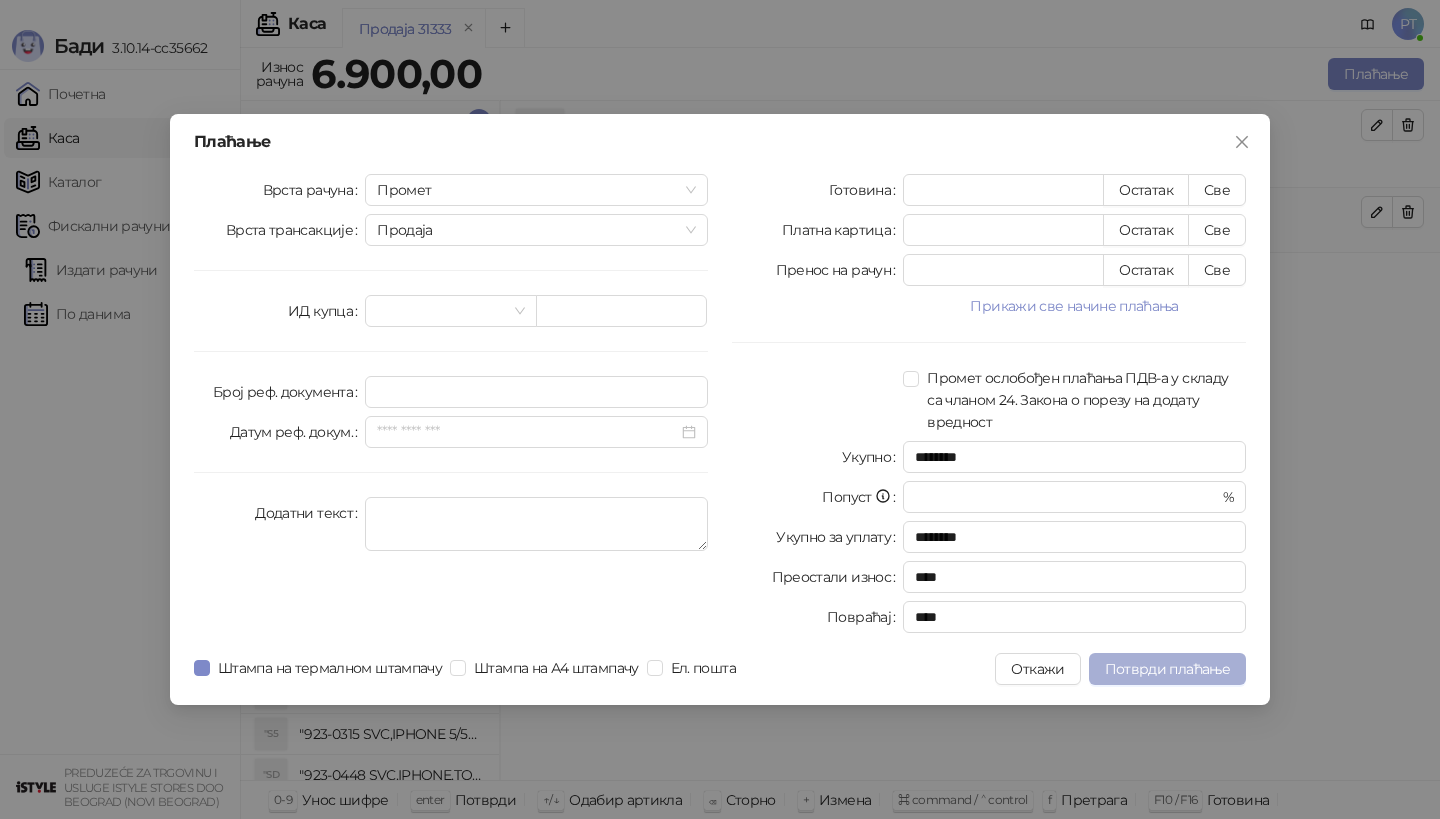 click on "Потврди плаћање" at bounding box center [1167, 669] 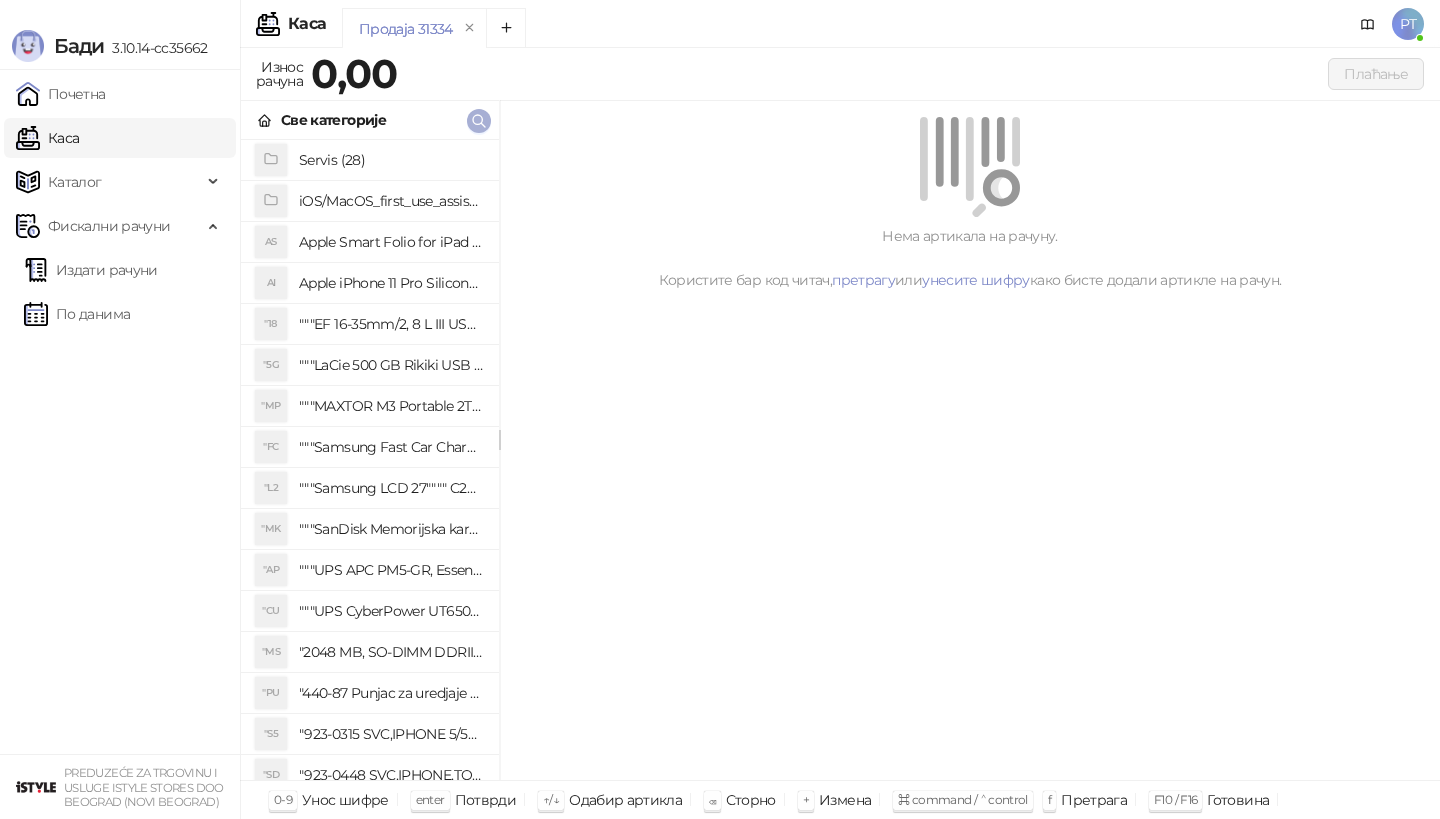 click 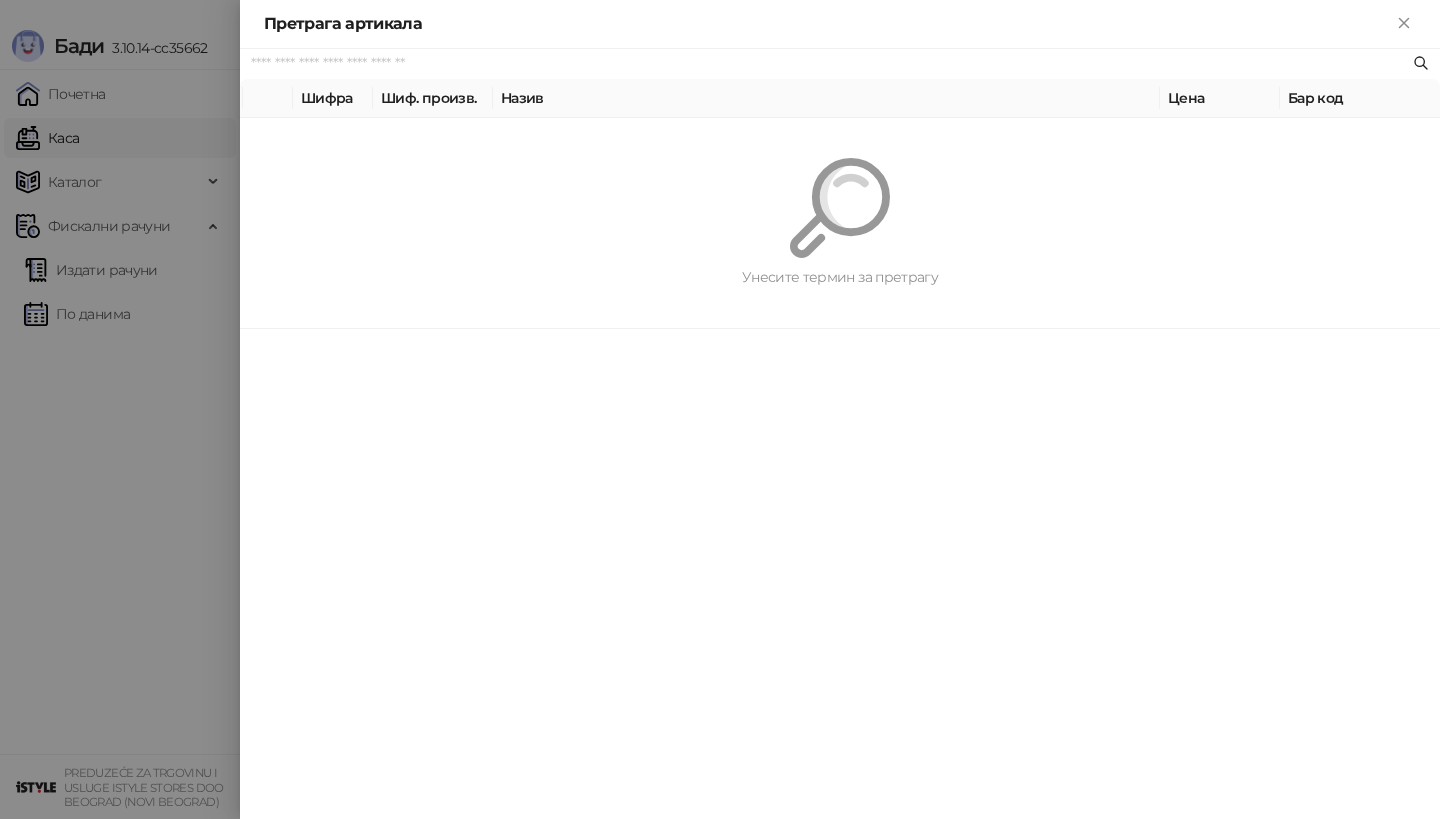 paste on "*********" 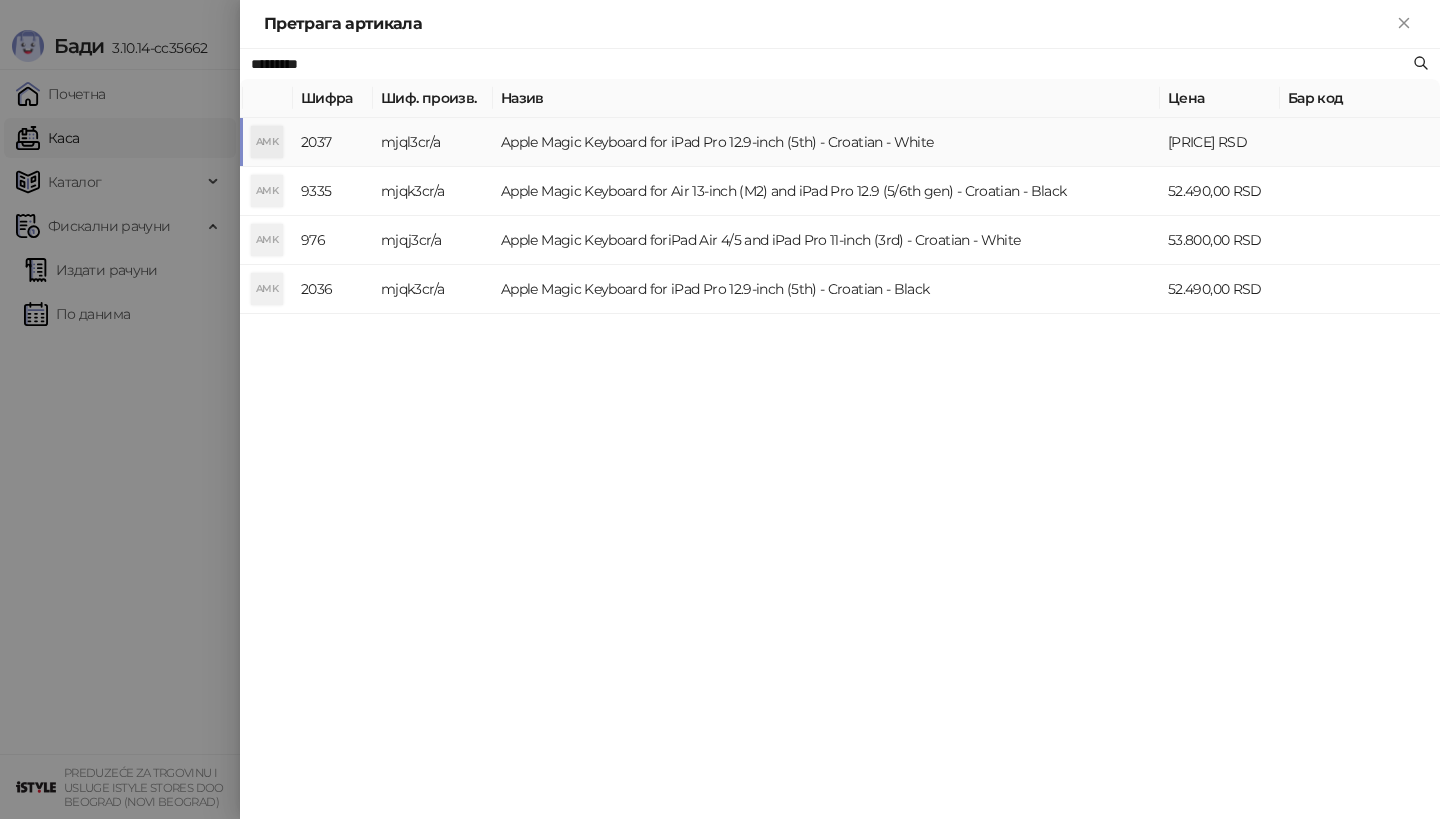 type on "*********" 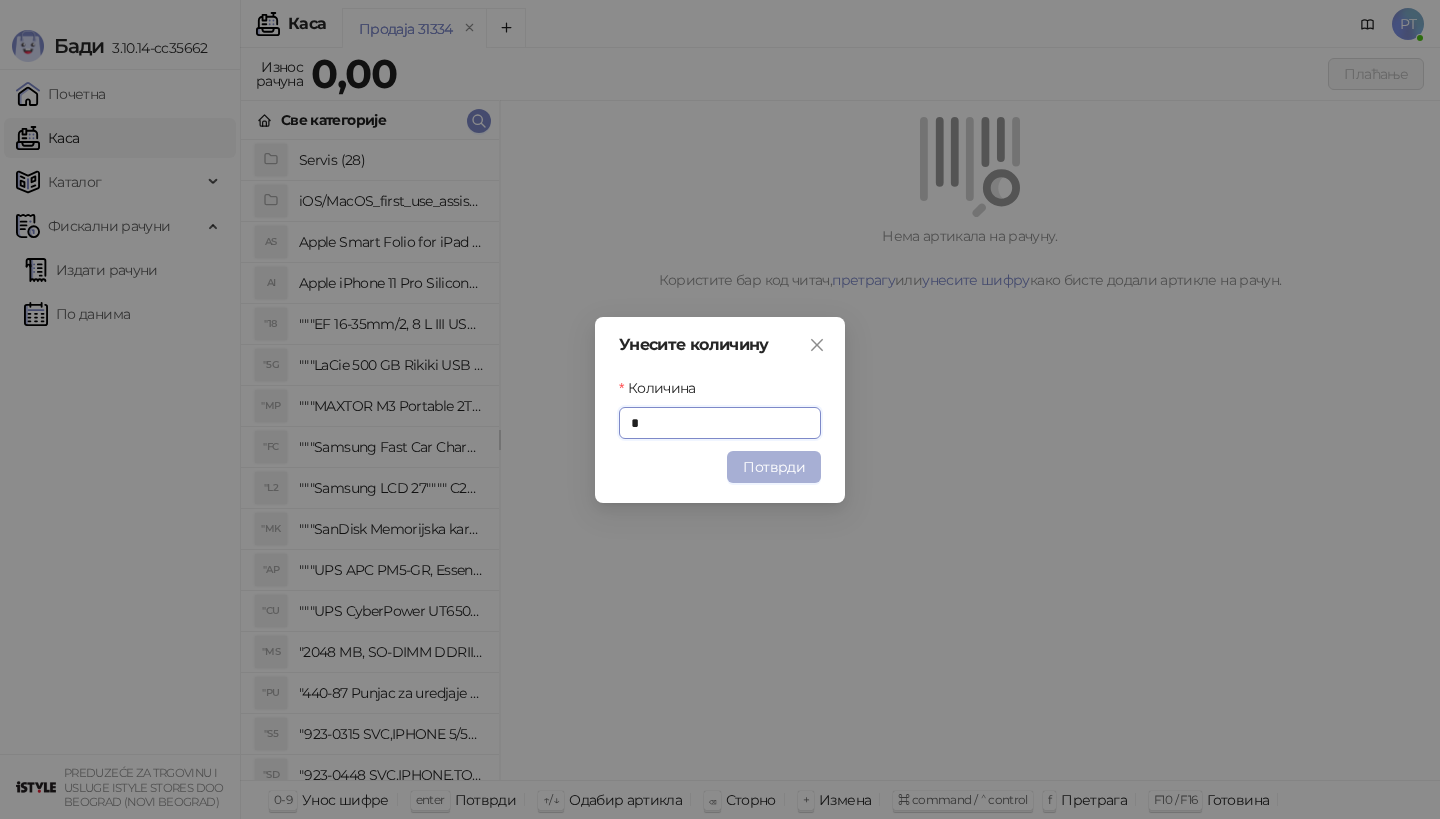 click on "Потврди" at bounding box center (774, 467) 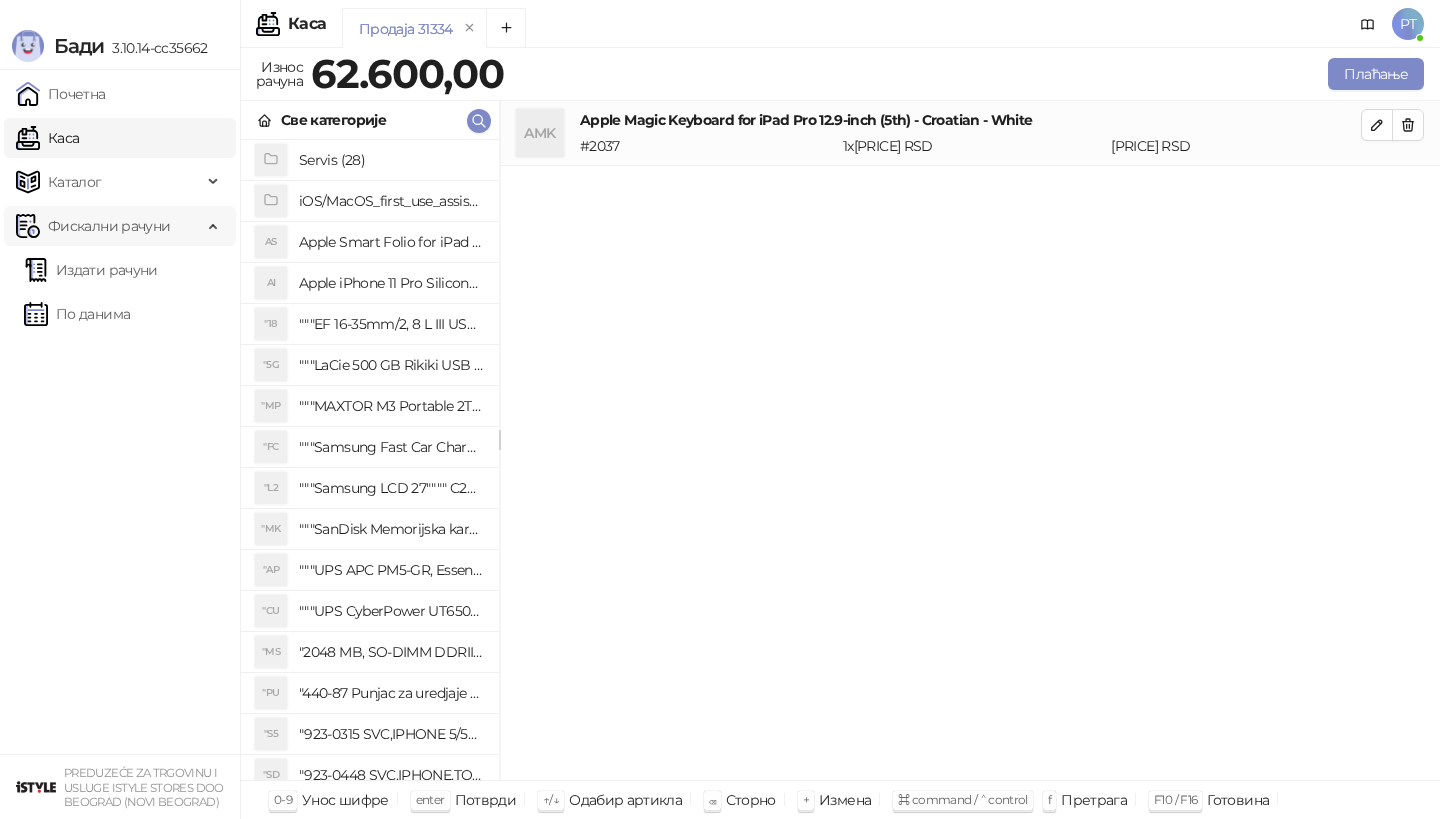 click on "Фискални рачуни" at bounding box center (109, 226) 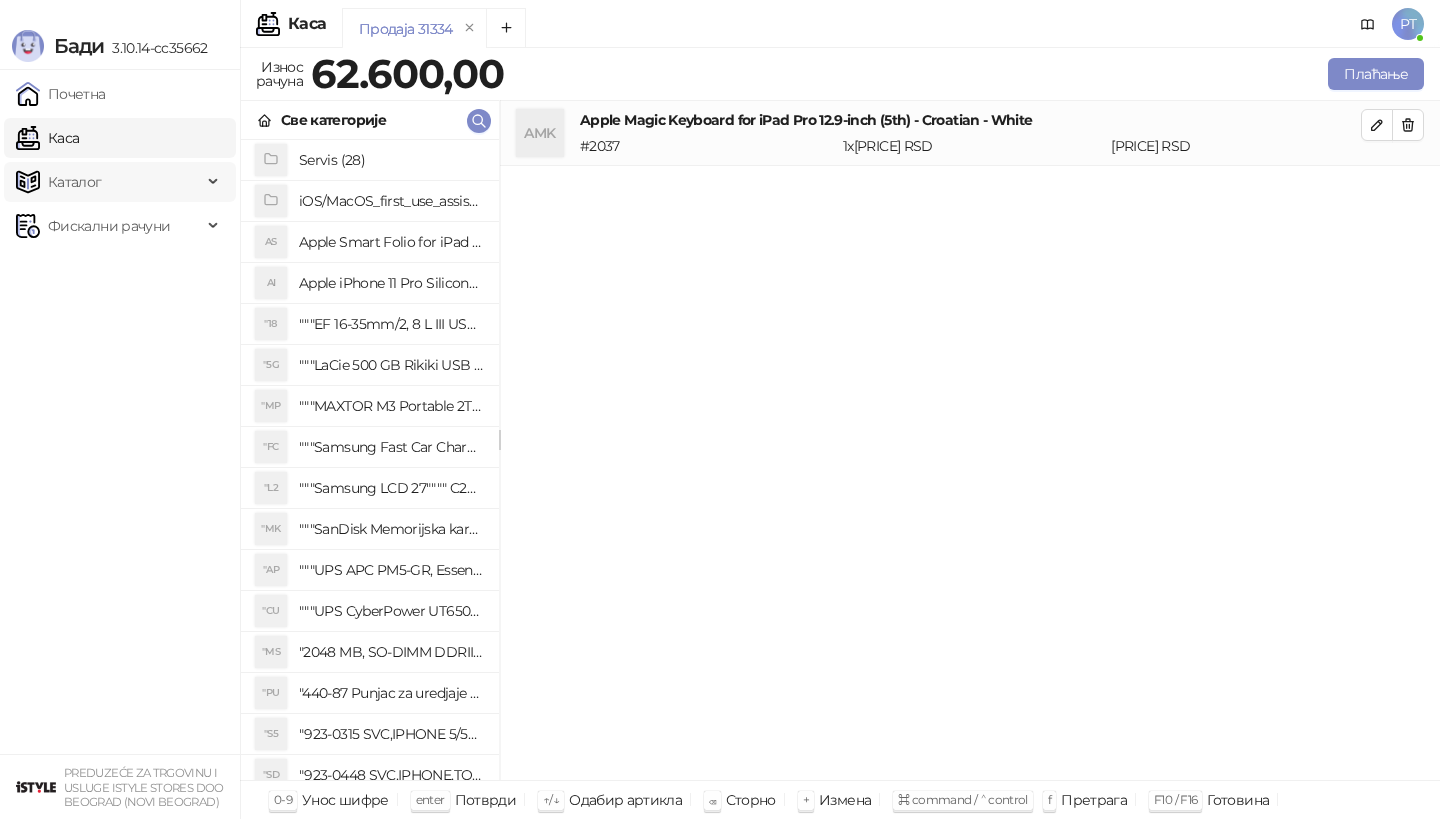 click on "Каталог" at bounding box center (109, 182) 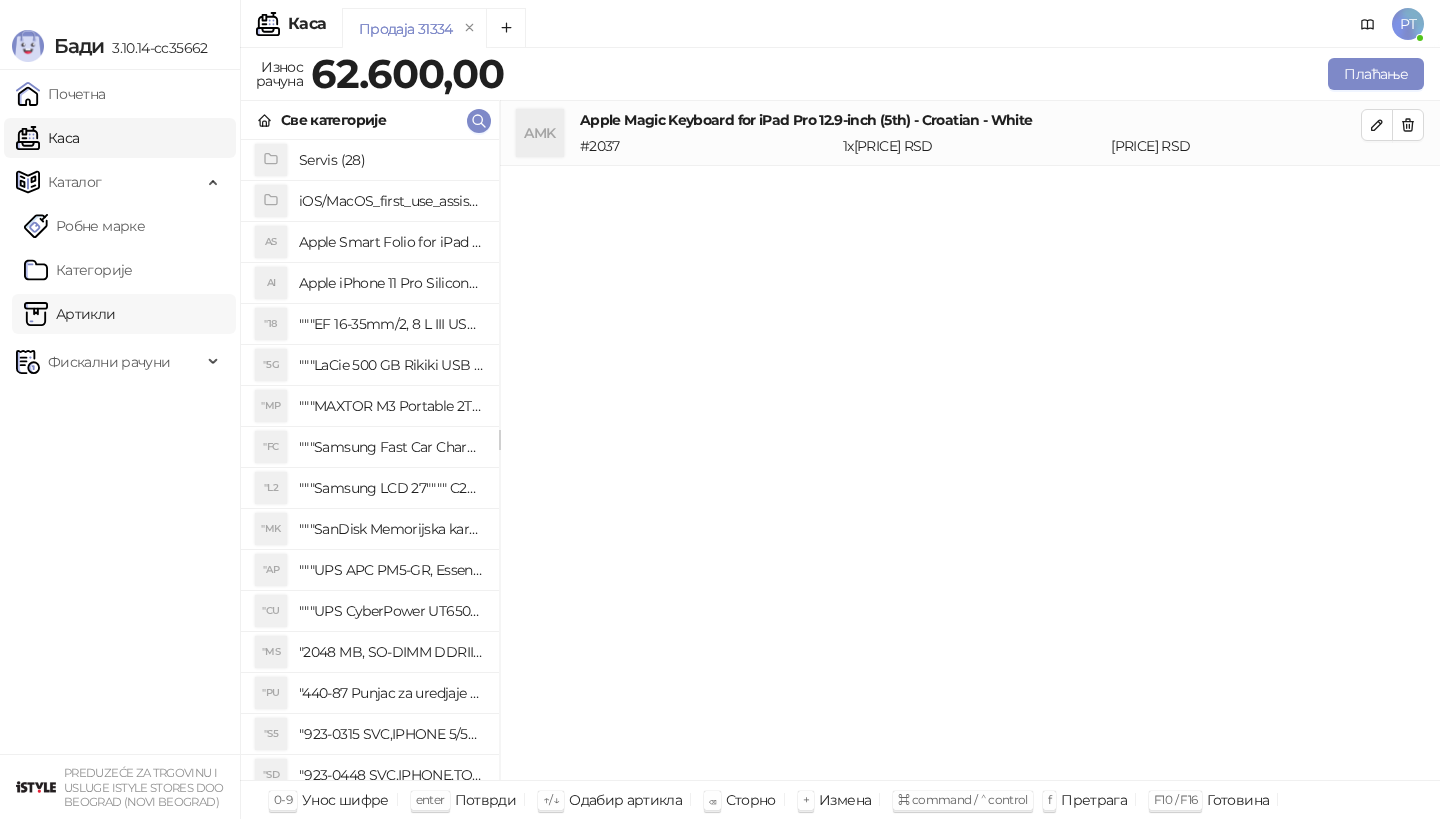 click on "Артикли" at bounding box center (70, 314) 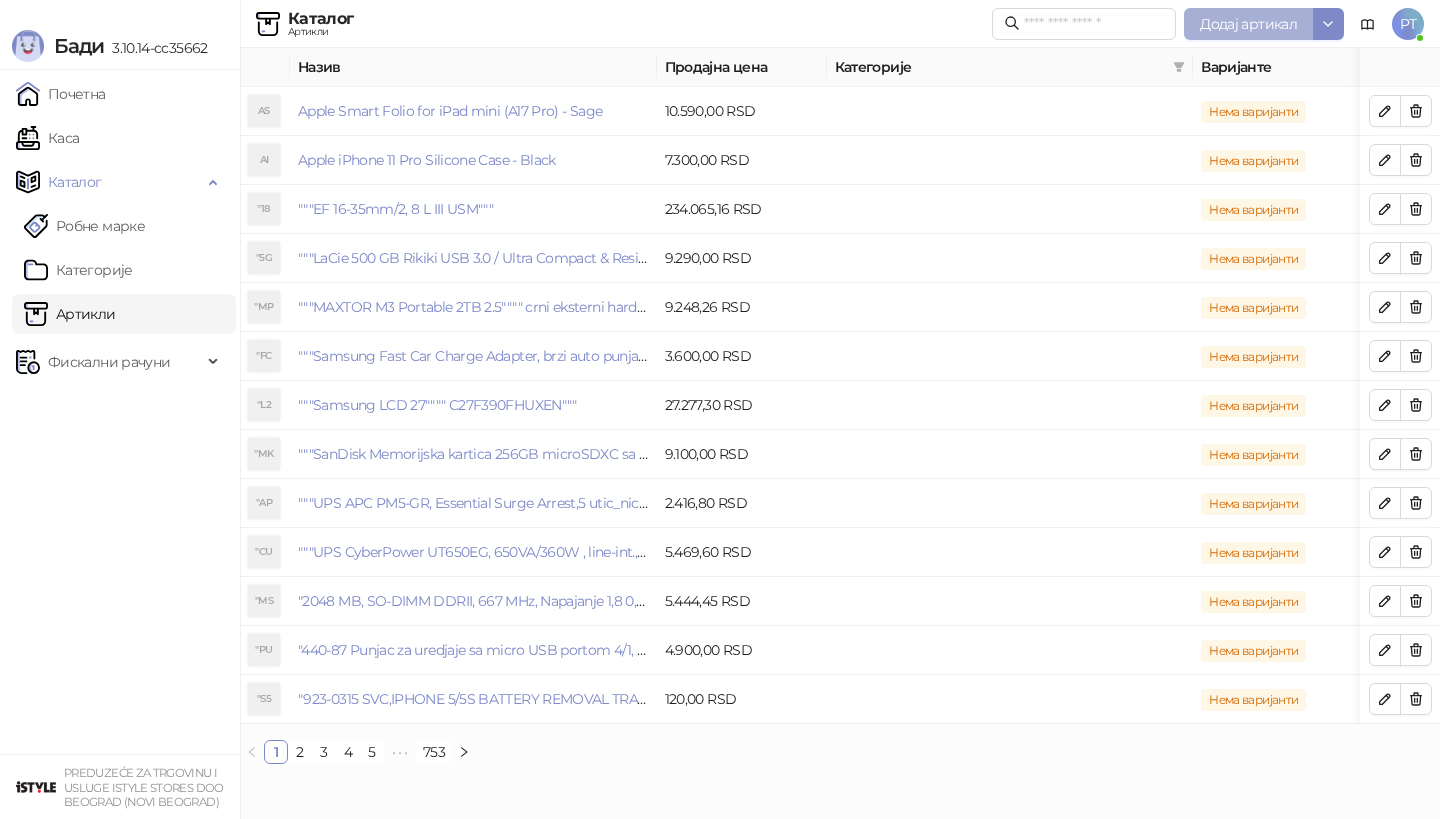 click on "Додај артикал" at bounding box center [1248, 24] 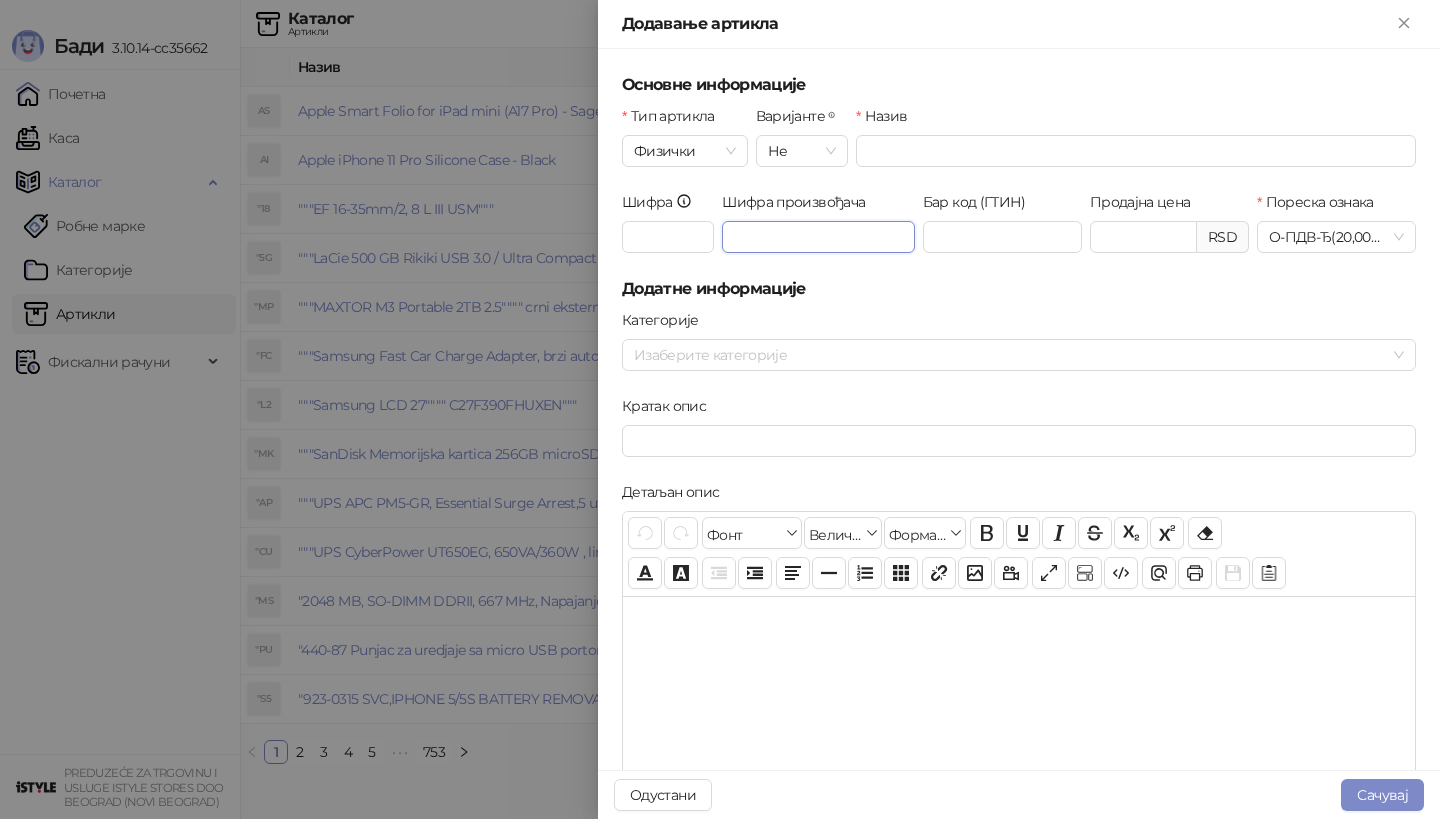 click on "Шифра произвођача" at bounding box center [818, 237] 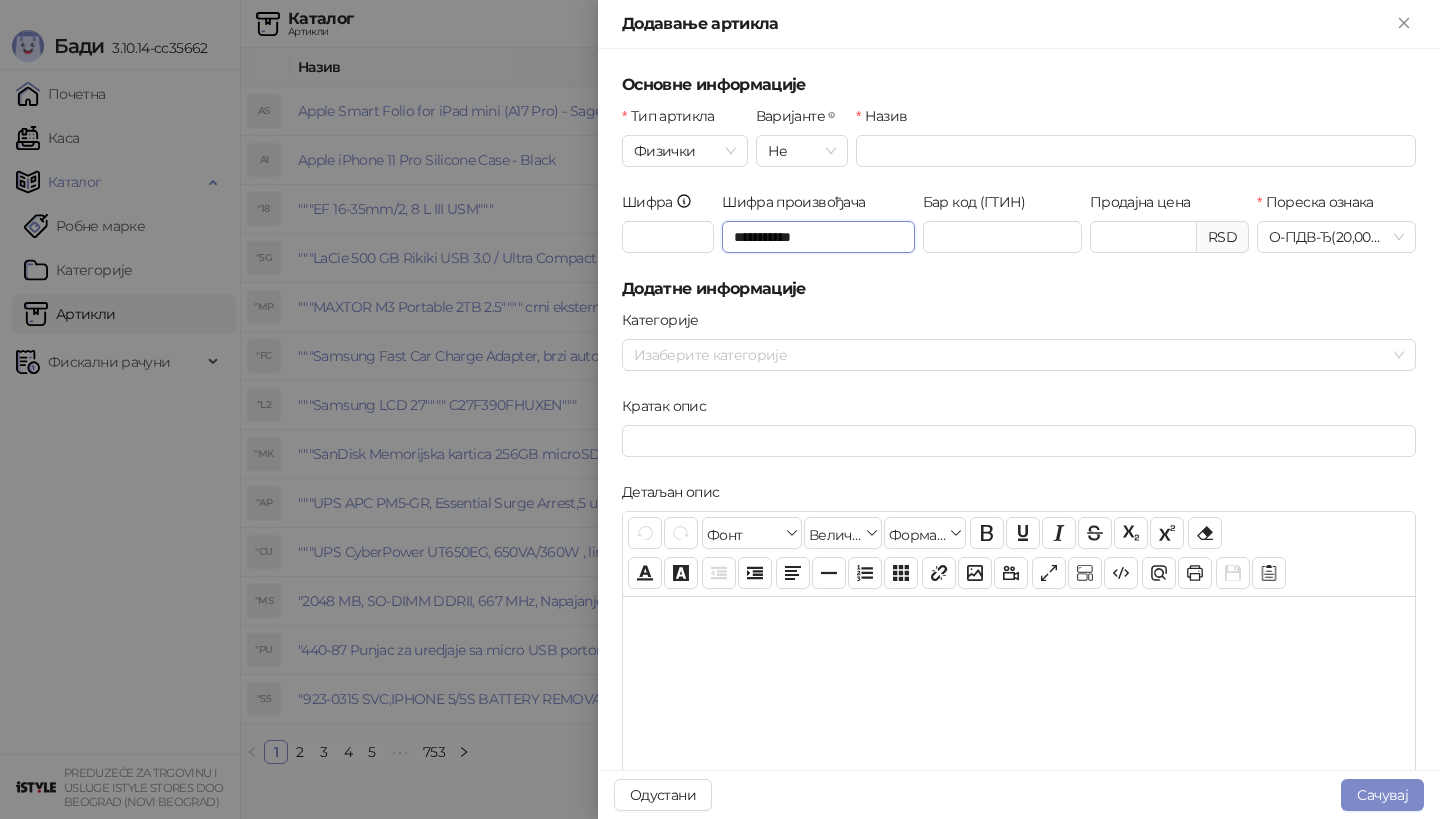 type on "**********" 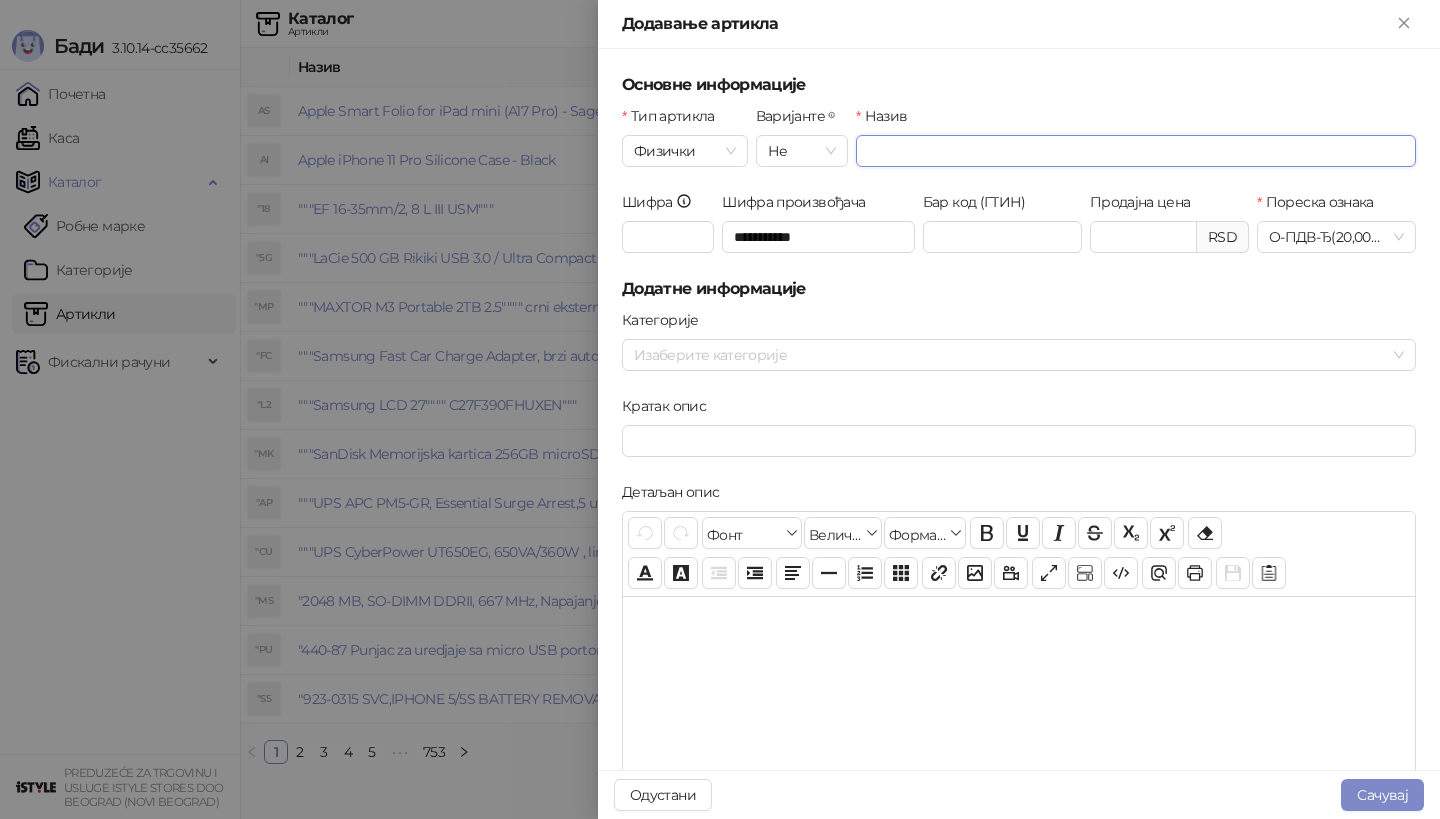 click on "Назив" at bounding box center (1136, 151) 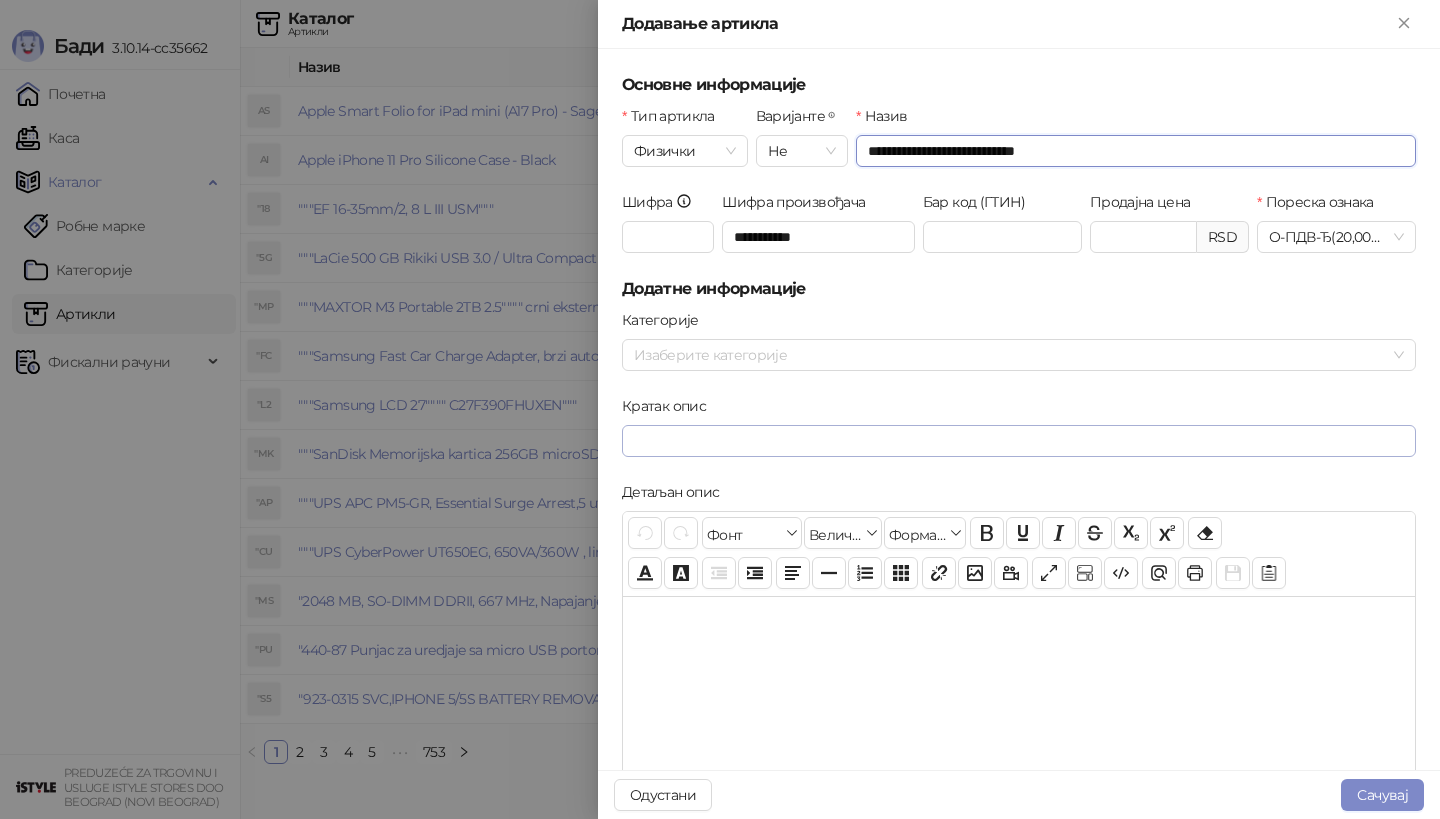 type on "**********" 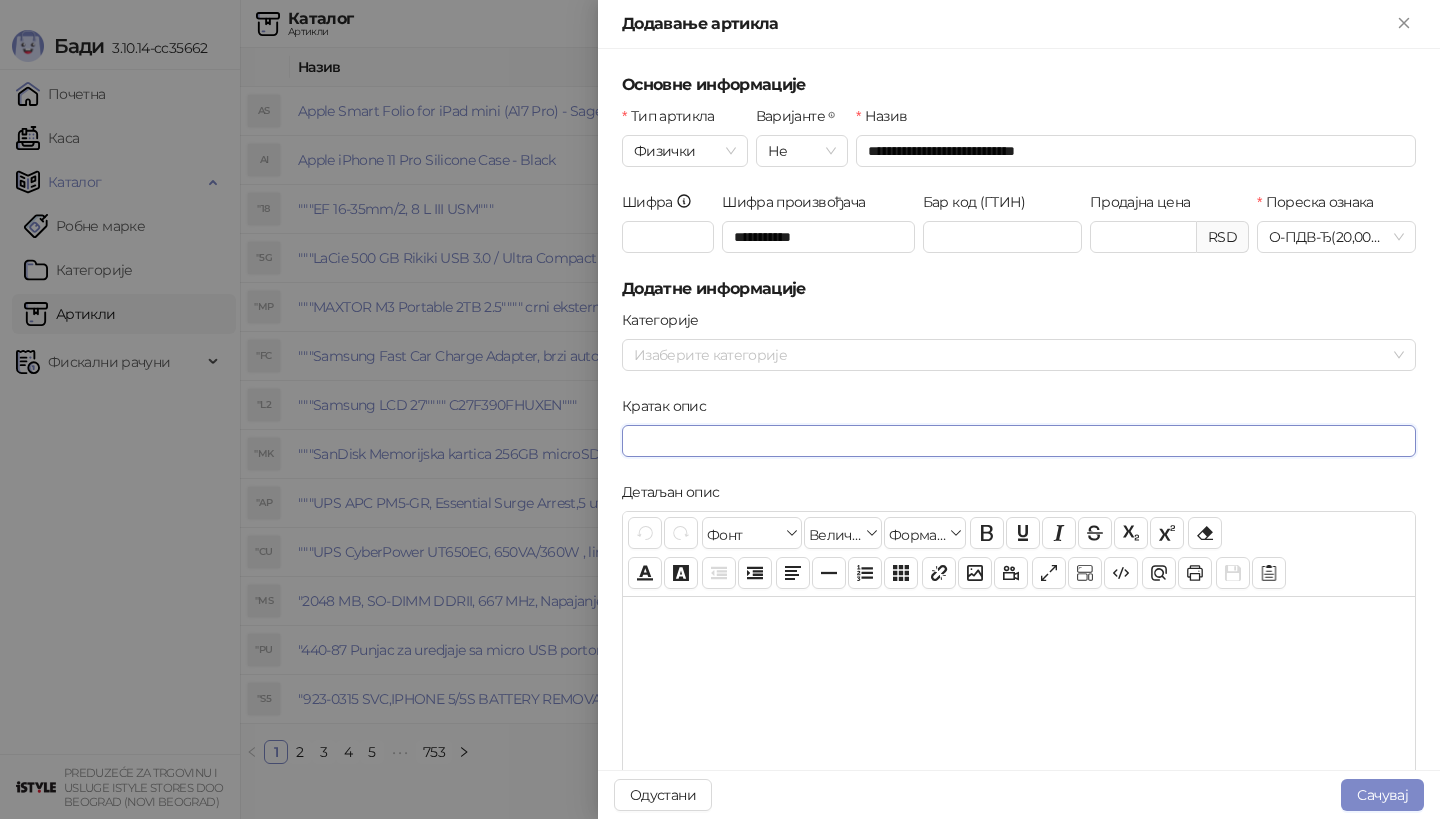 click on "Кратак опис" at bounding box center [1019, 441] 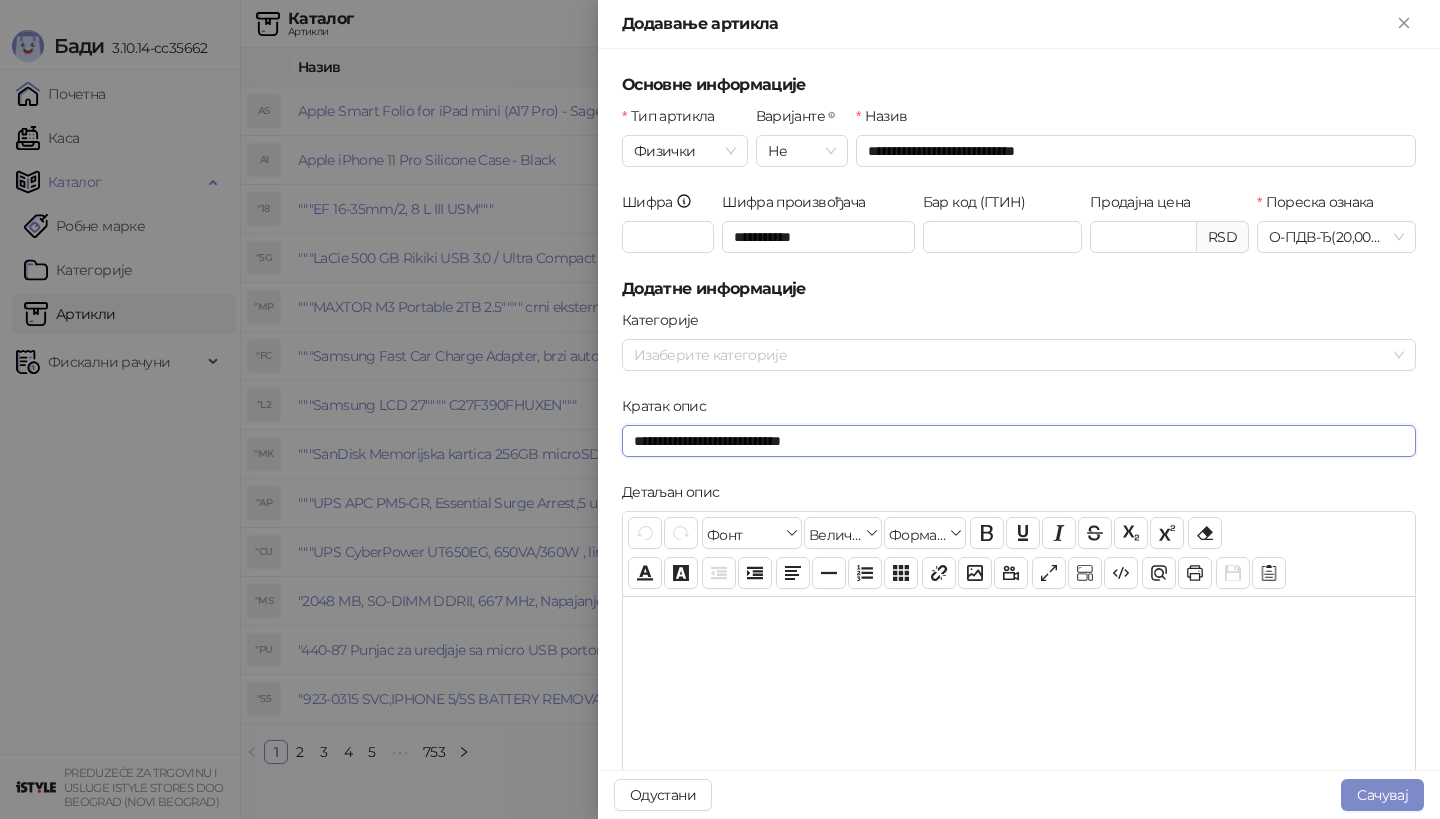 type on "**********" 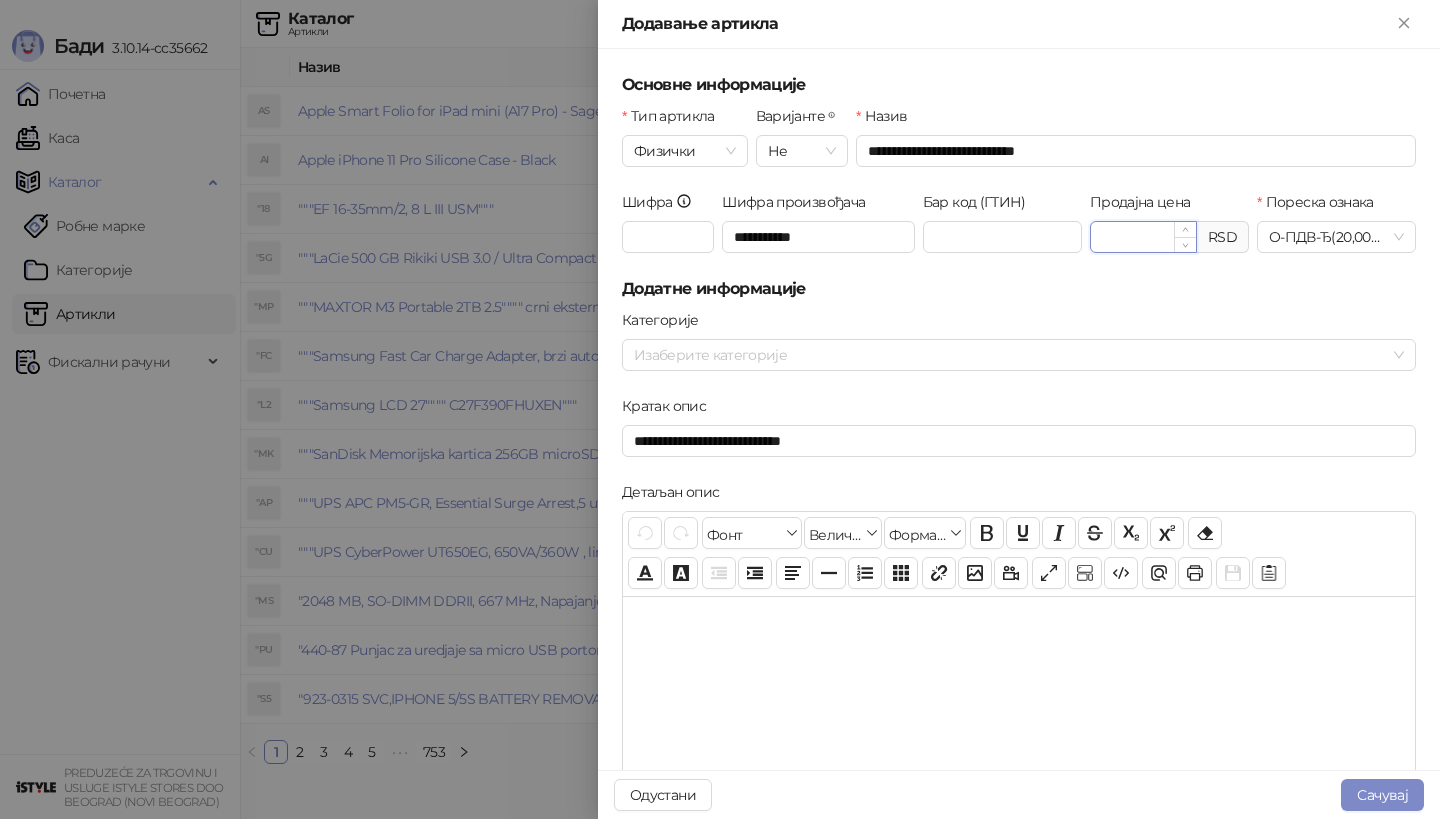 click on "Продајна цена" at bounding box center (1143, 237) 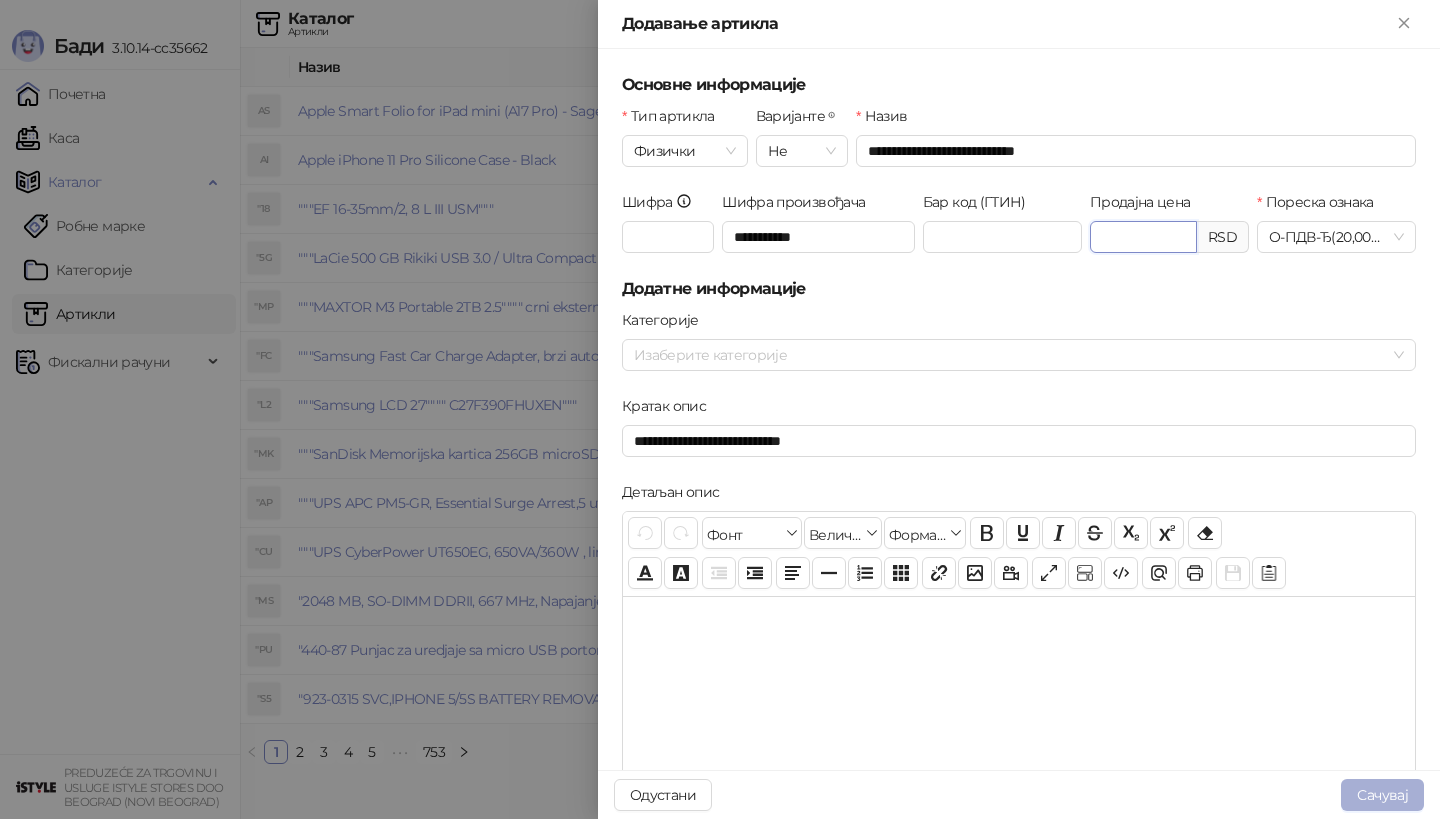 type on "********" 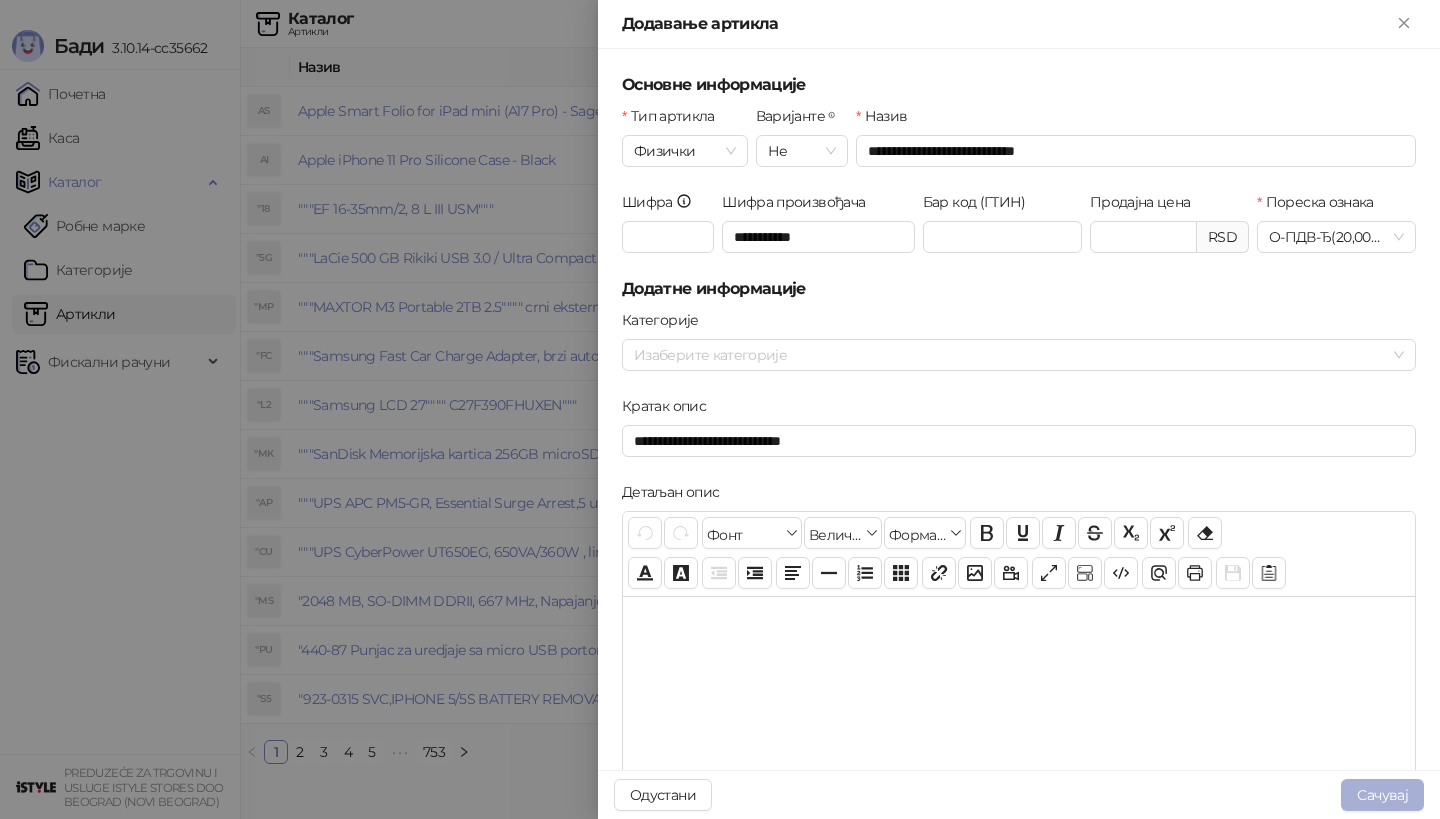 click on "Сачувај" at bounding box center [1382, 795] 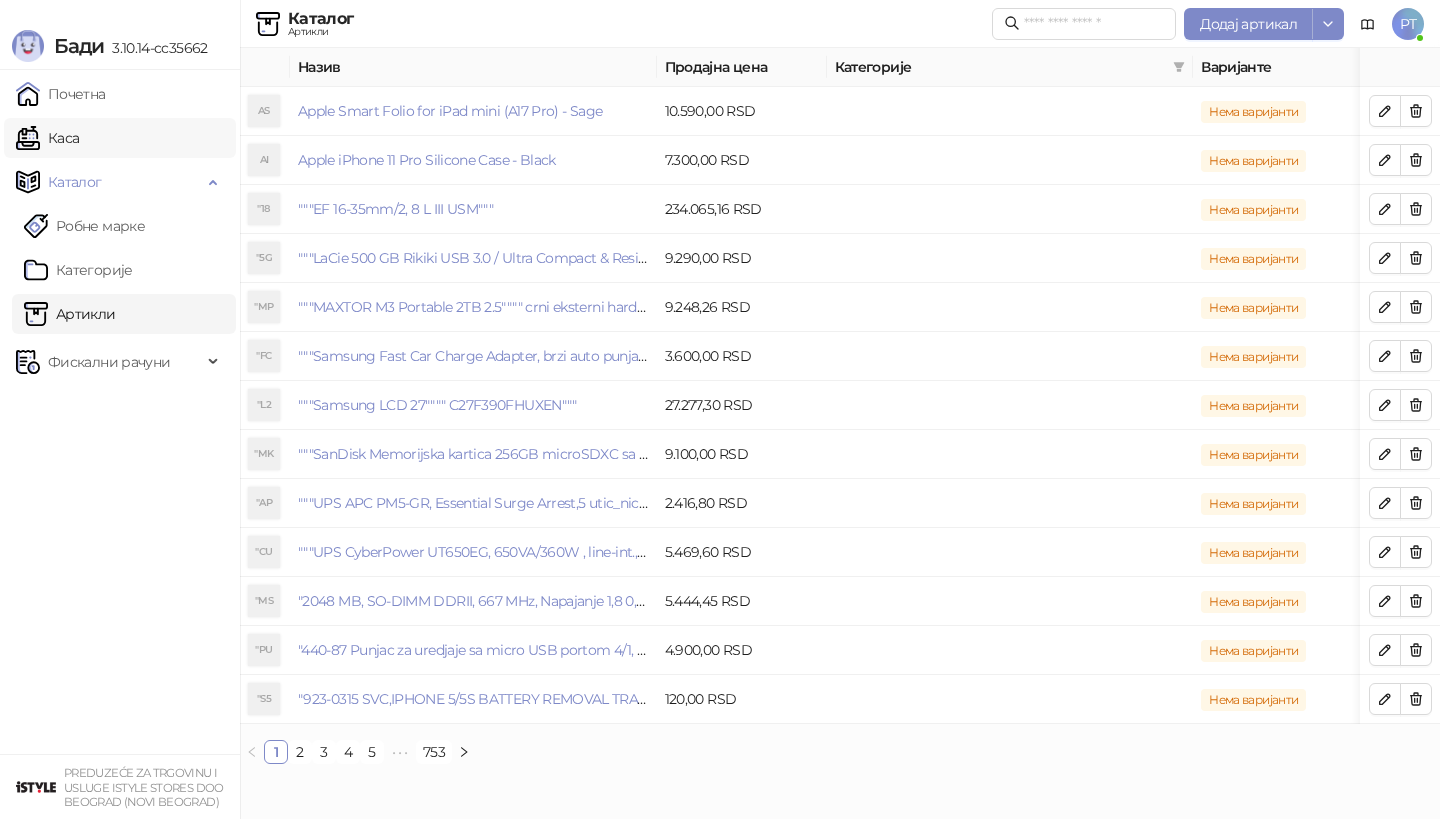 click on "Каса" at bounding box center [47, 138] 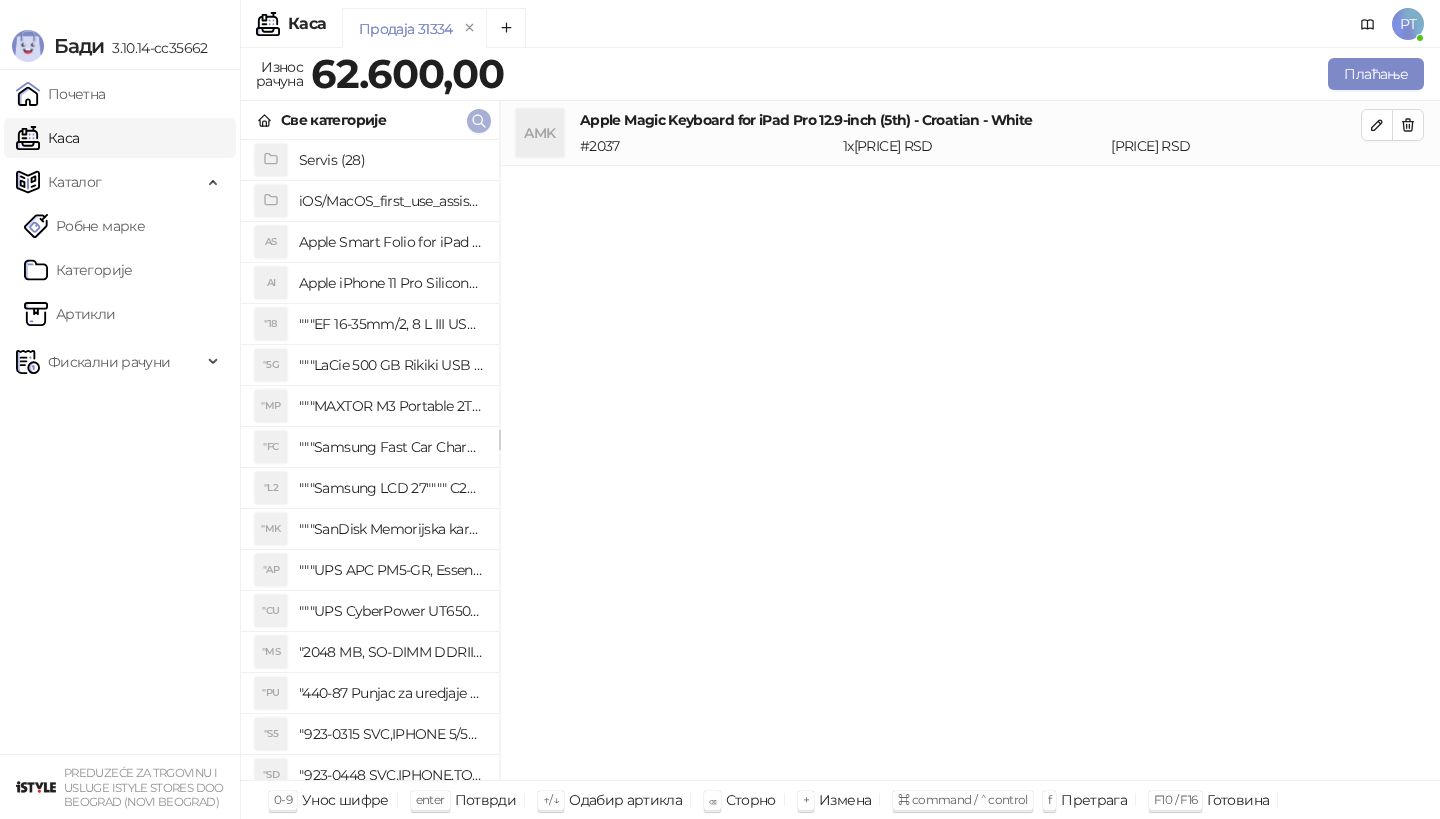 click 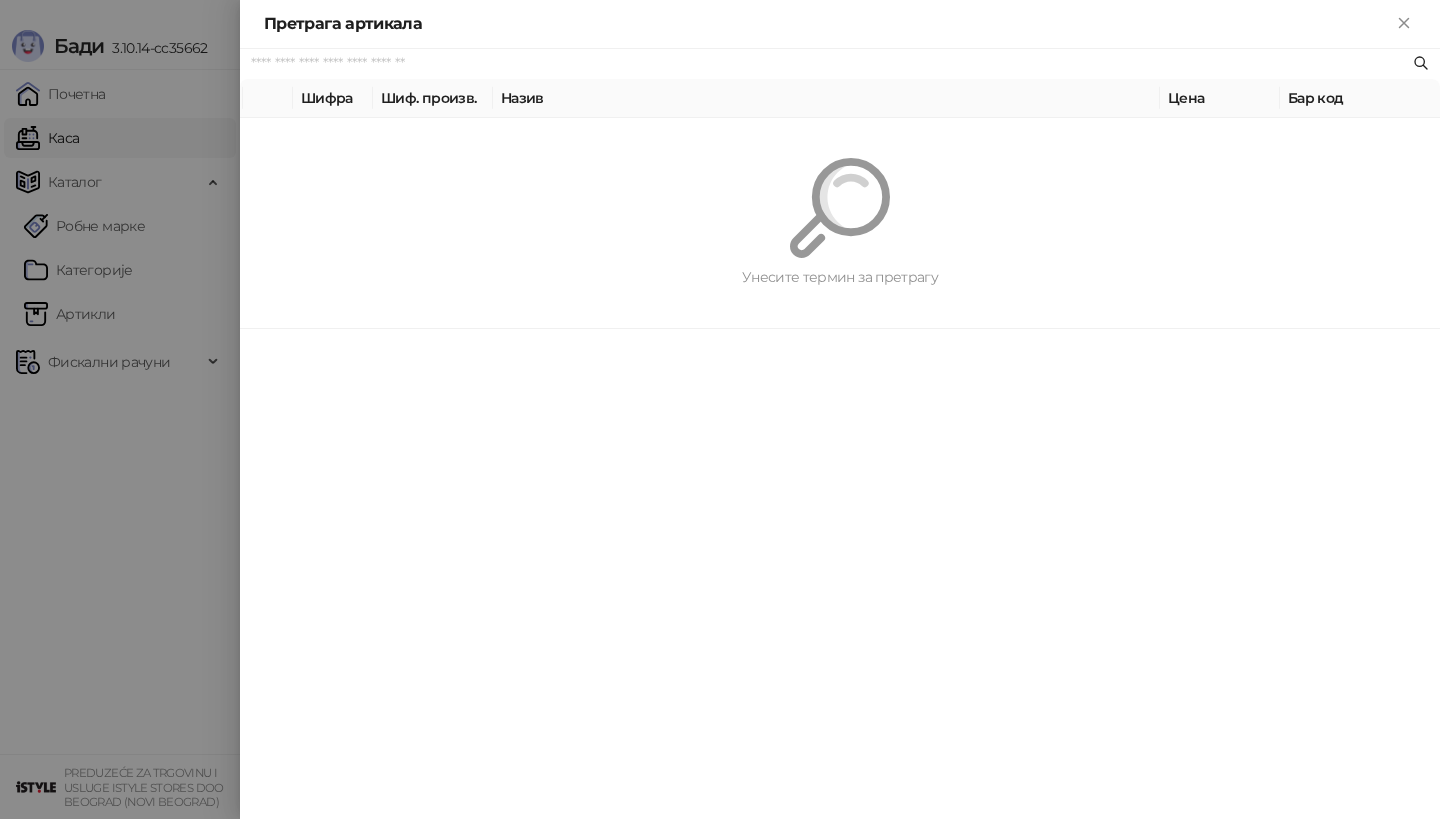 paste on "**********" 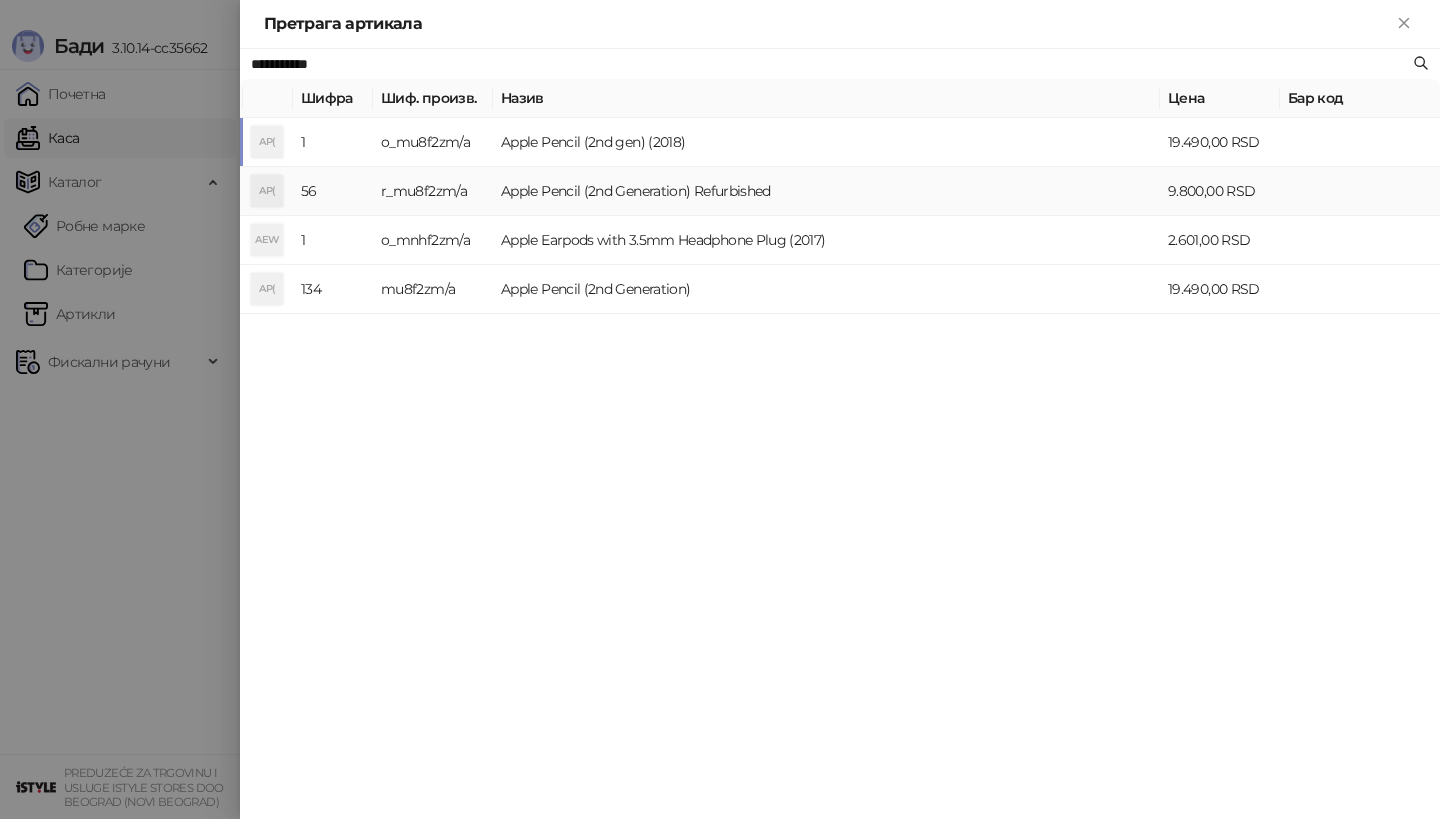 type on "**********" 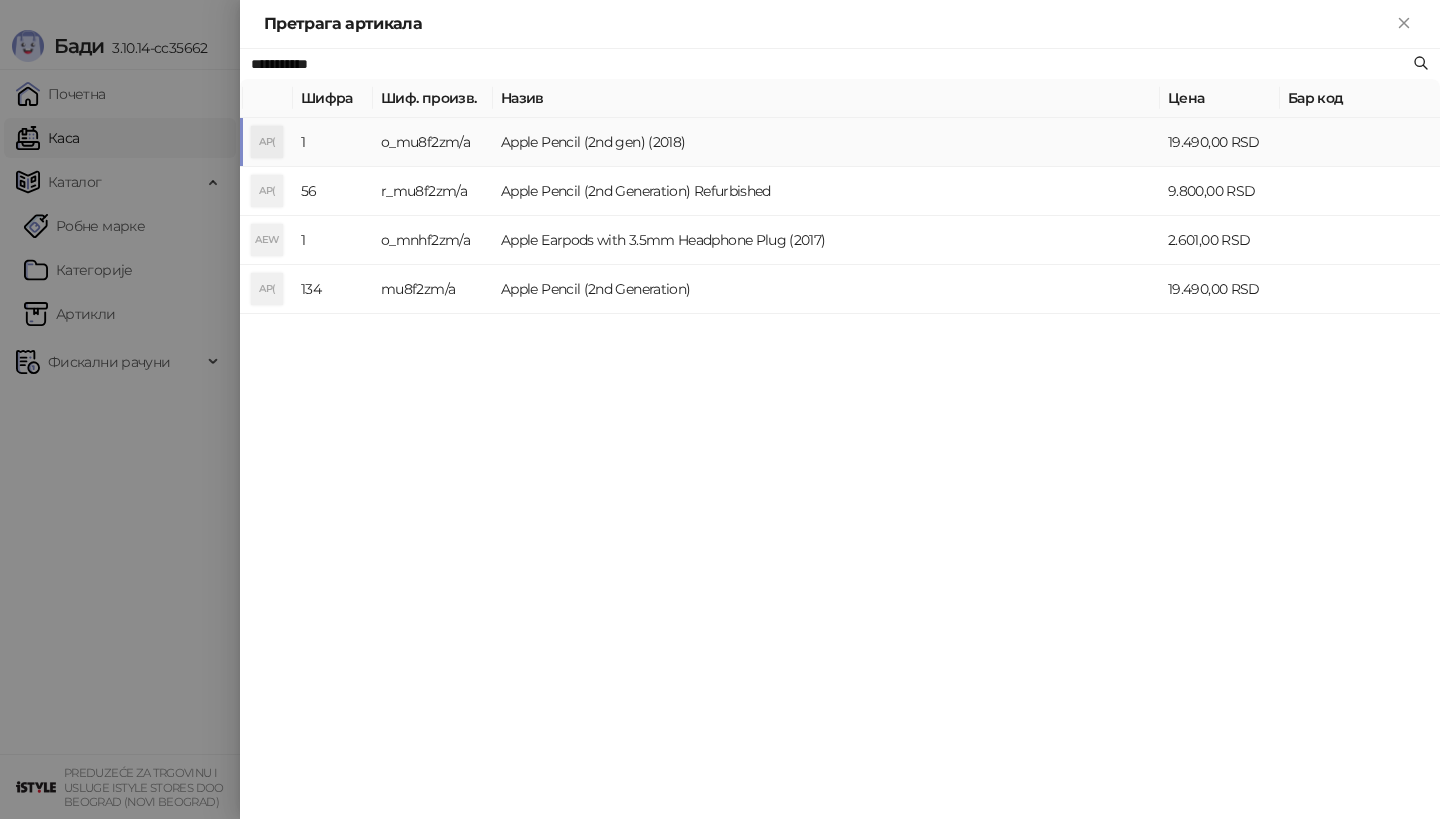 click on "AP(" at bounding box center (267, 142) 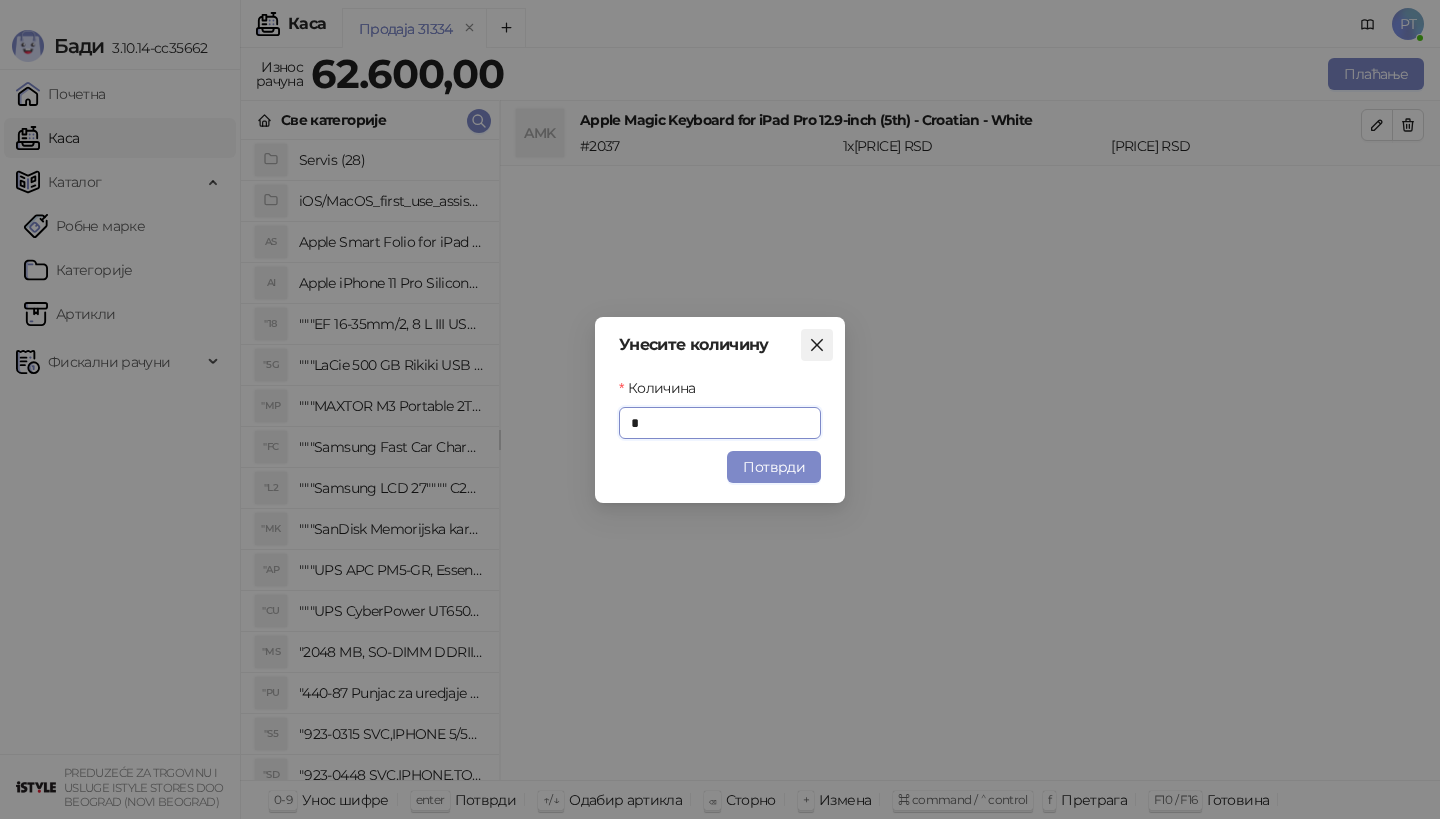 click 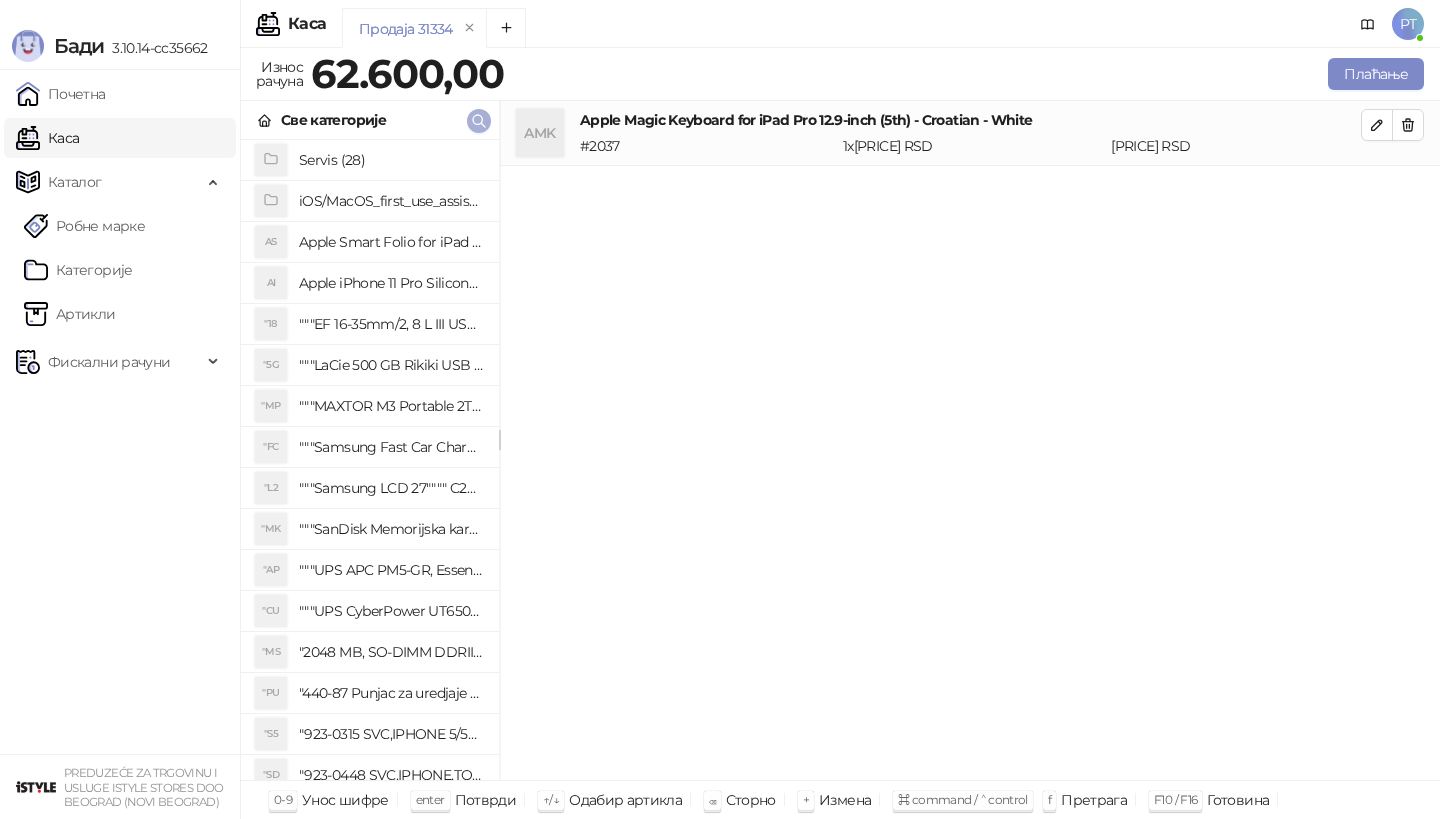 click 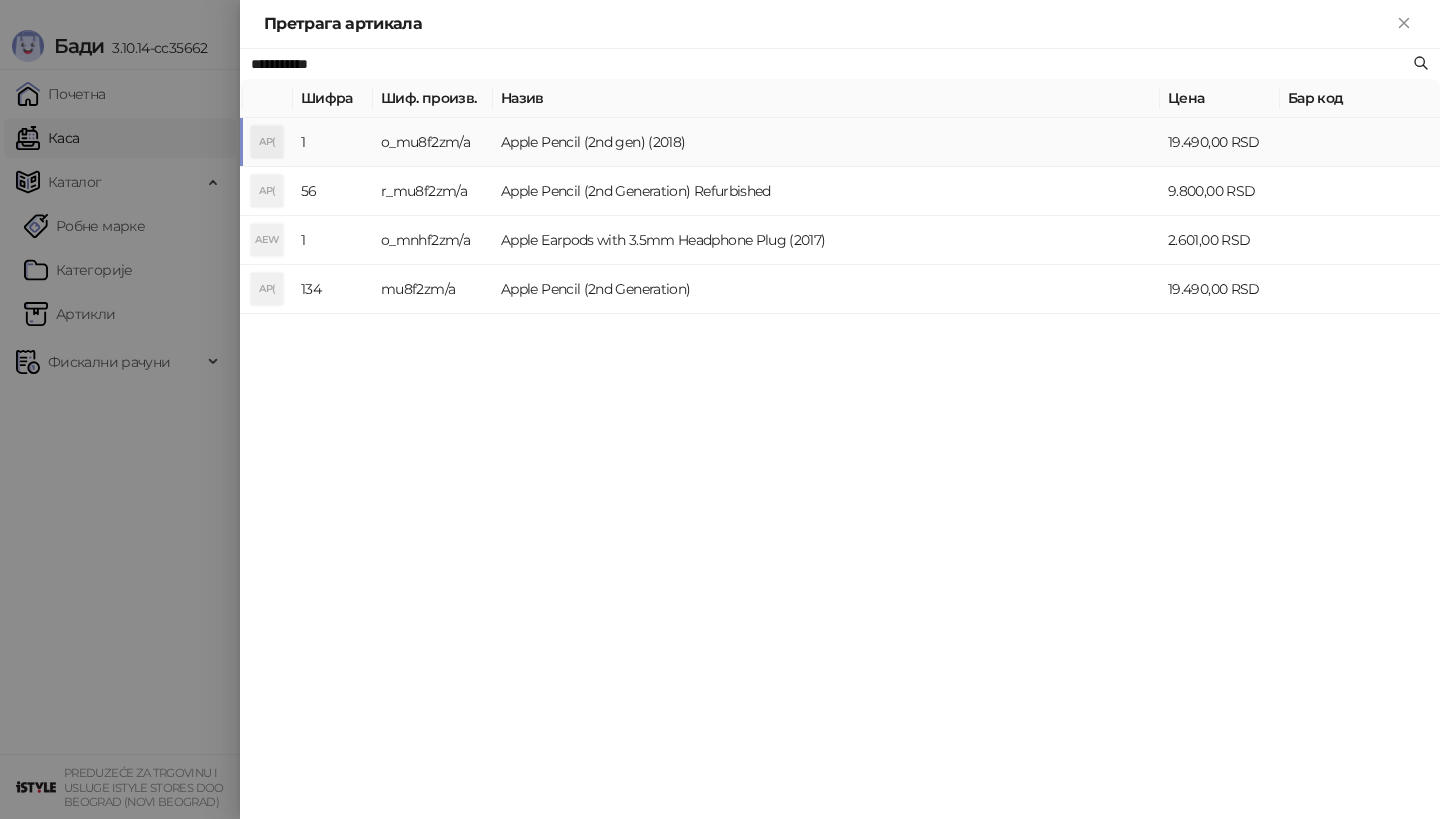 click on "AP(" at bounding box center (267, 142) 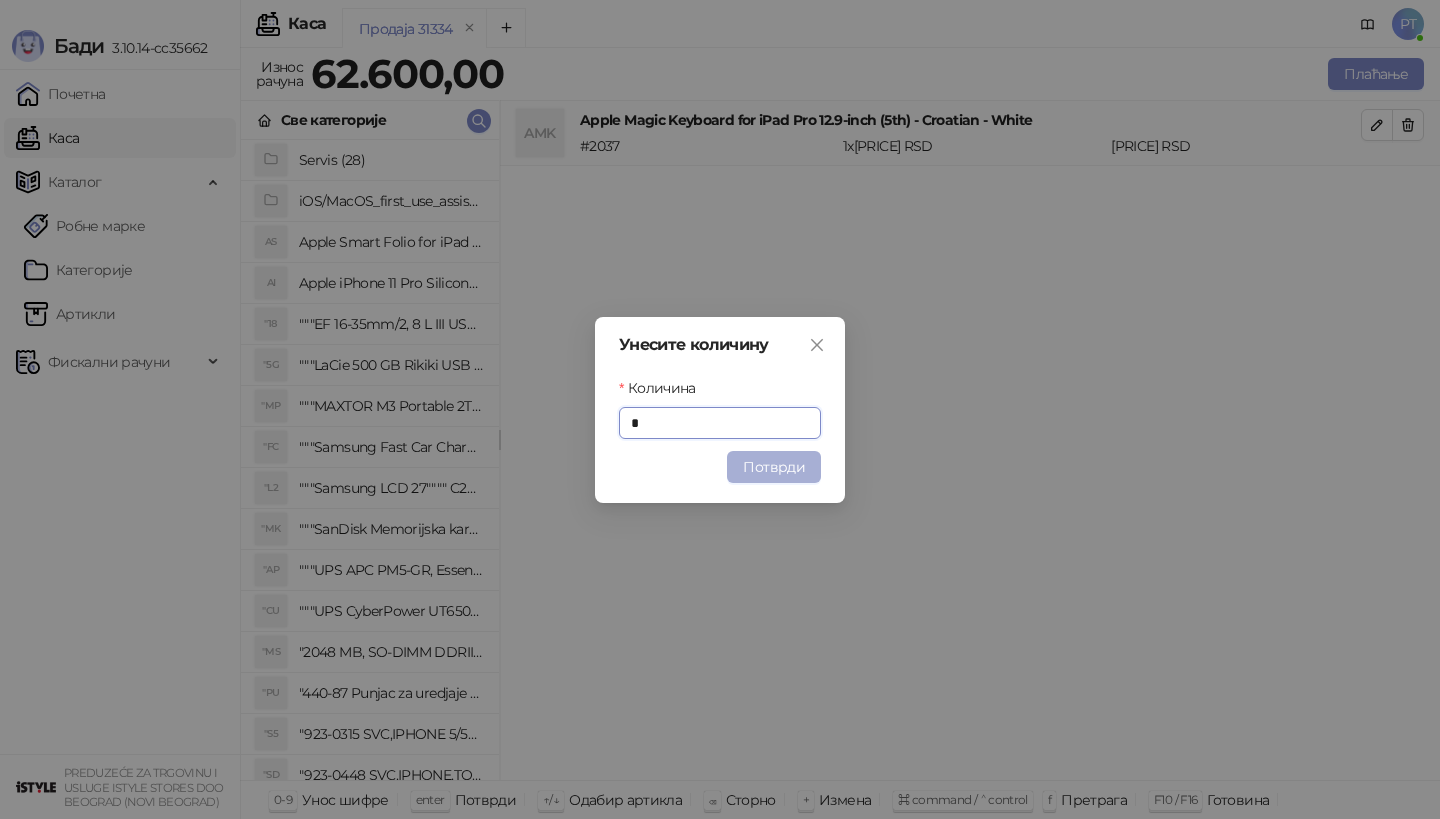 click on "Потврди" at bounding box center (774, 467) 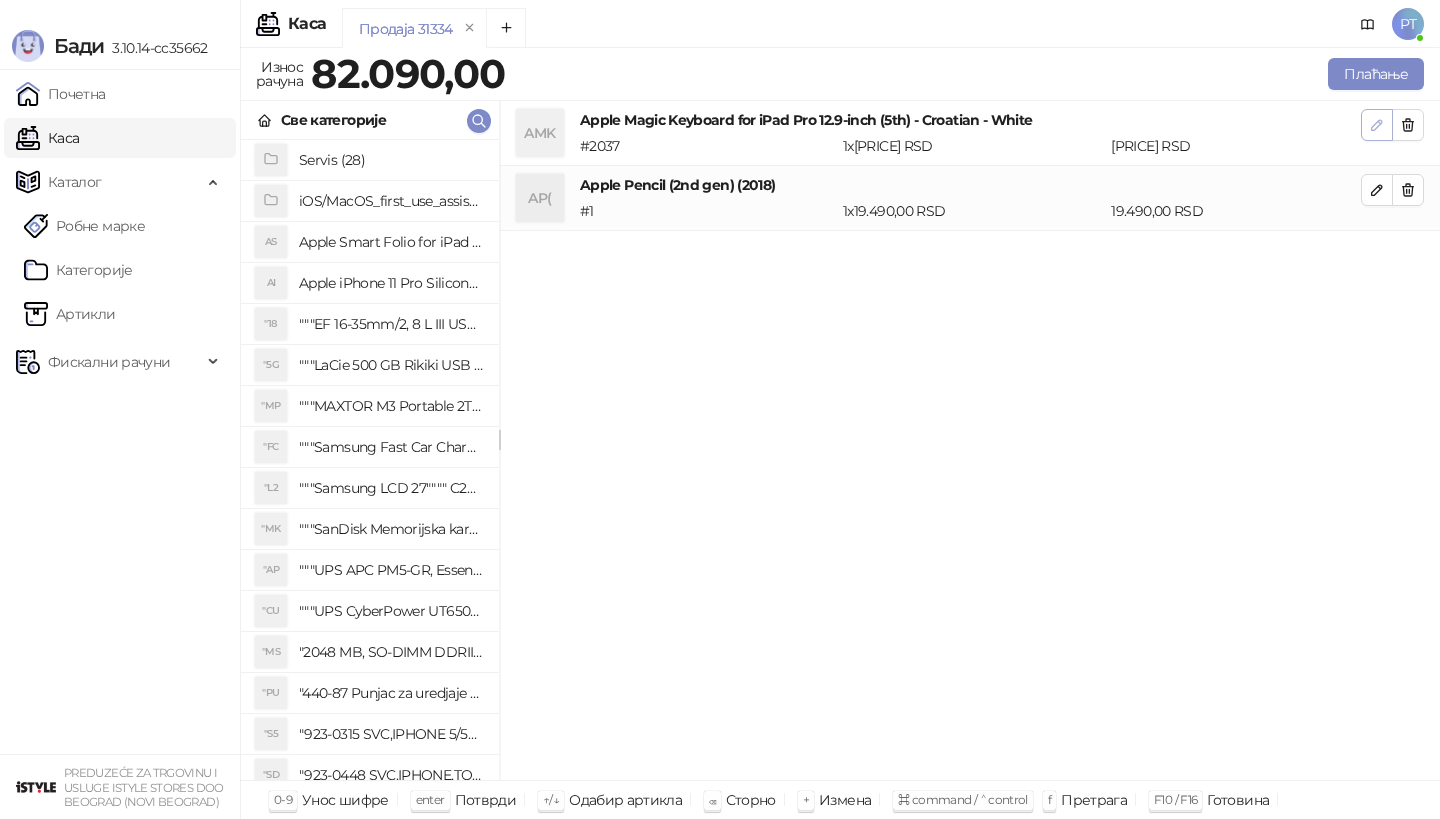 click at bounding box center [1377, 125] 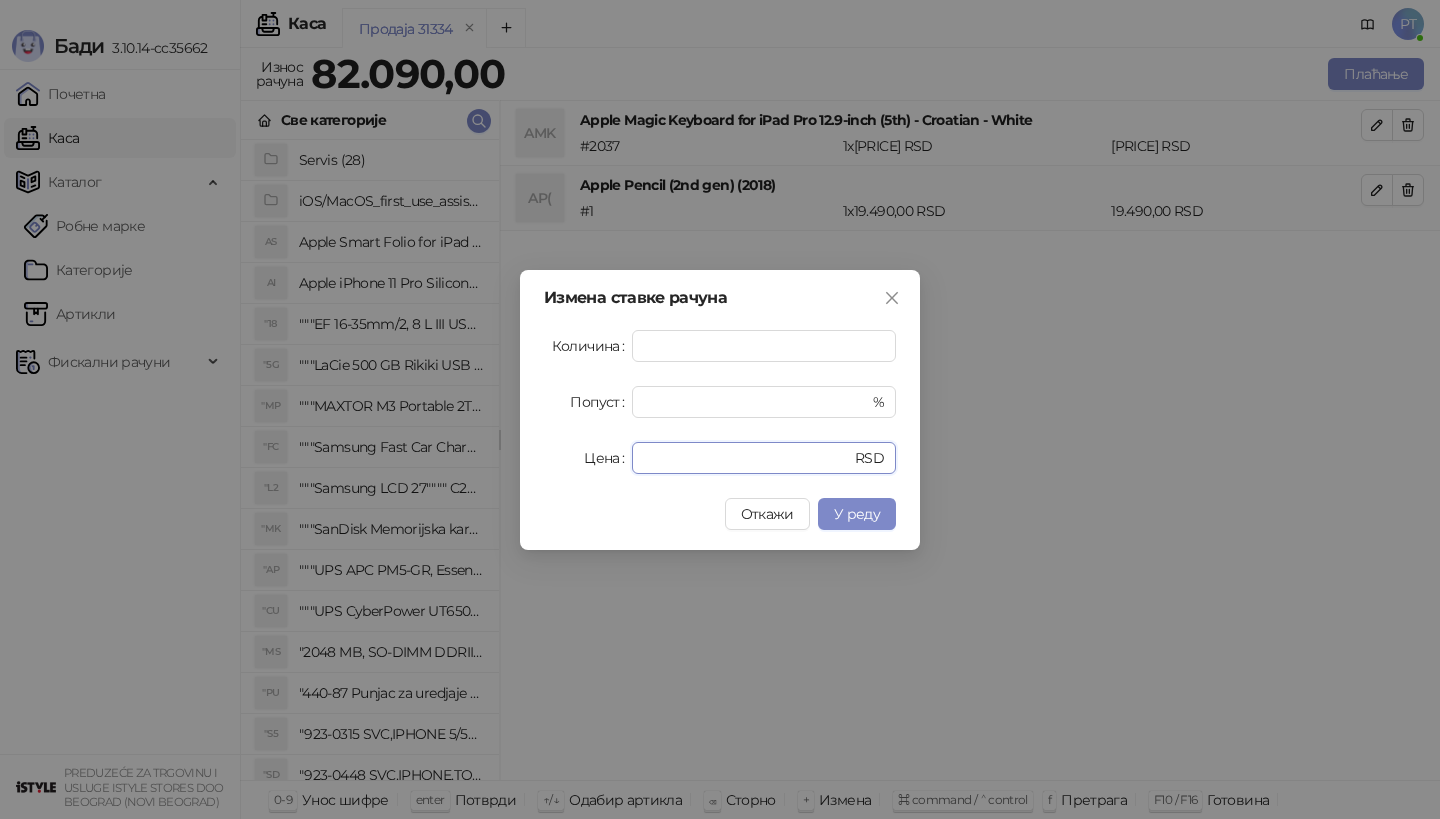 drag, startPoint x: 743, startPoint y: 457, endPoint x: 532, endPoint y: 462, distance: 211.05923 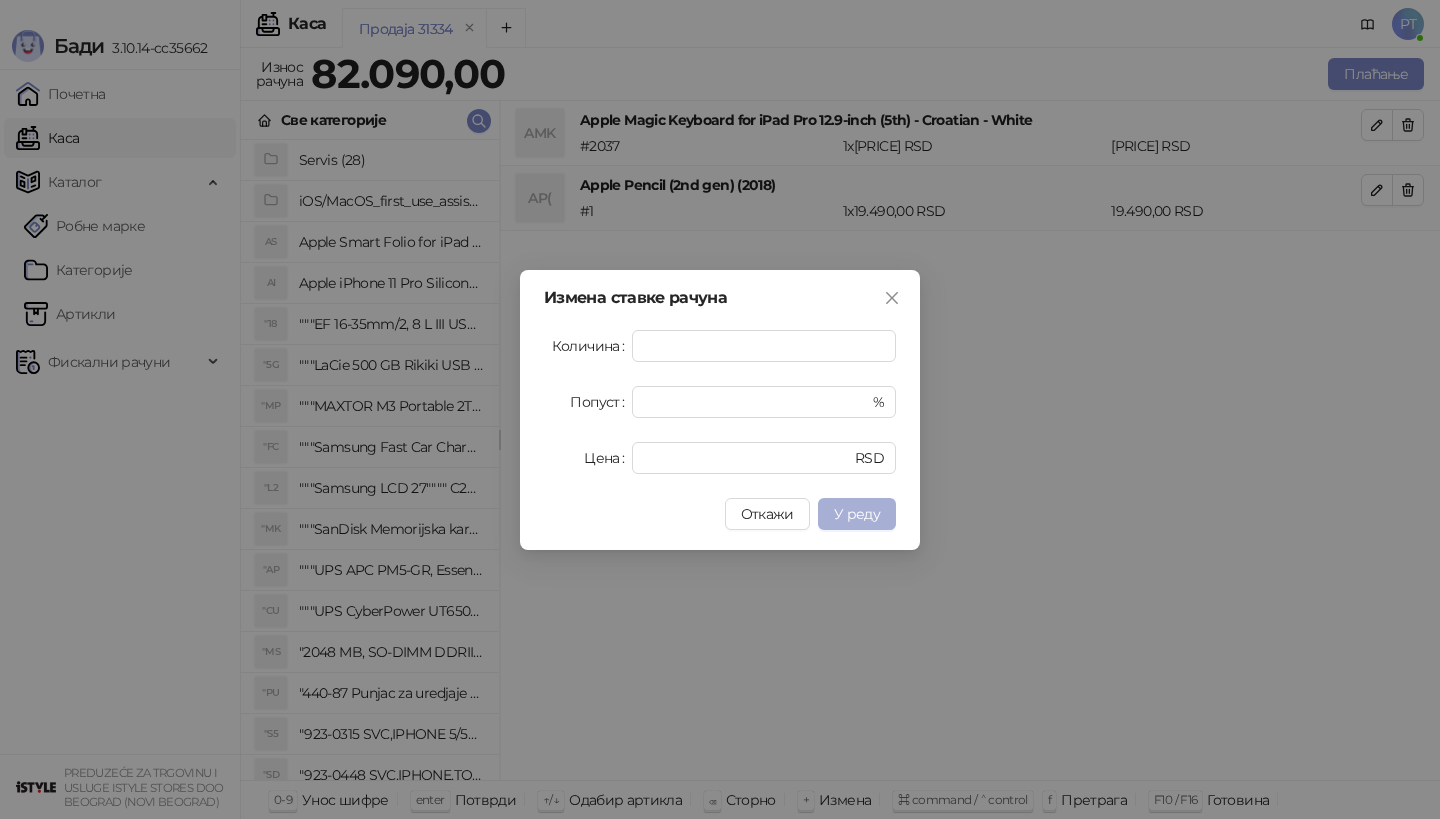 click on "У реду" at bounding box center [857, 514] 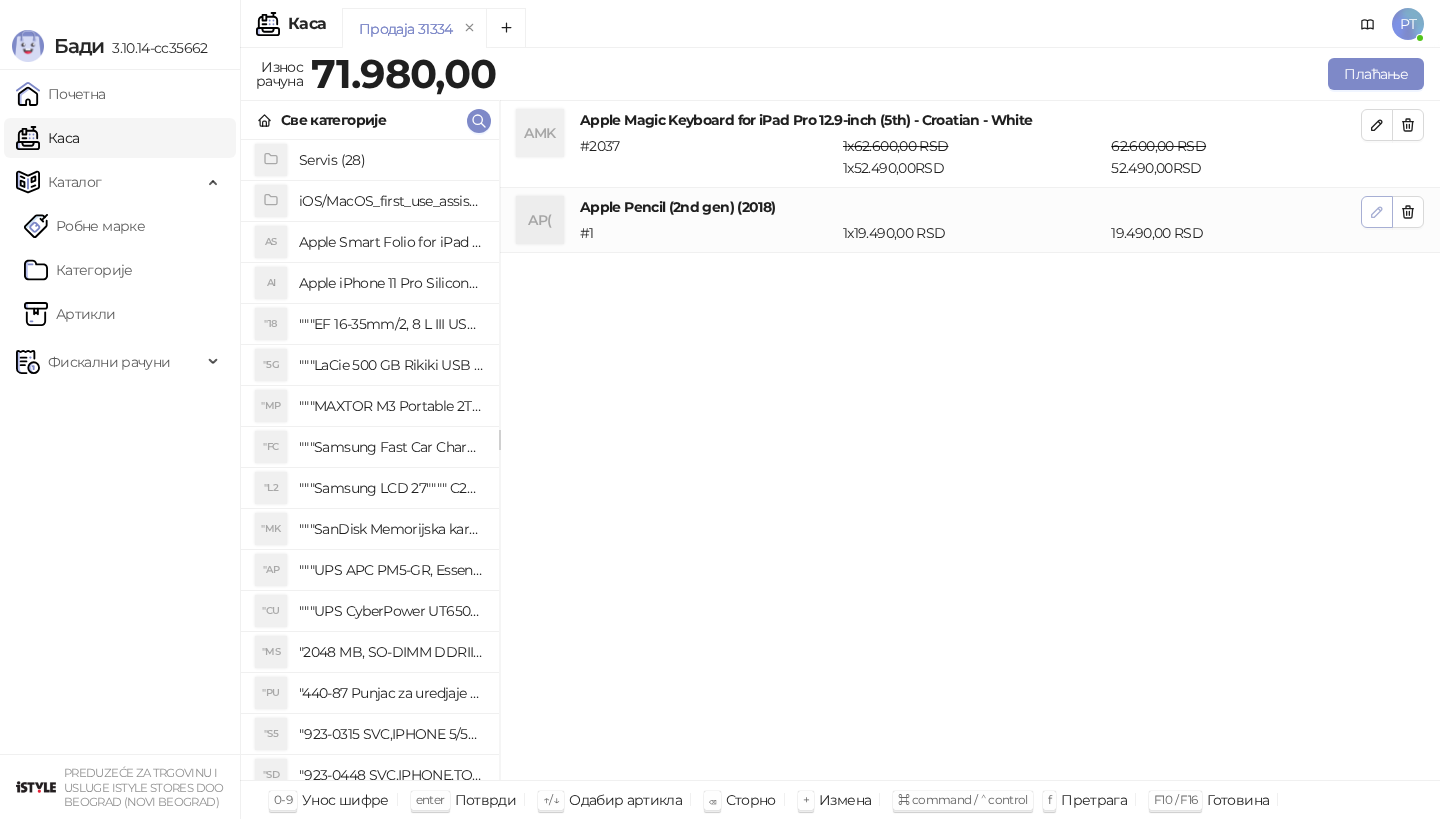 click at bounding box center [1377, 212] 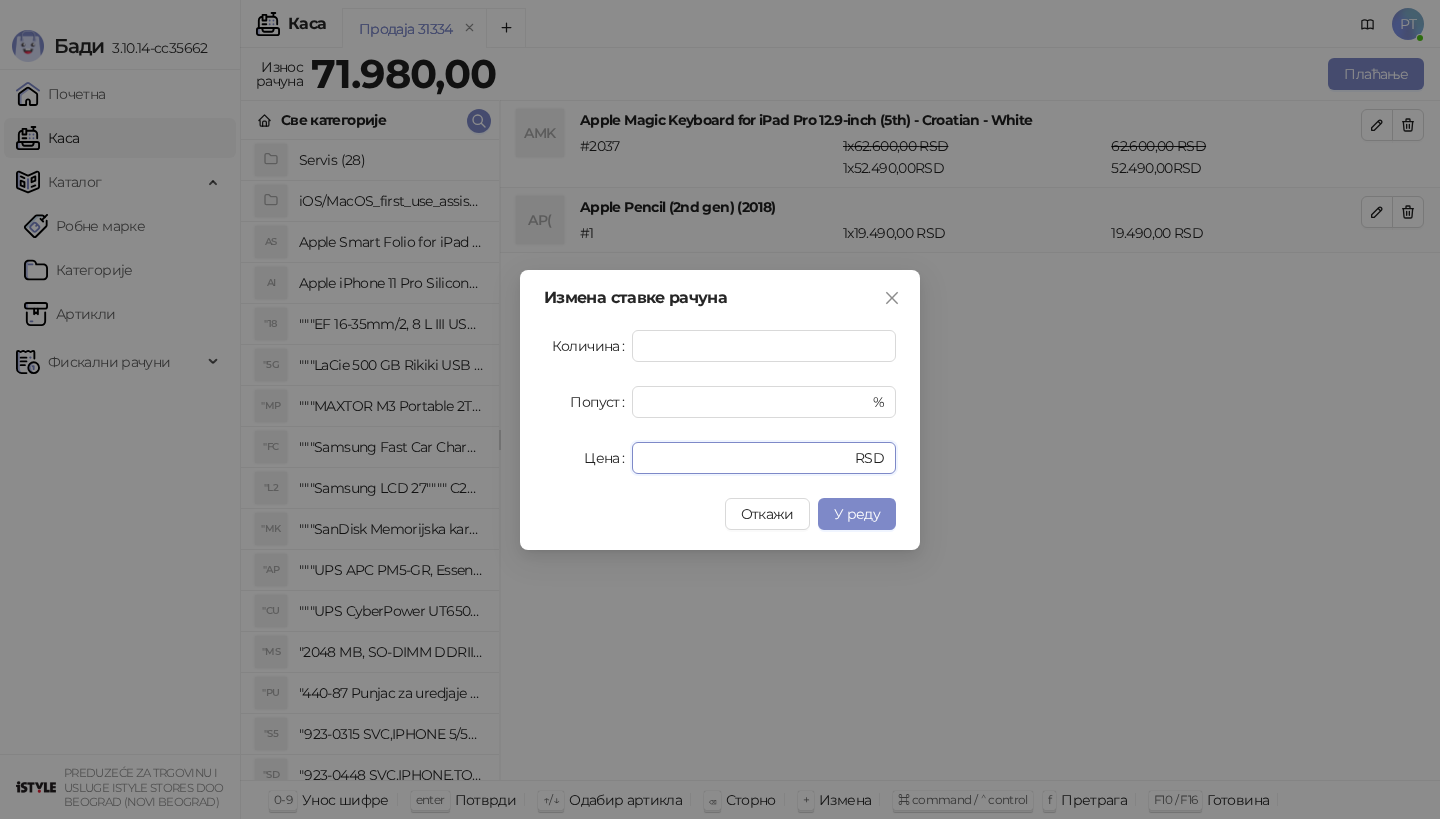 drag, startPoint x: 692, startPoint y: 465, endPoint x: 532, endPoint y: 465, distance: 160 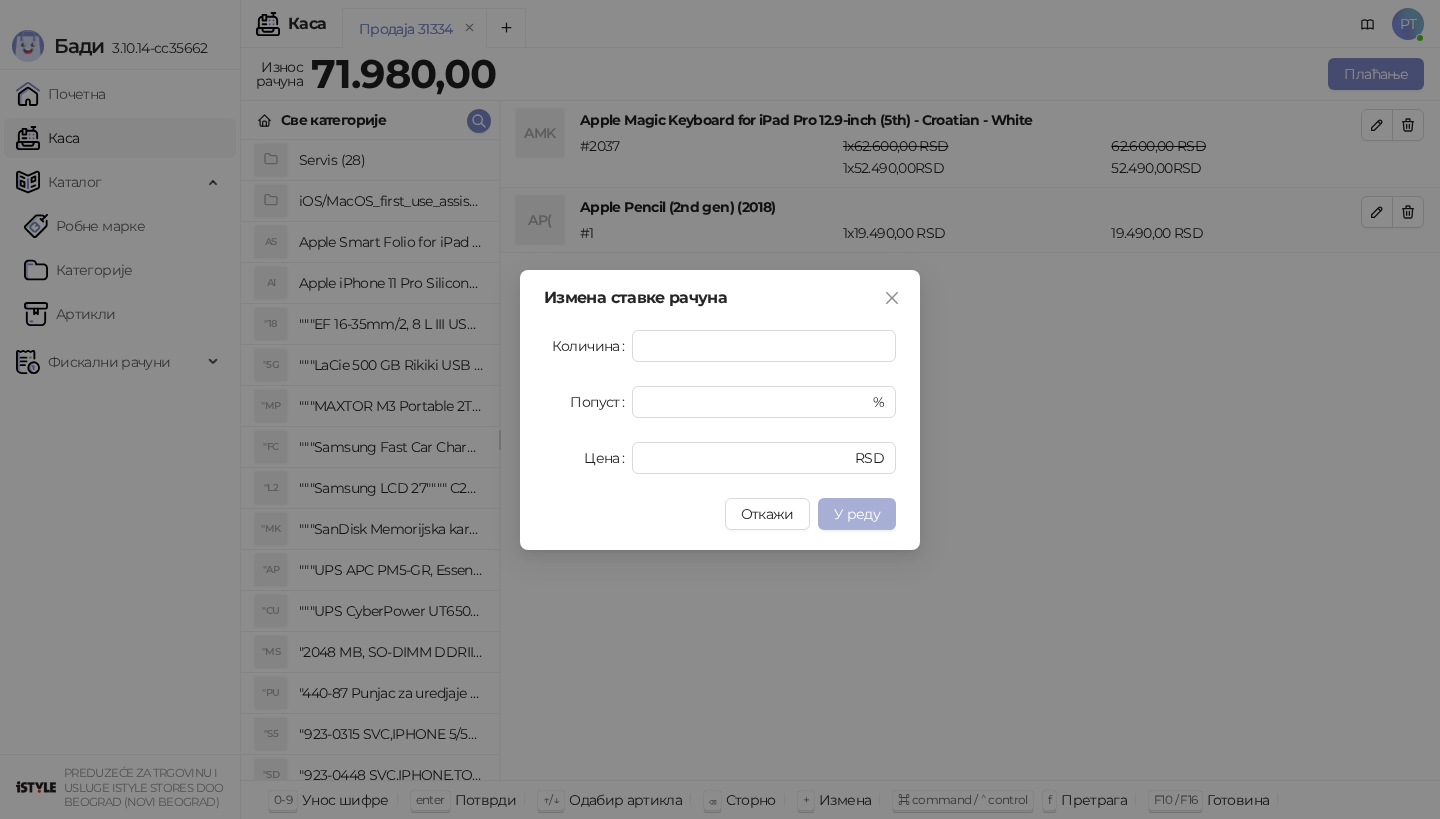 type on "*******" 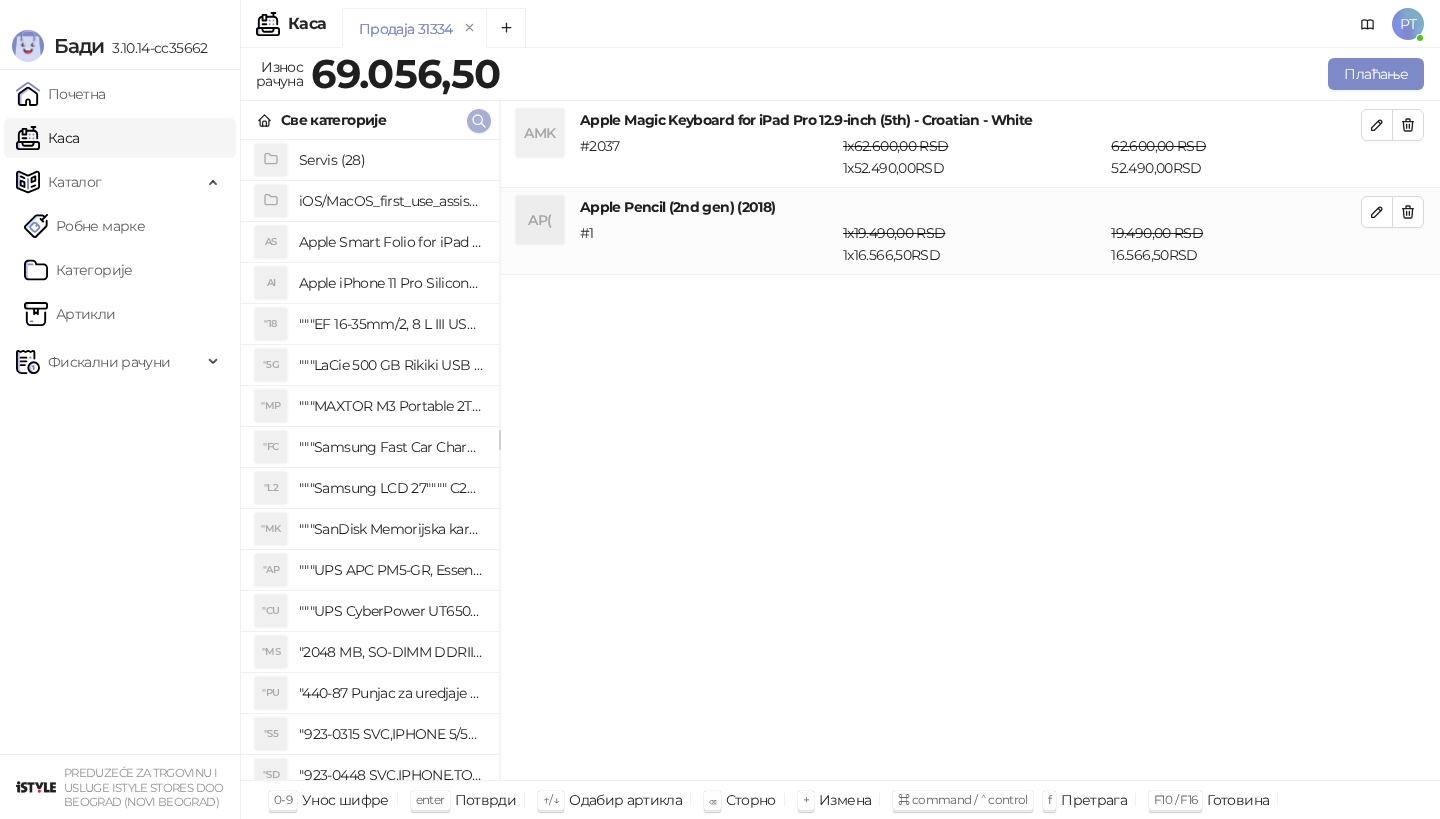 click 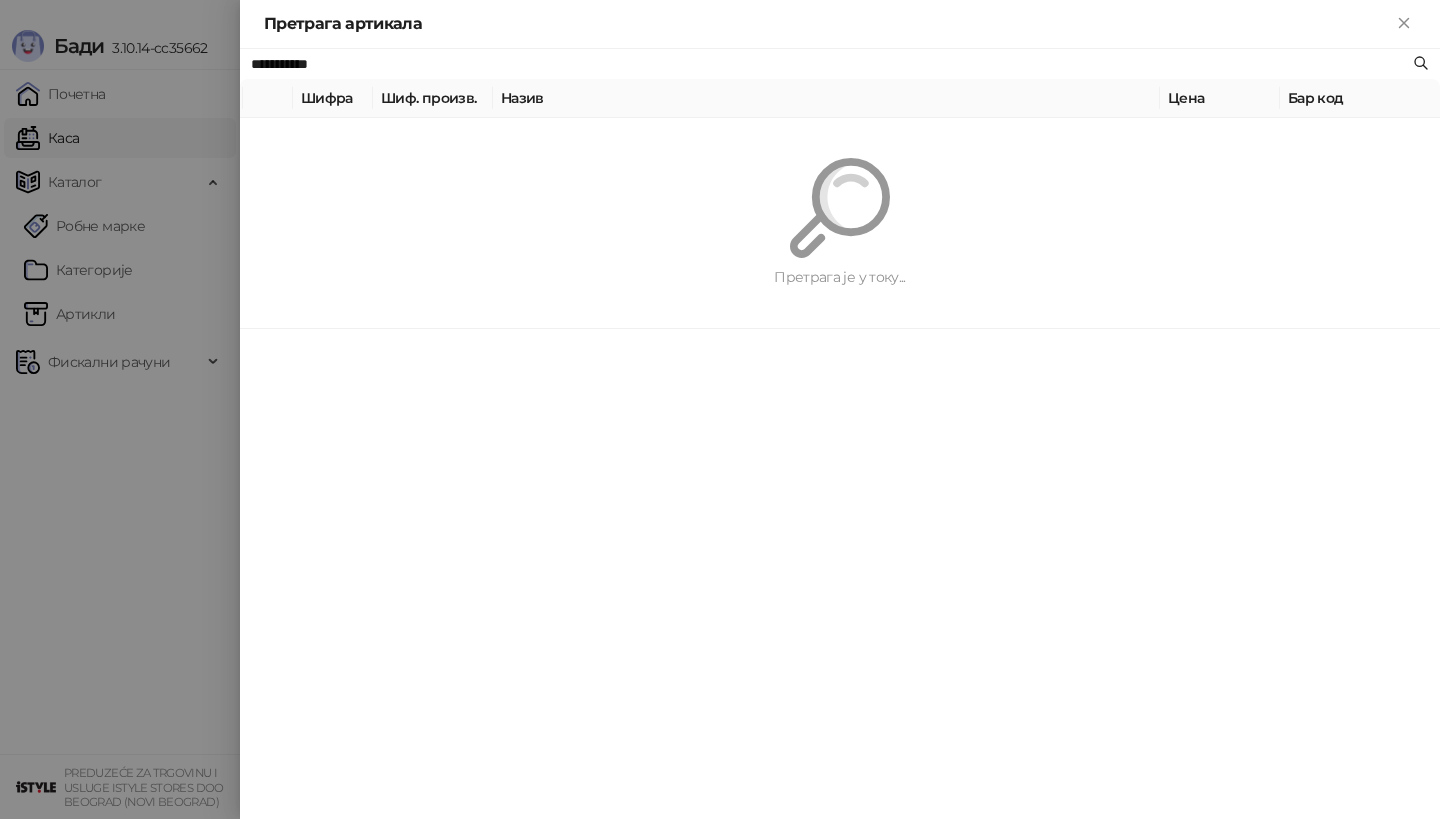 paste on "*********" 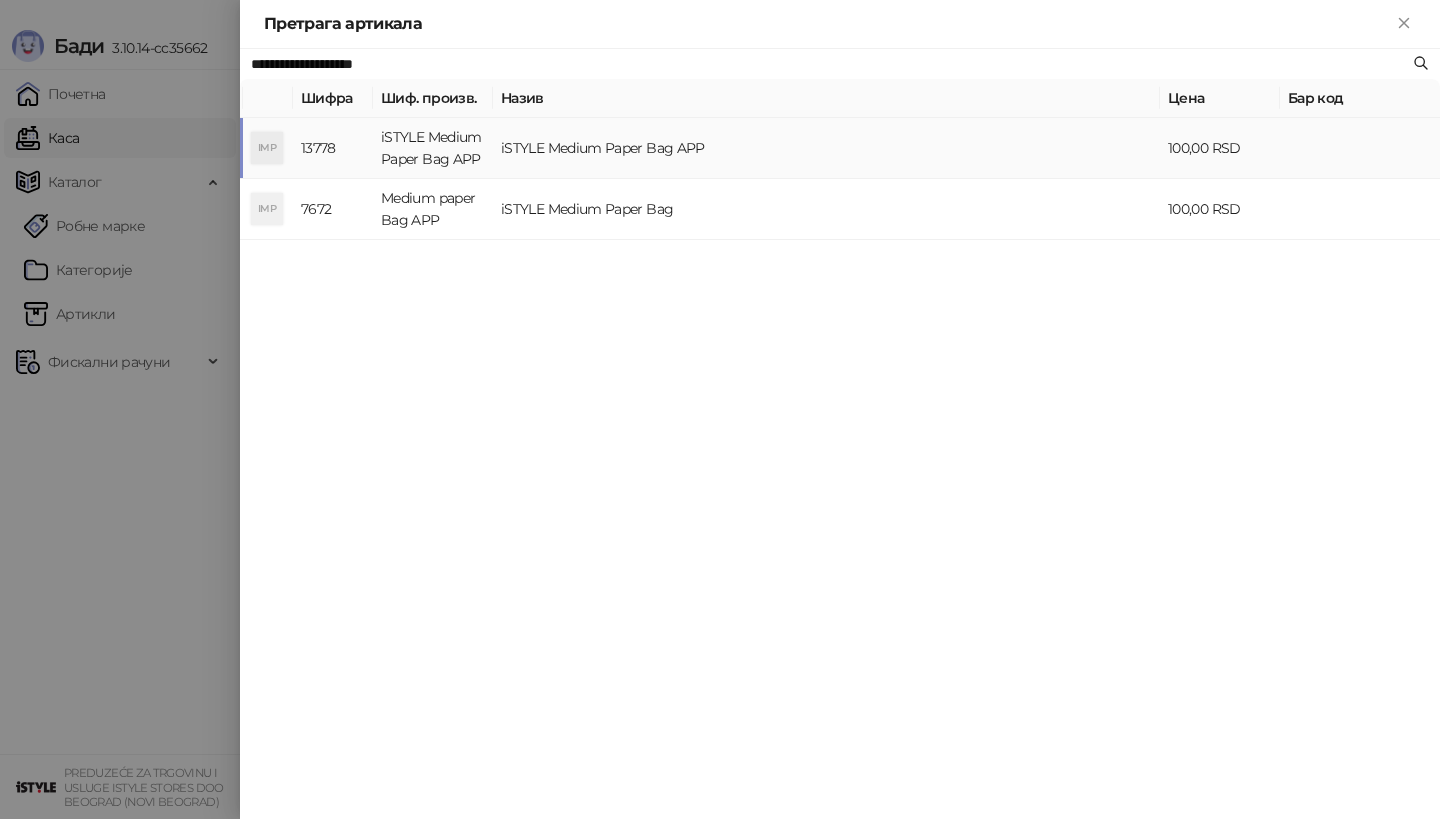type on "**********" 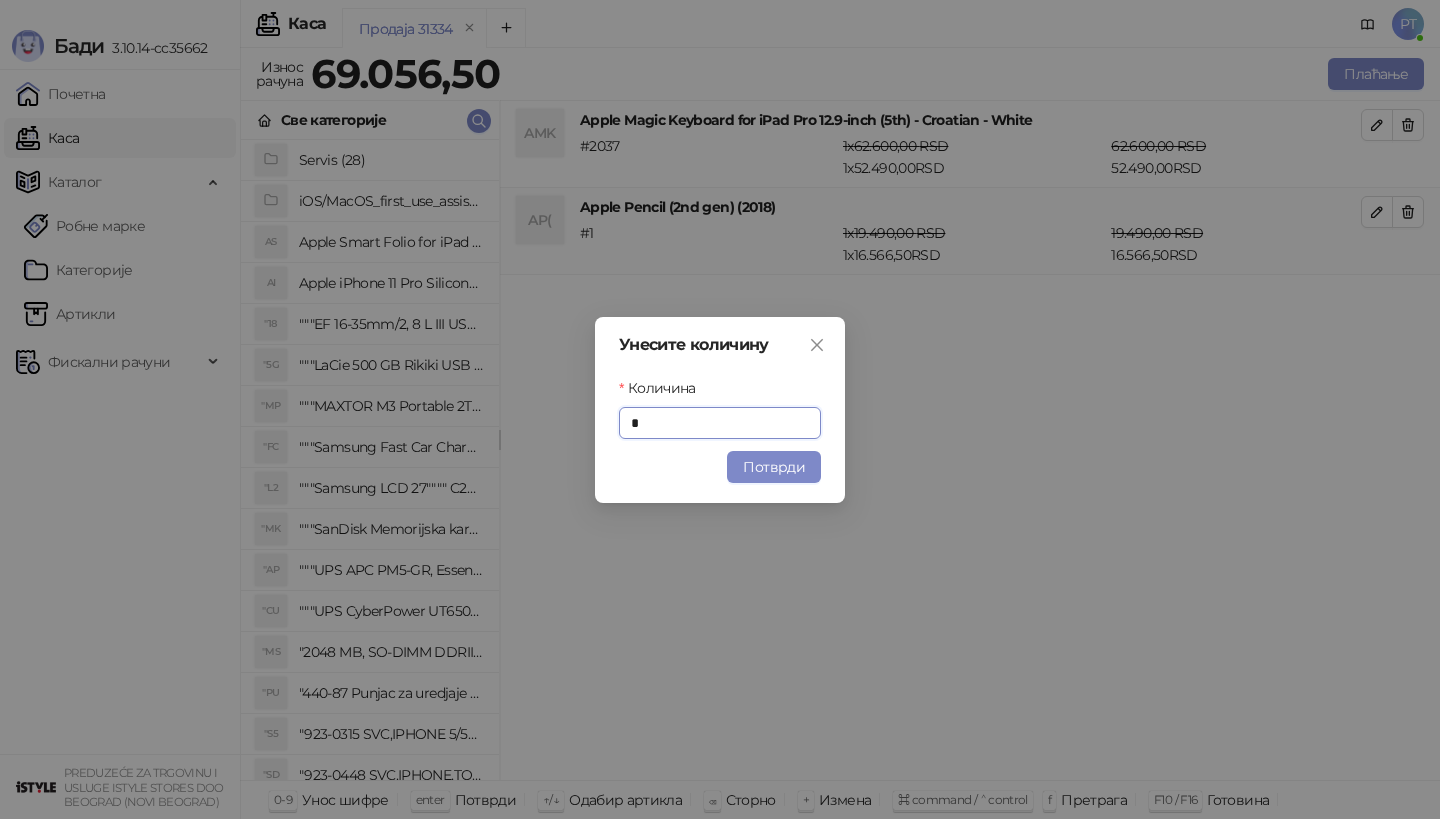 click on "Унесите количину Количина * Потврди" at bounding box center (720, 410) 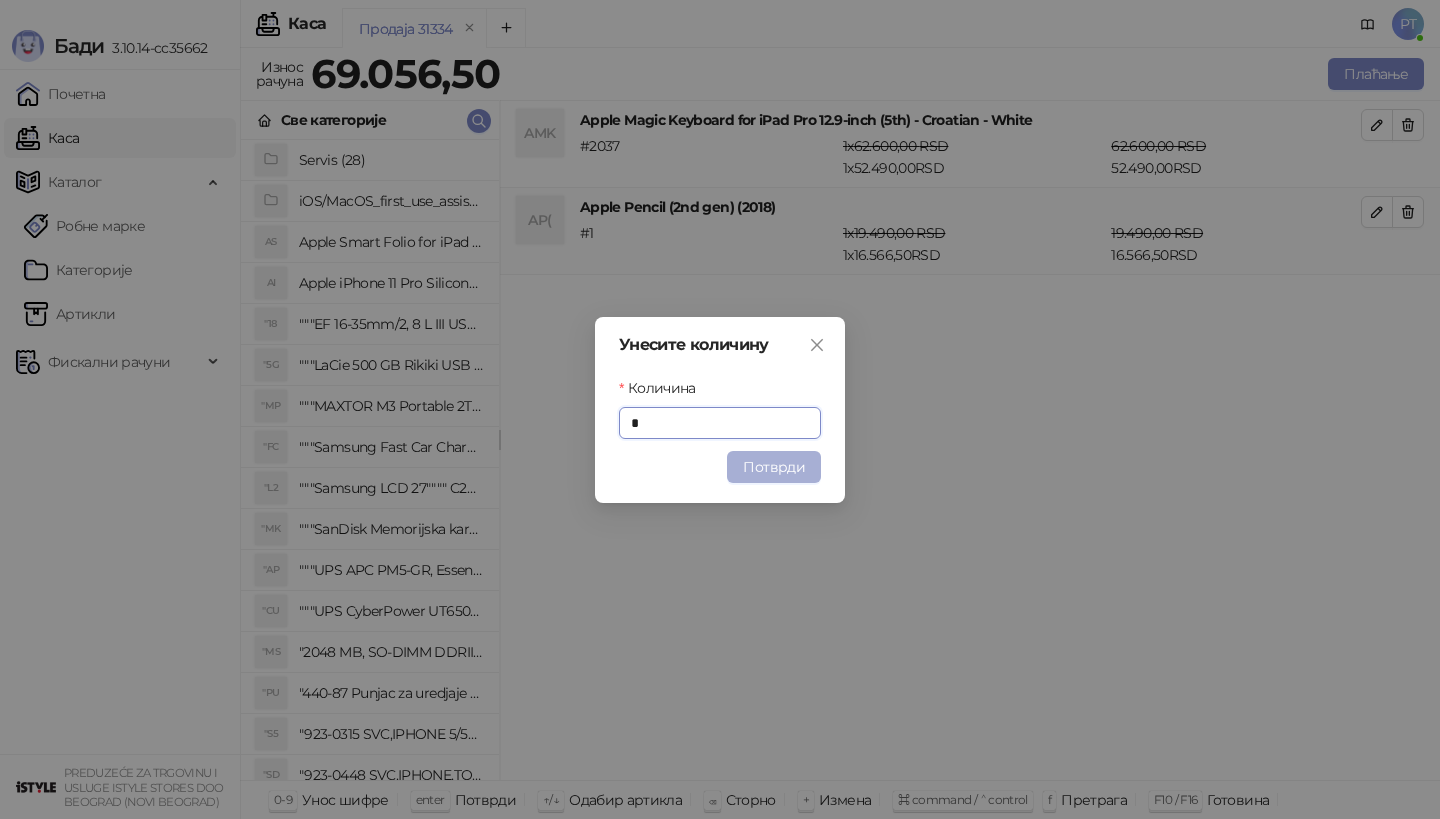 click on "Потврди" at bounding box center (774, 467) 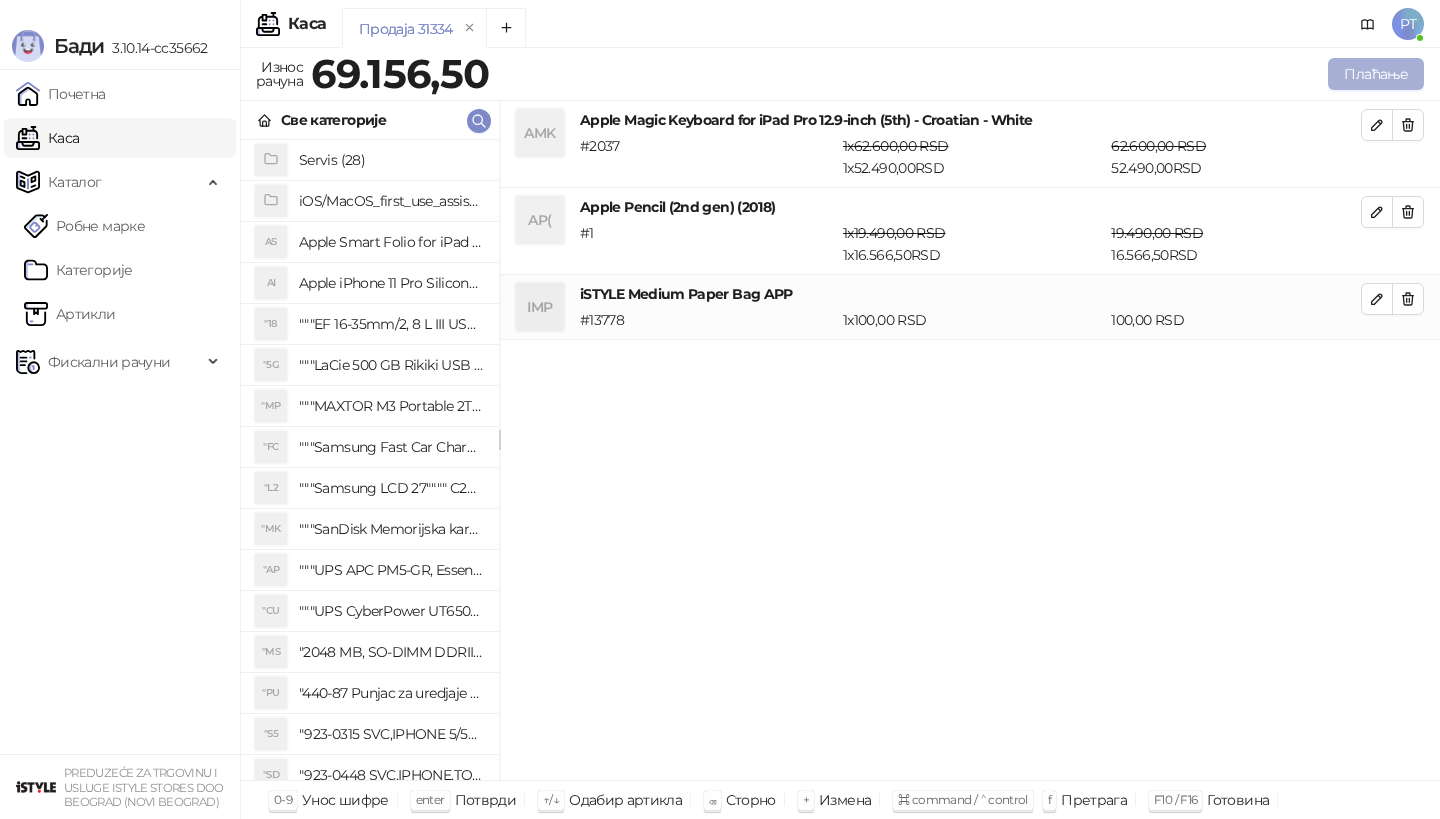 click on "Плаћање" at bounding box center [1376, 74] 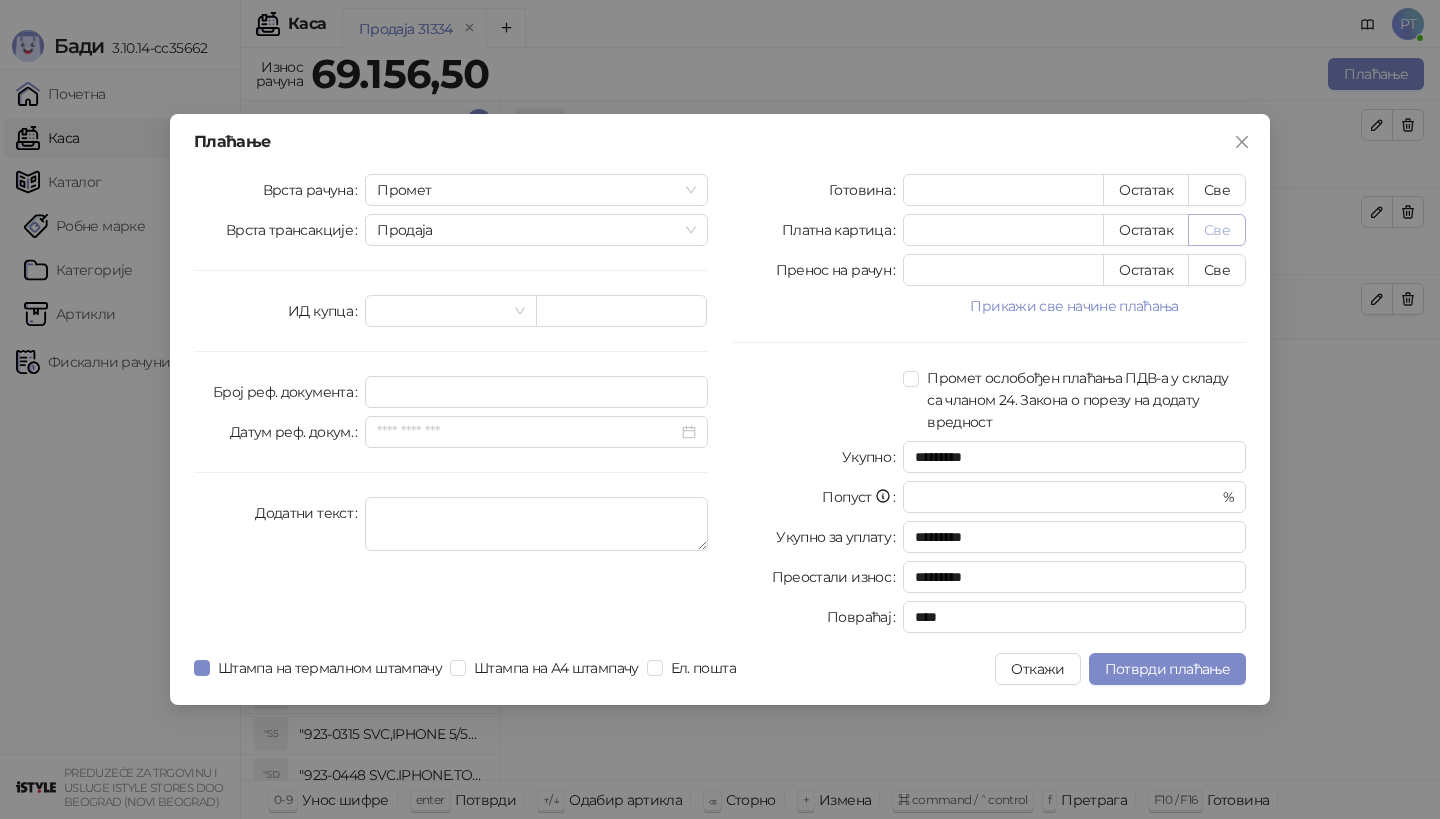 click on "Све" at bounding box center [1217, 230] 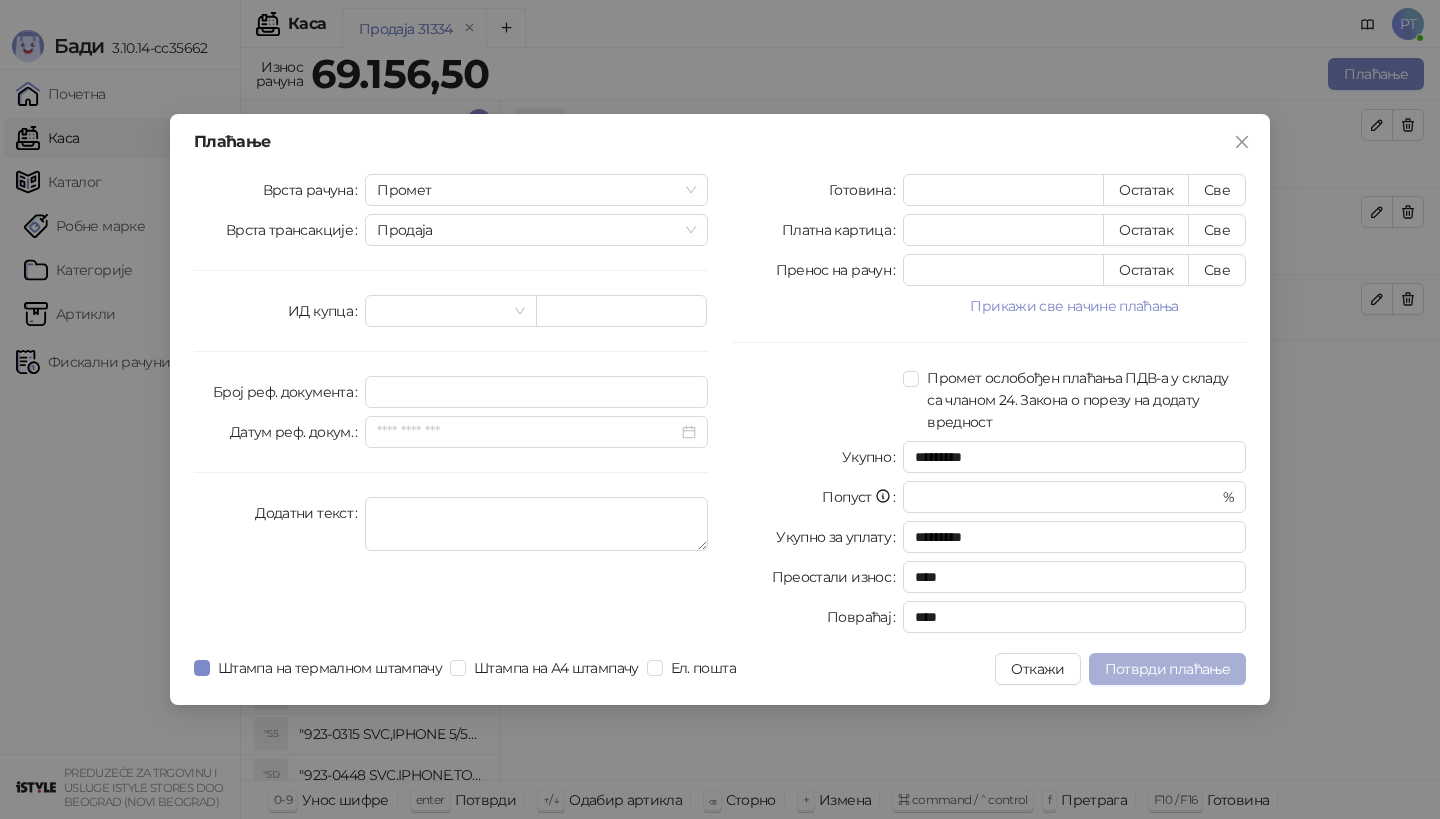 click on "Потврди плаћање" at bounding box center (1167, 669) 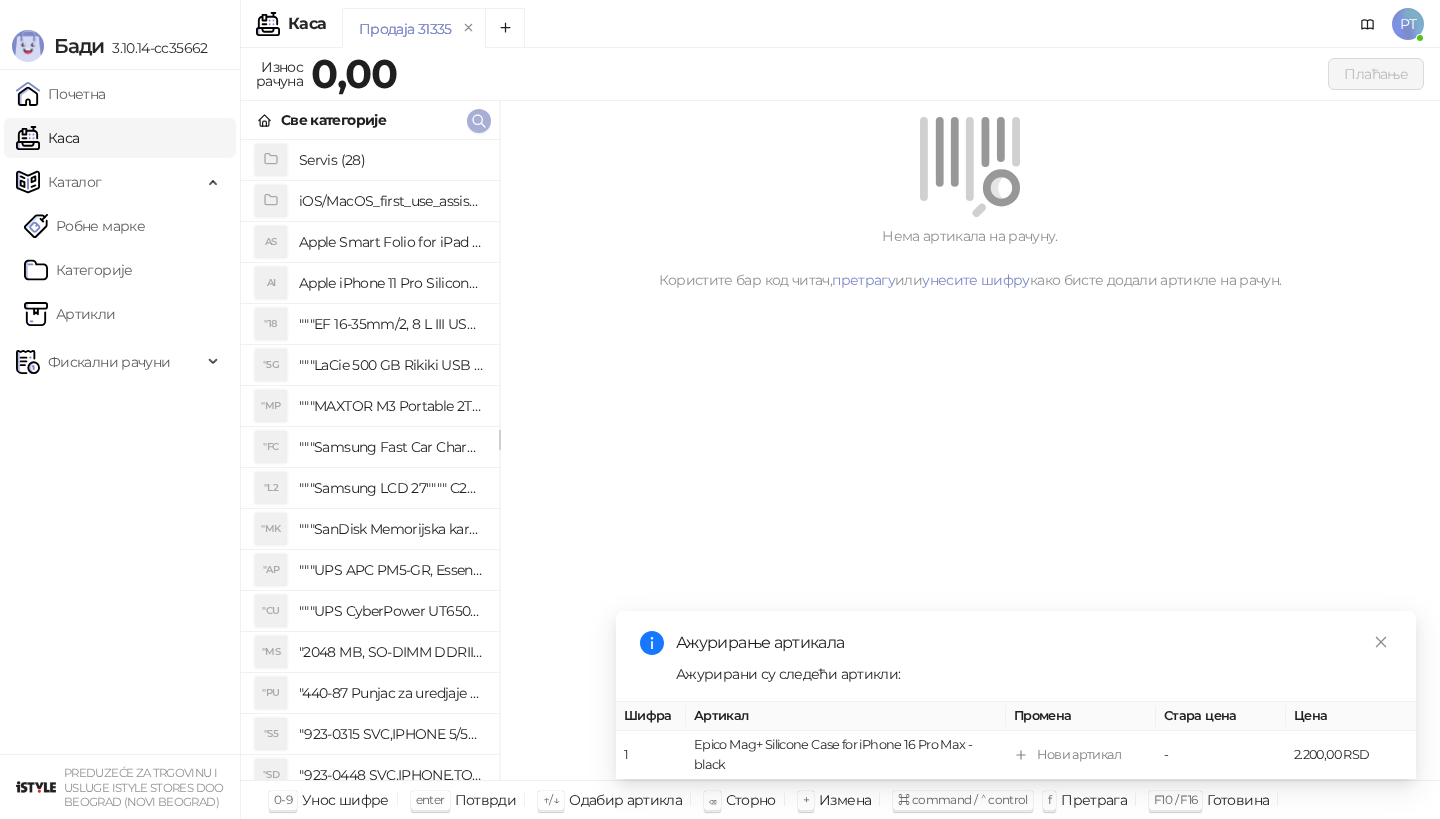 click 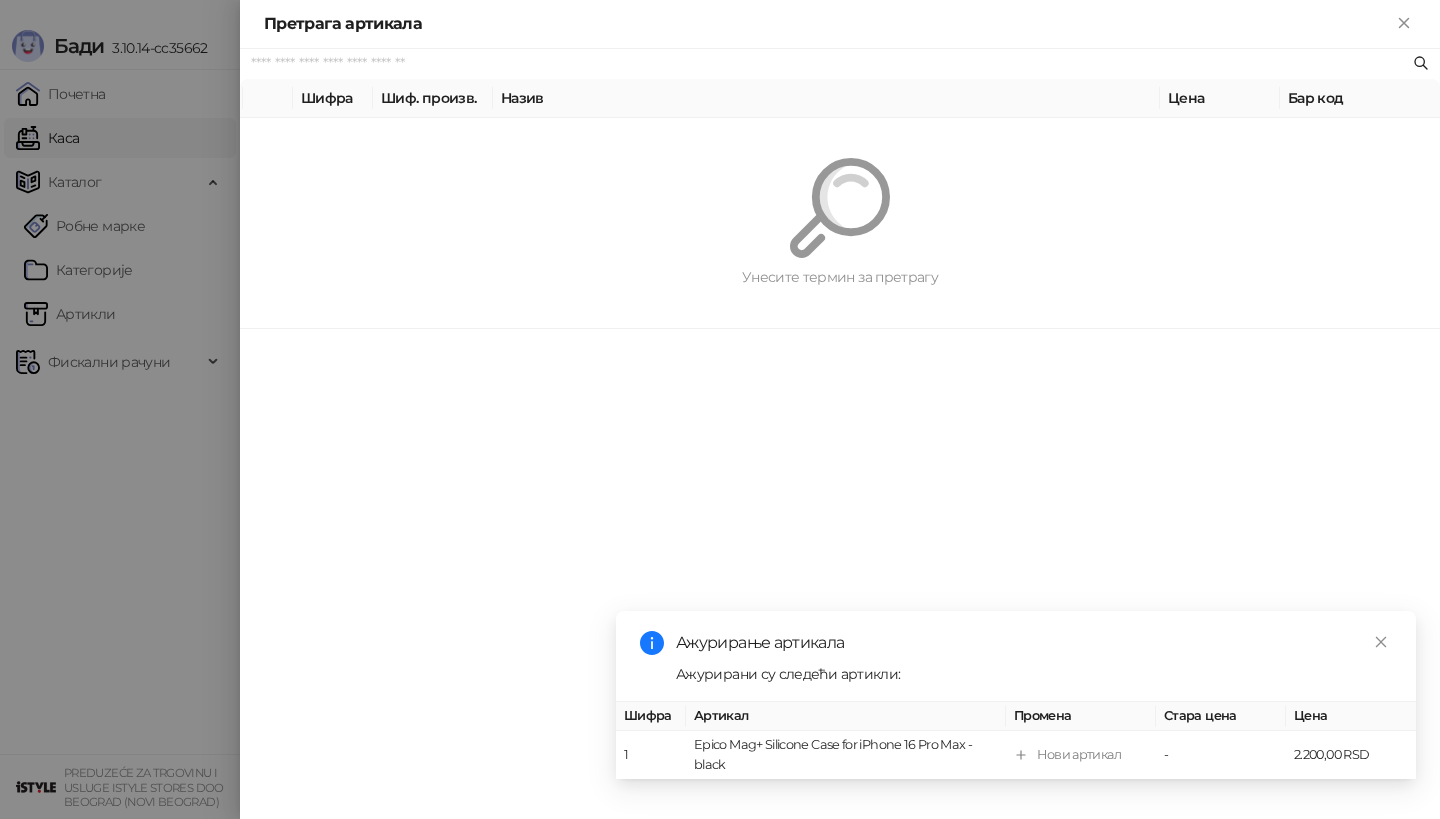 paste on "*********" 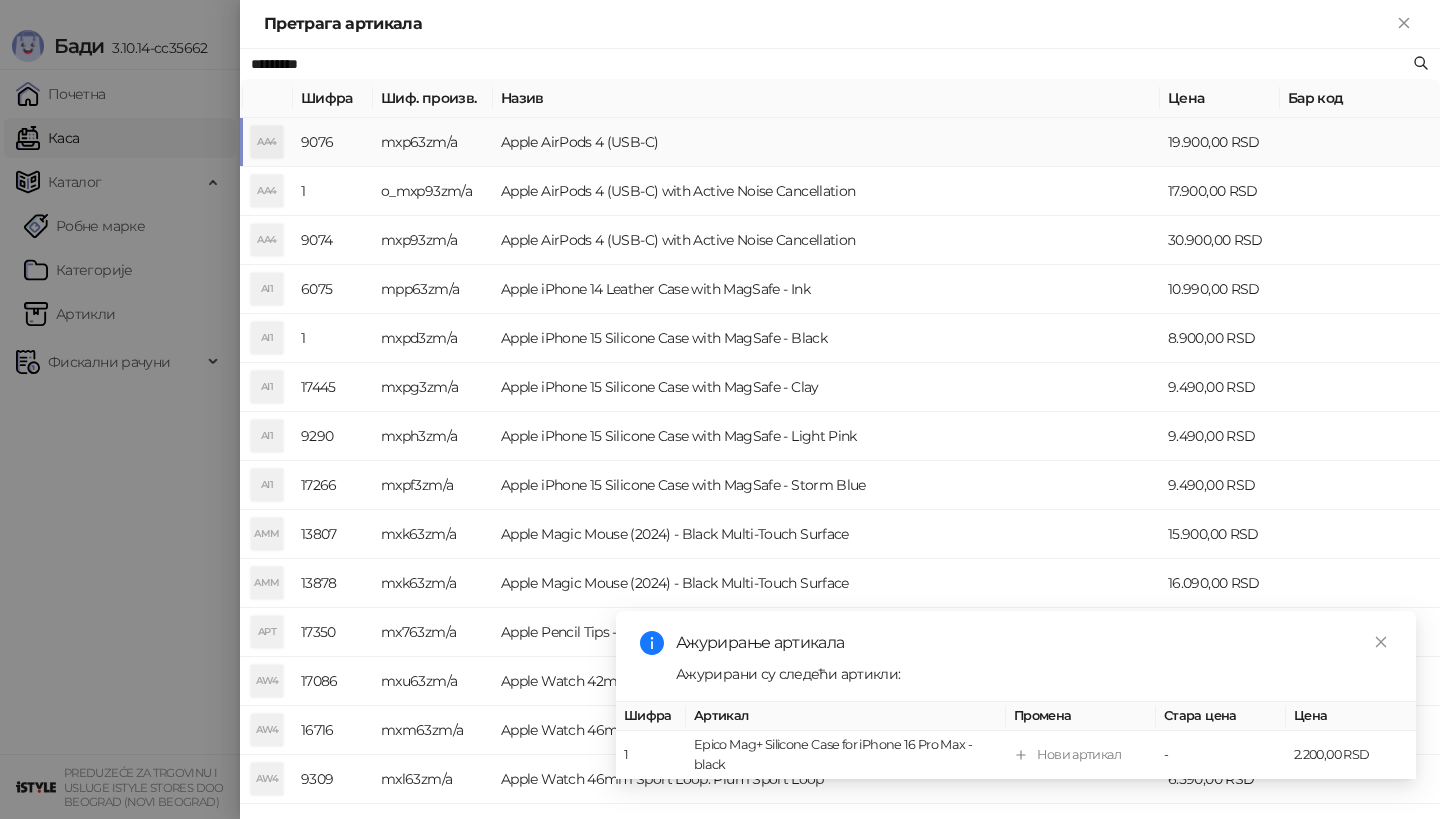 click on "AA4" at bounding box center (267, 142) 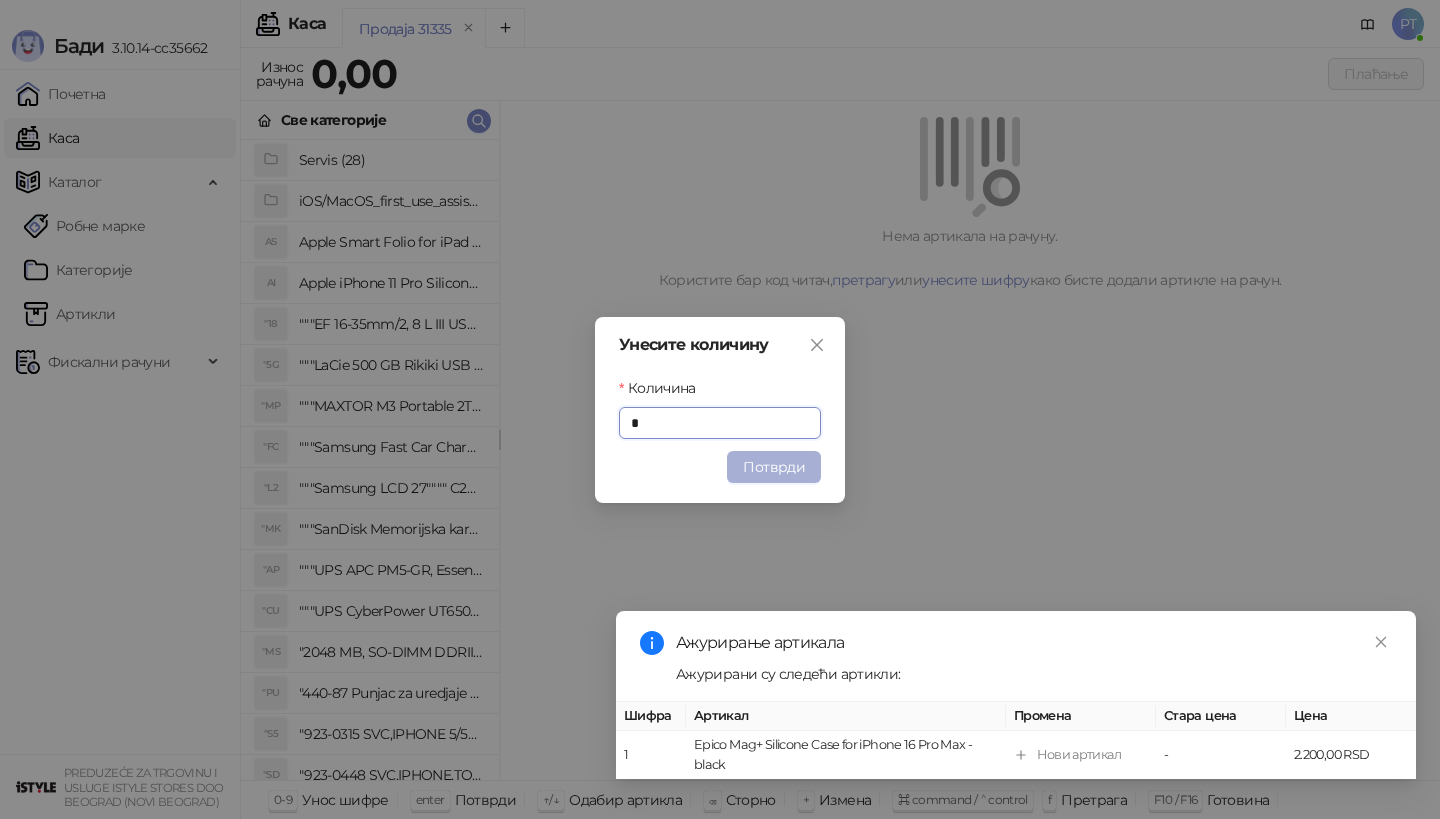 click on "Потврди" at bounding box center (774, 467) 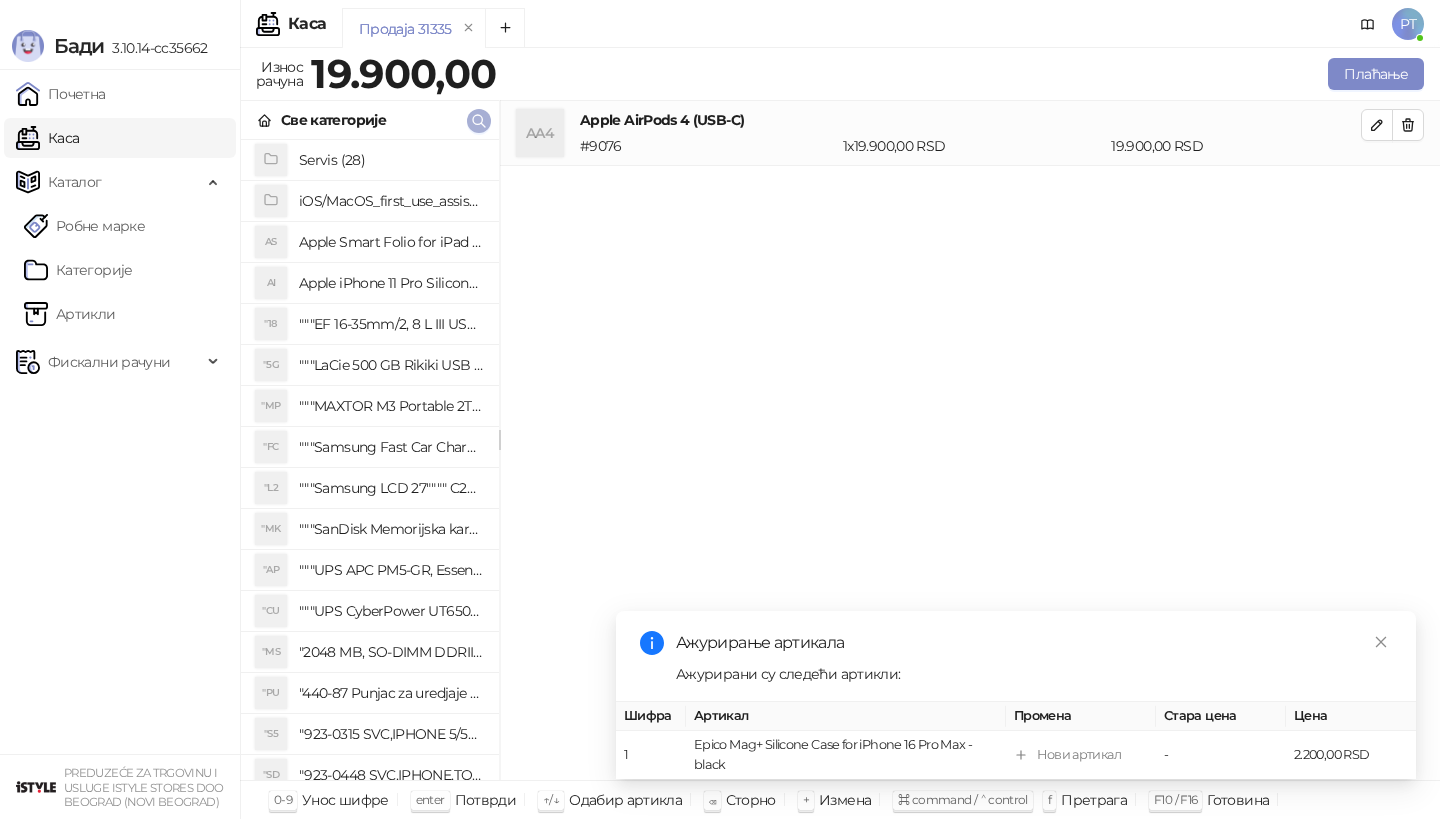 click at bounding box center (479, 120) 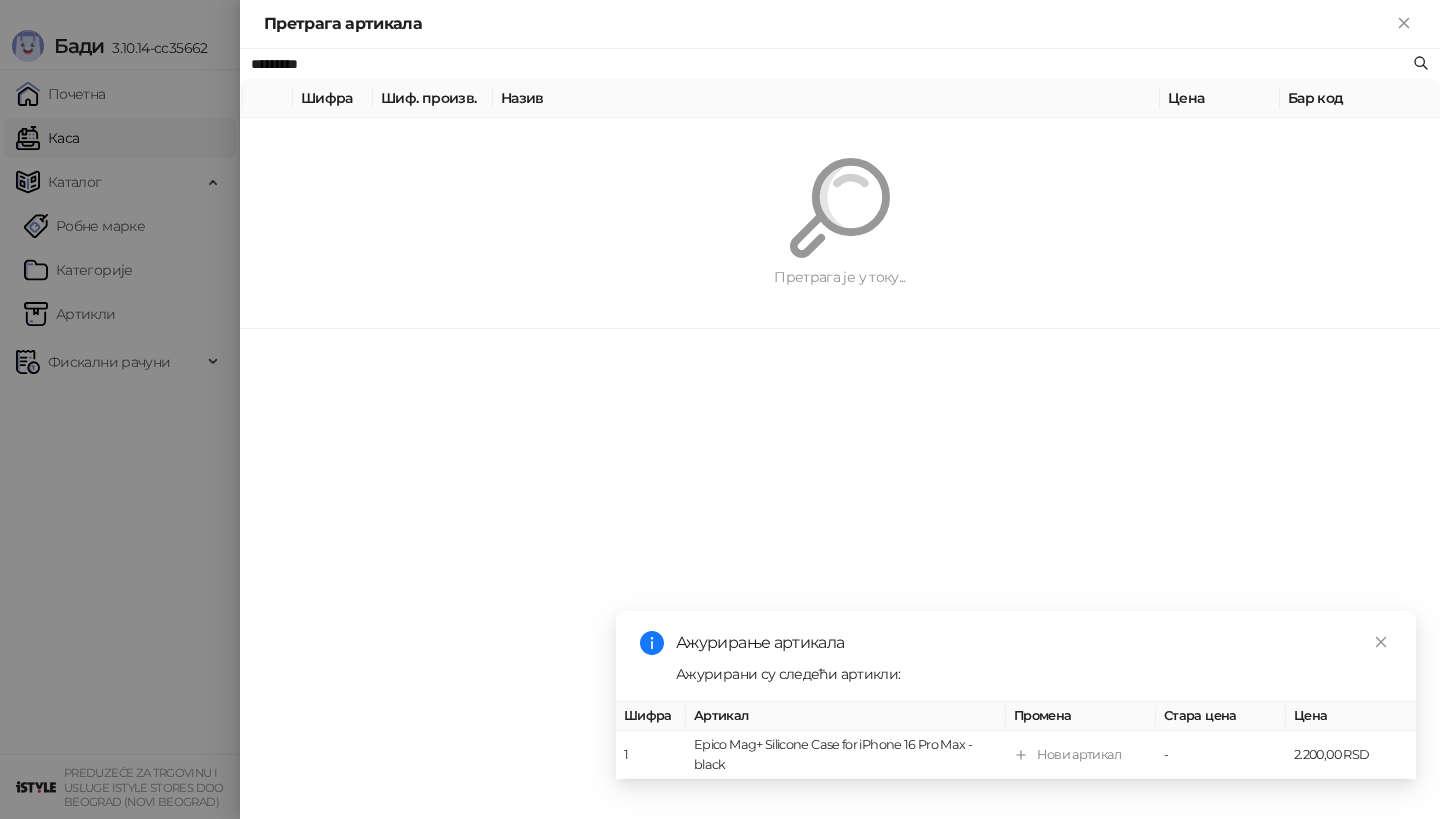 paste on "**" 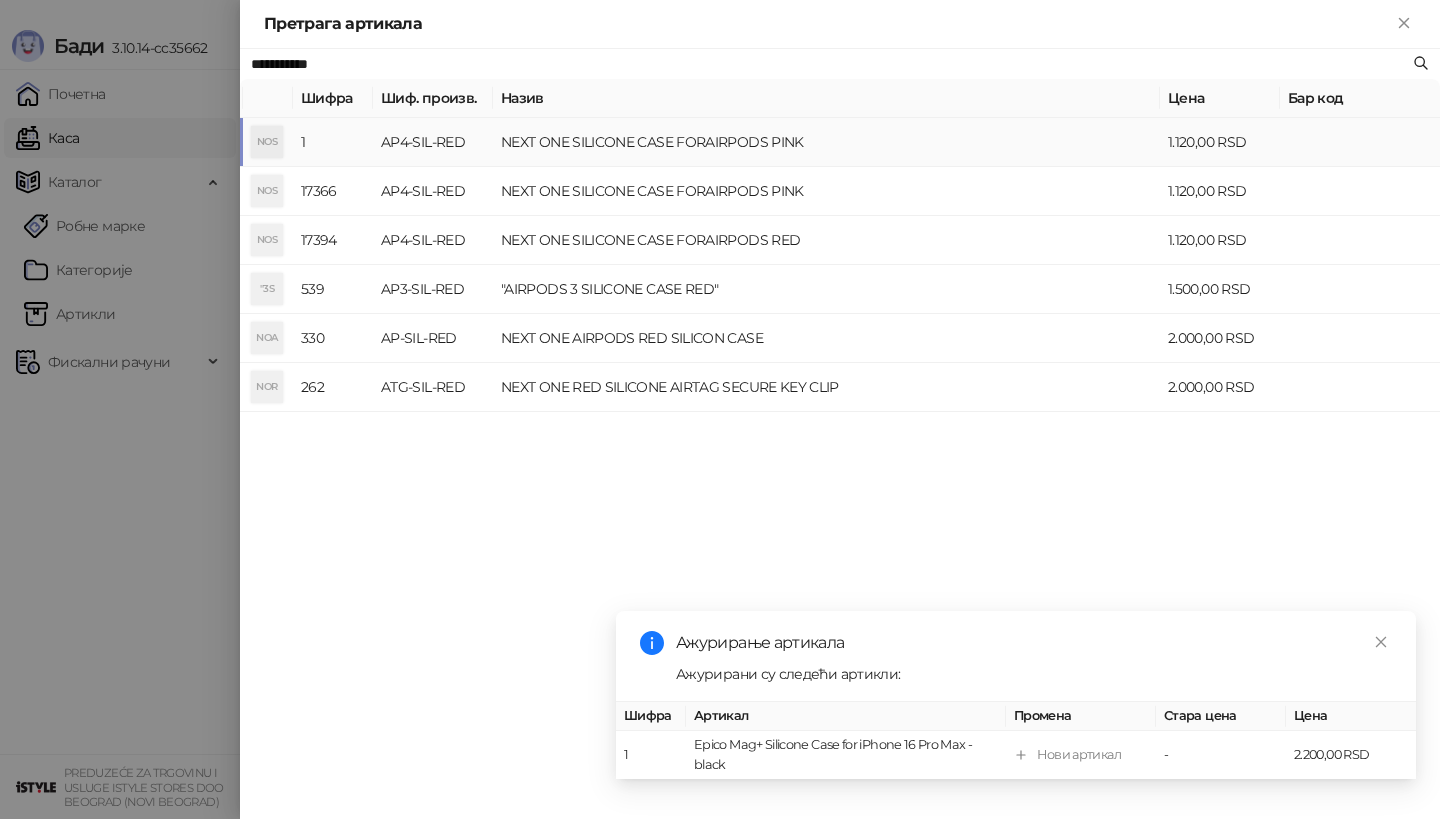 type on "**********" 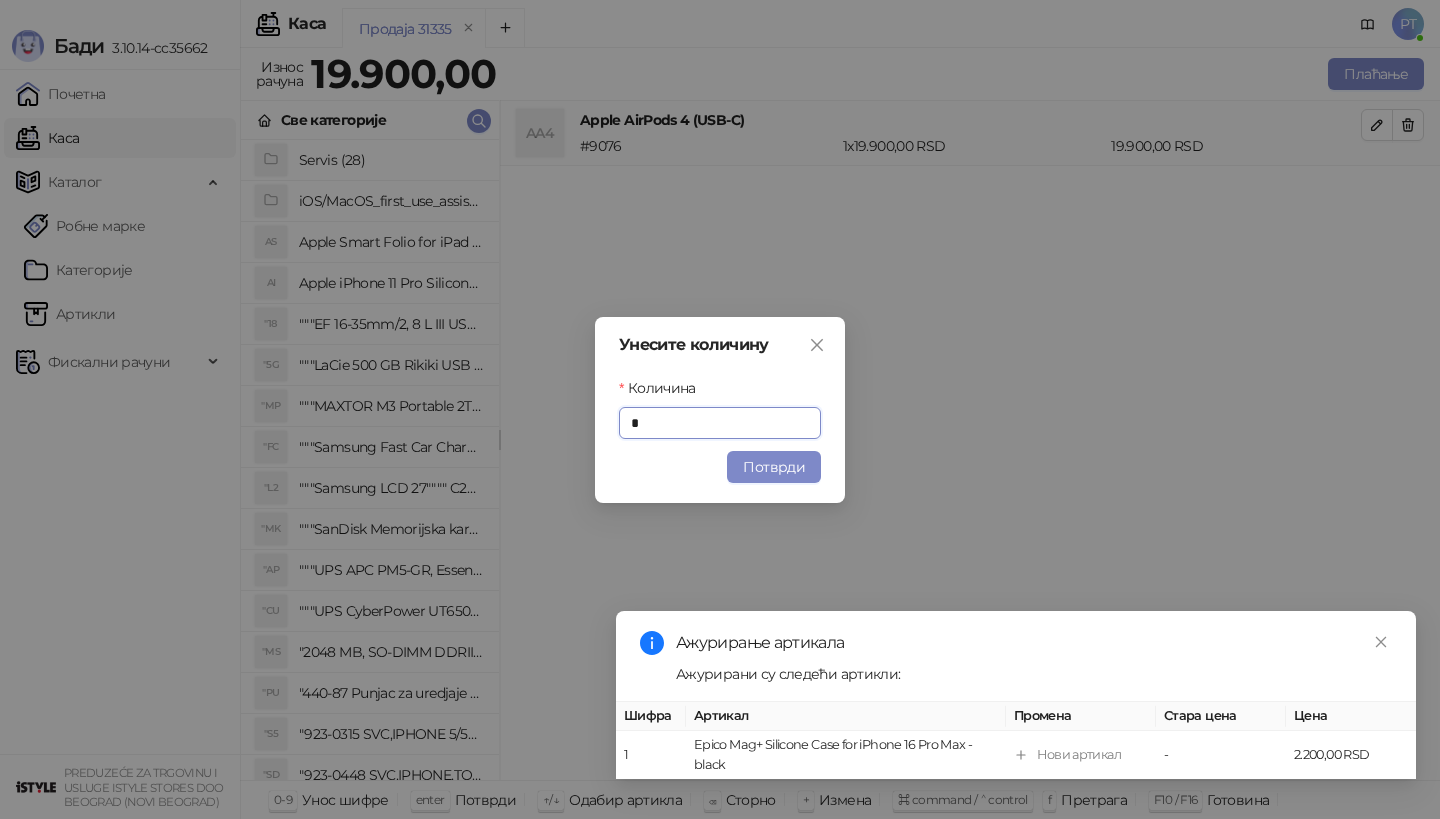 click on "Унесите количину Количина * Потврди" at bounding box center [720, 410] 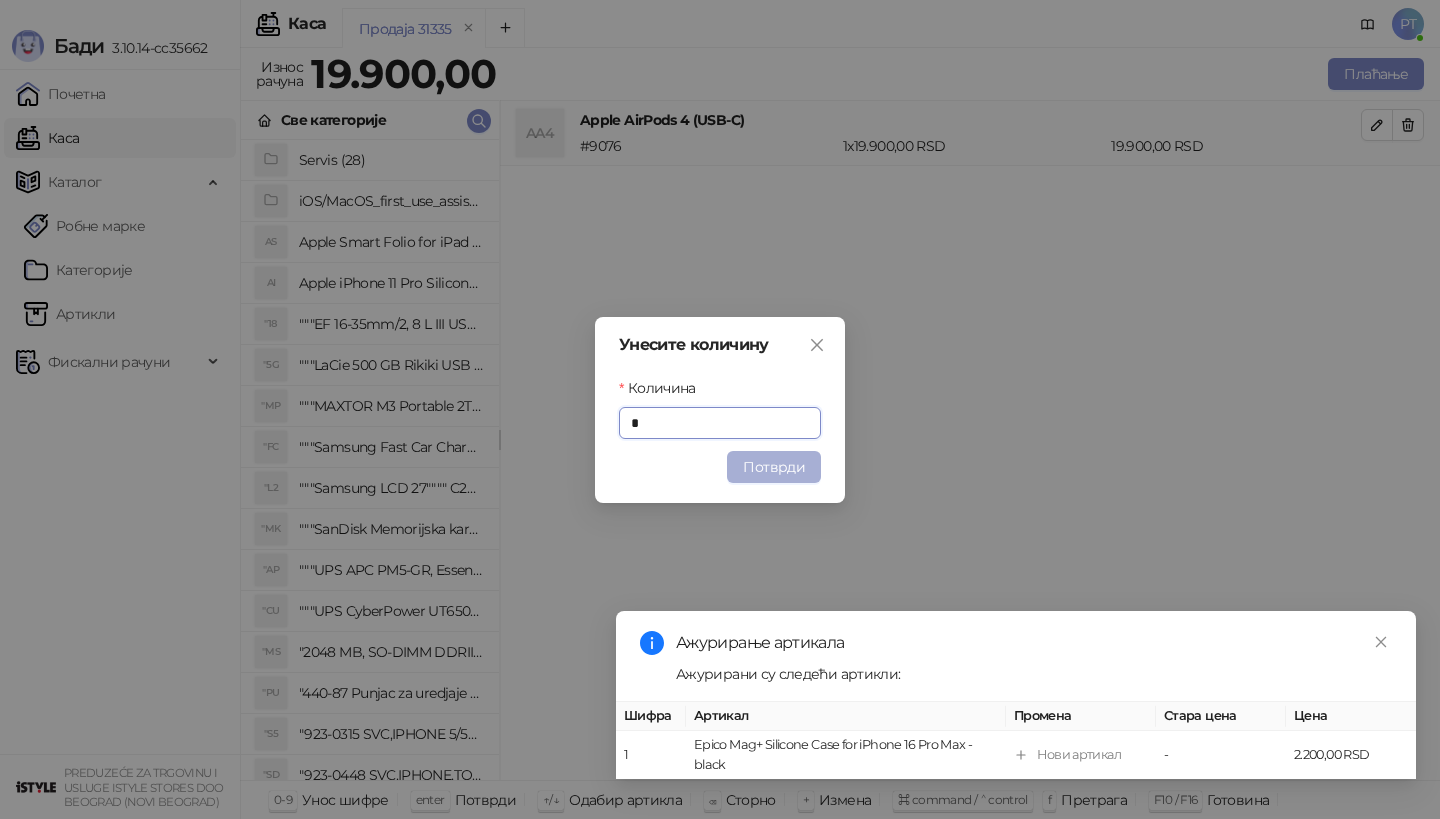 click on "Потврди" at bounding box center [774, 467] 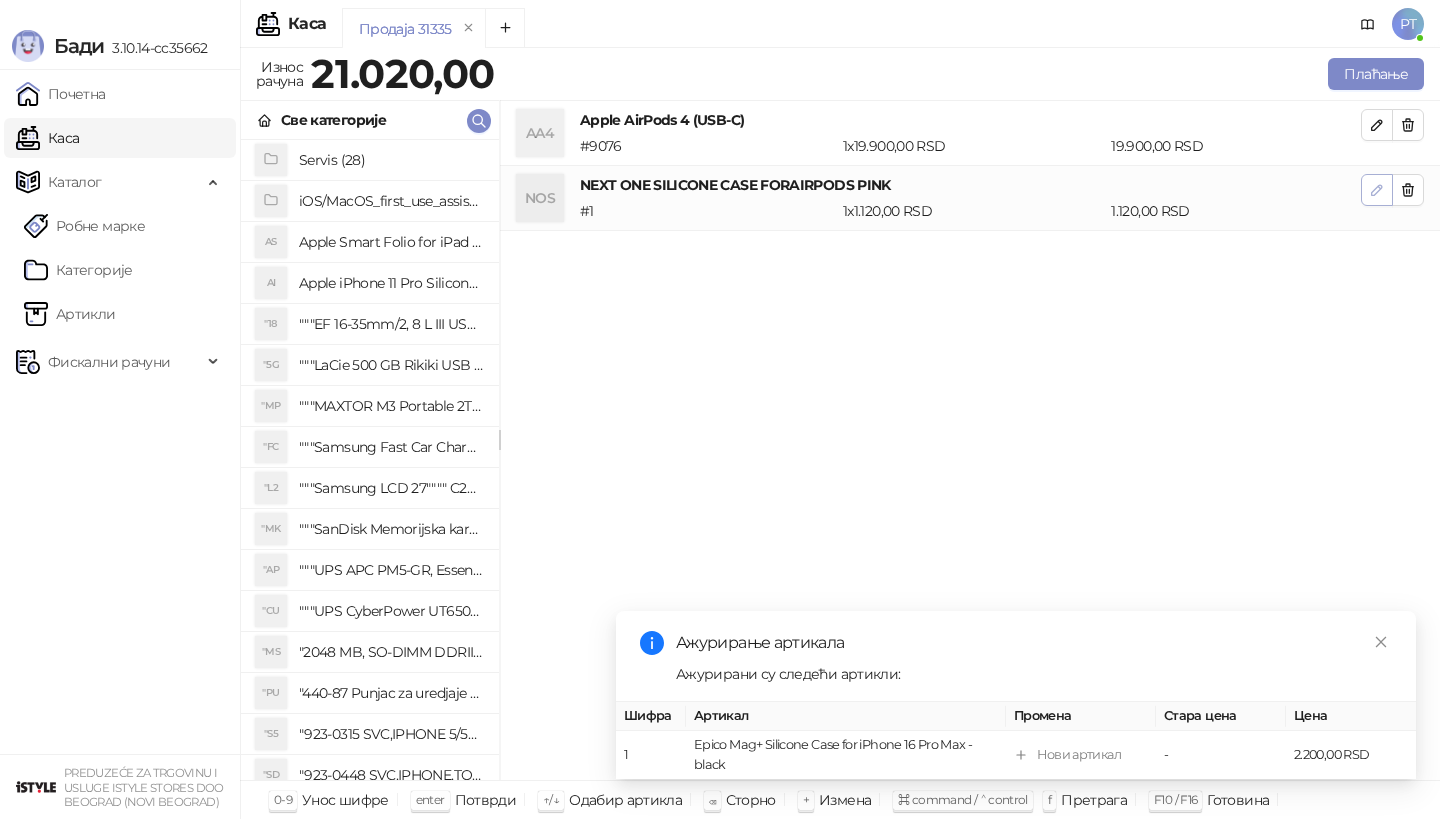 click 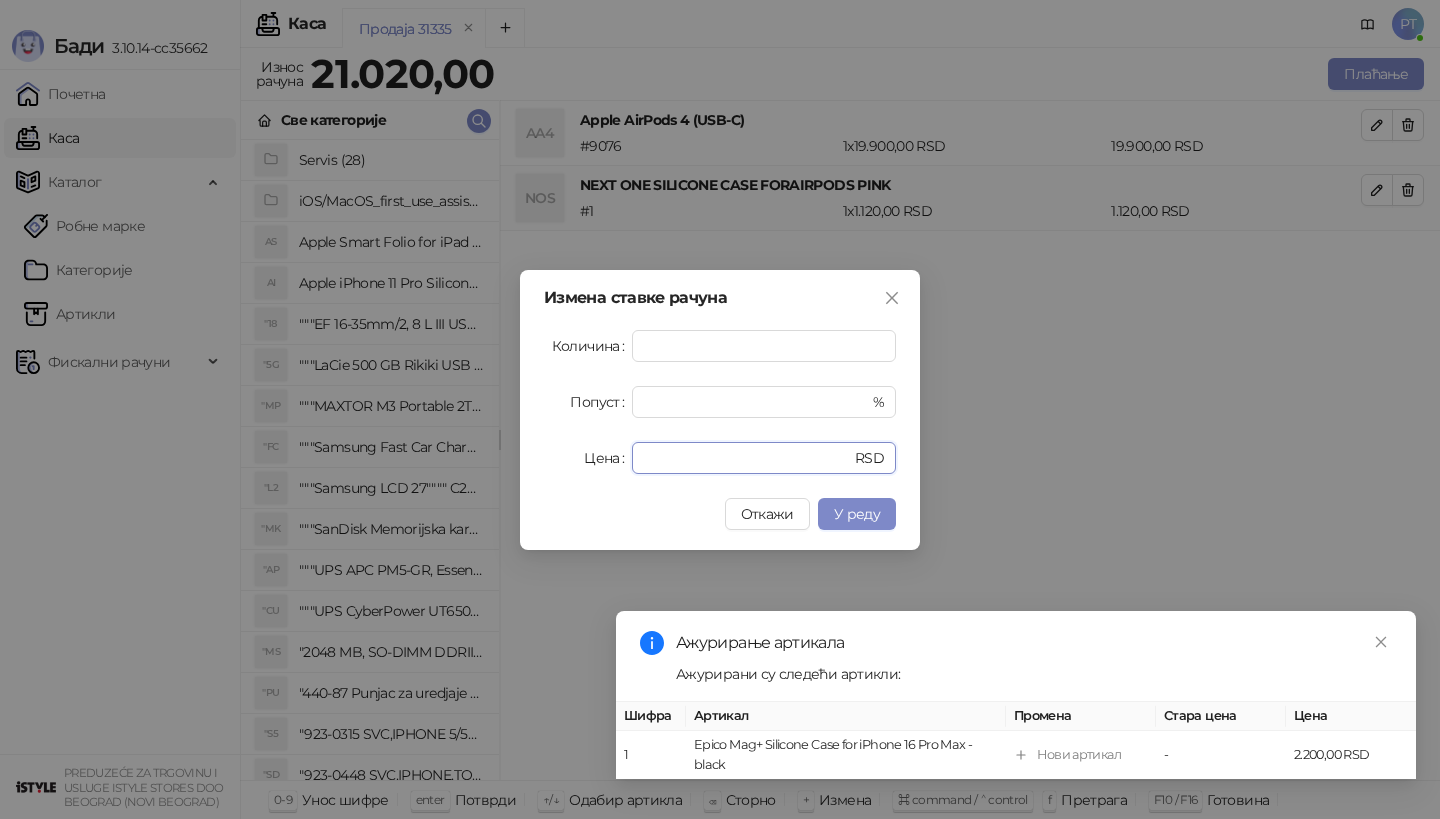 drag, startPoint x: 685, startPoint y: 463, endPoint x: 587, endPoint y: 463, distance: 98 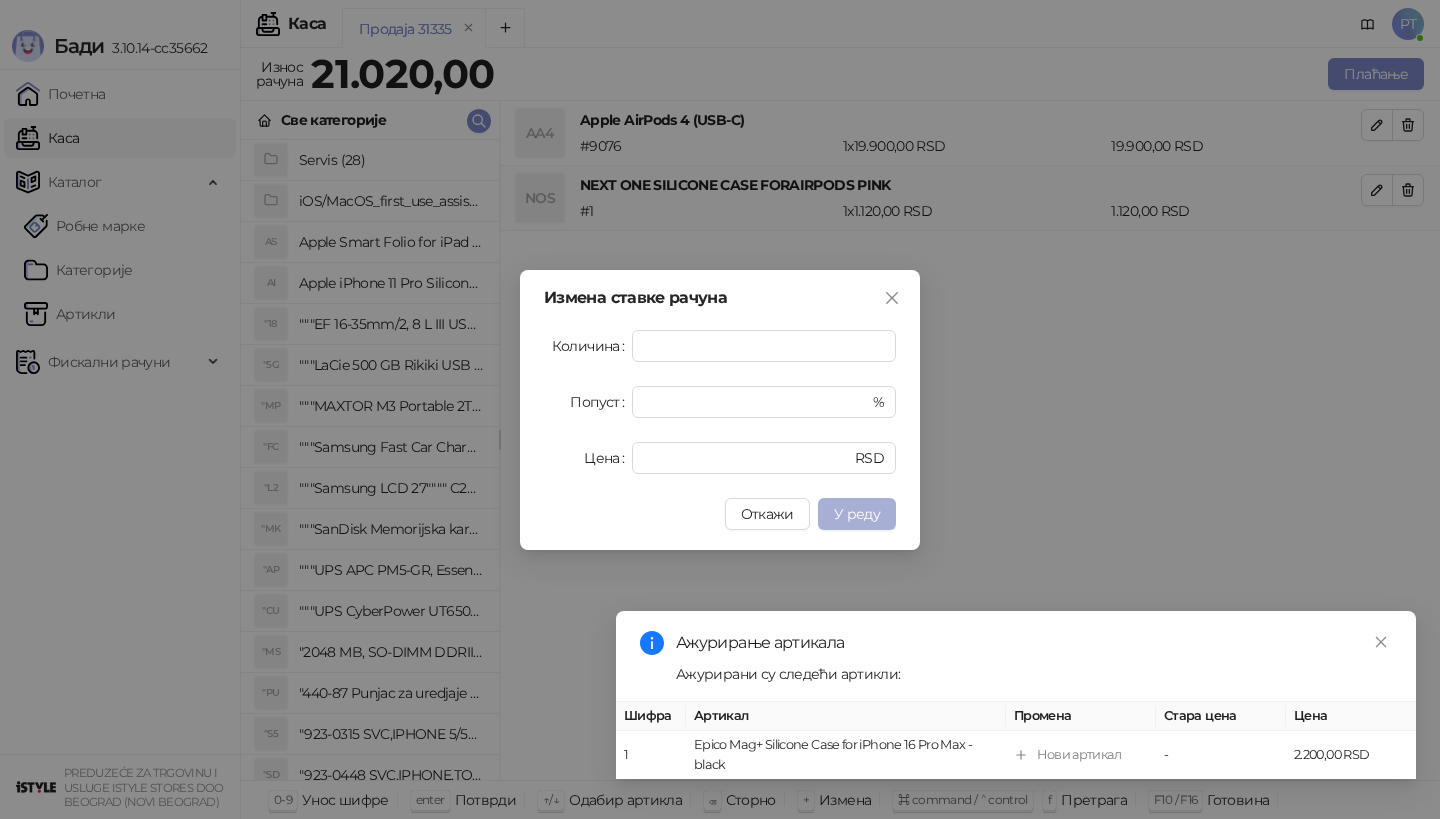type on "***" 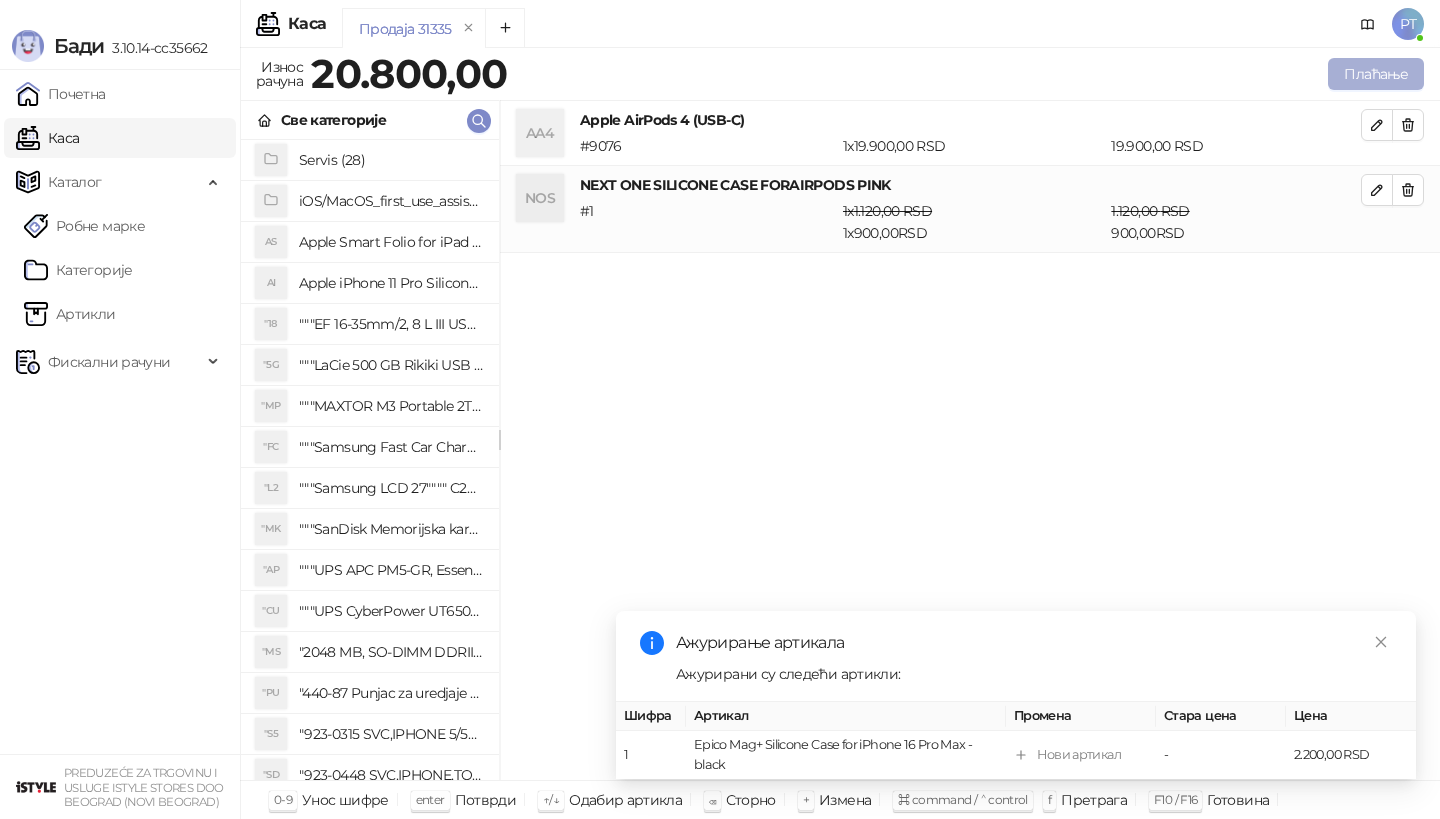 click on "Плаћање" at bounding box center (1376, 74) 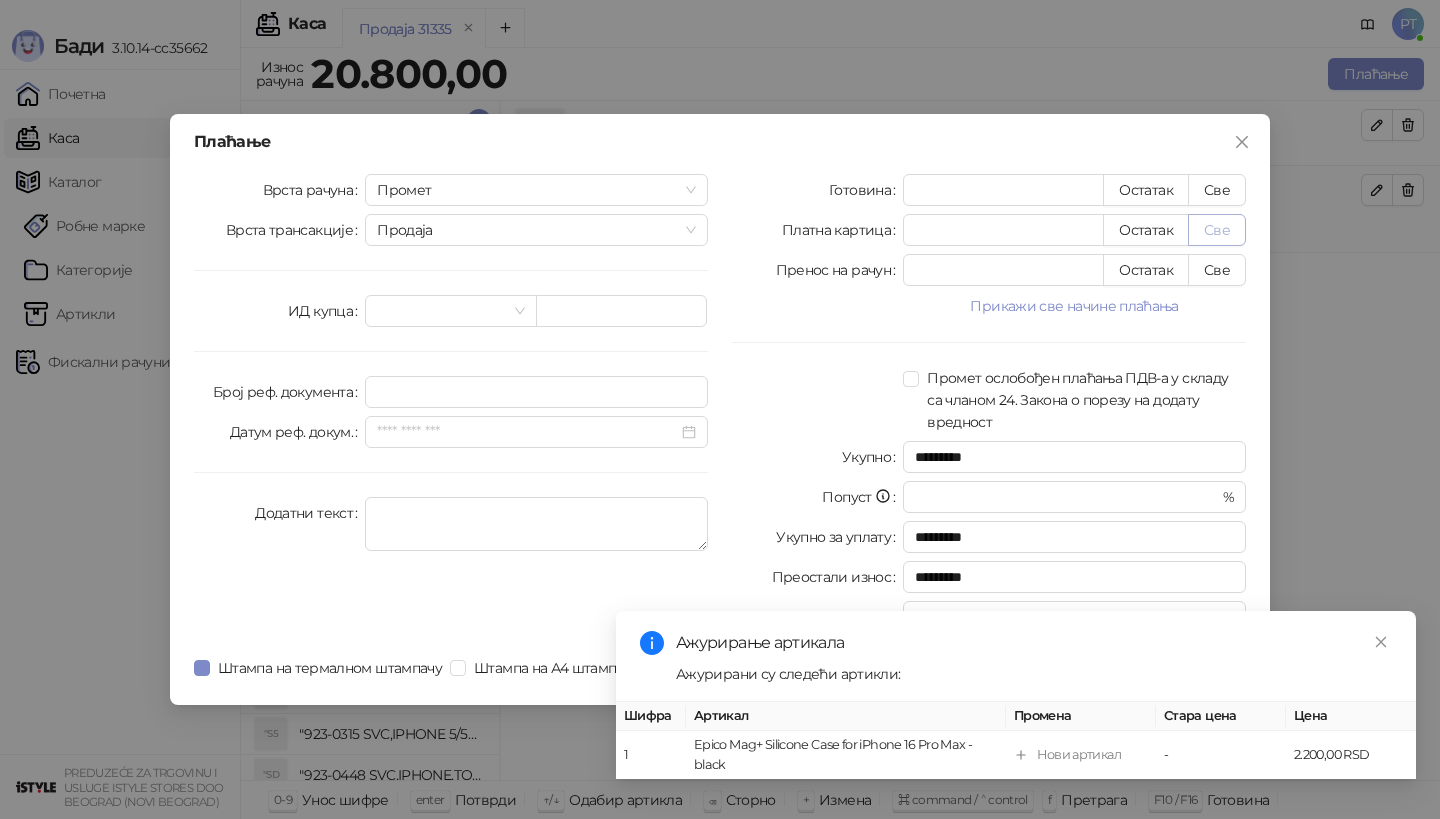 click on "Све" at bounding box center (1217, 230) 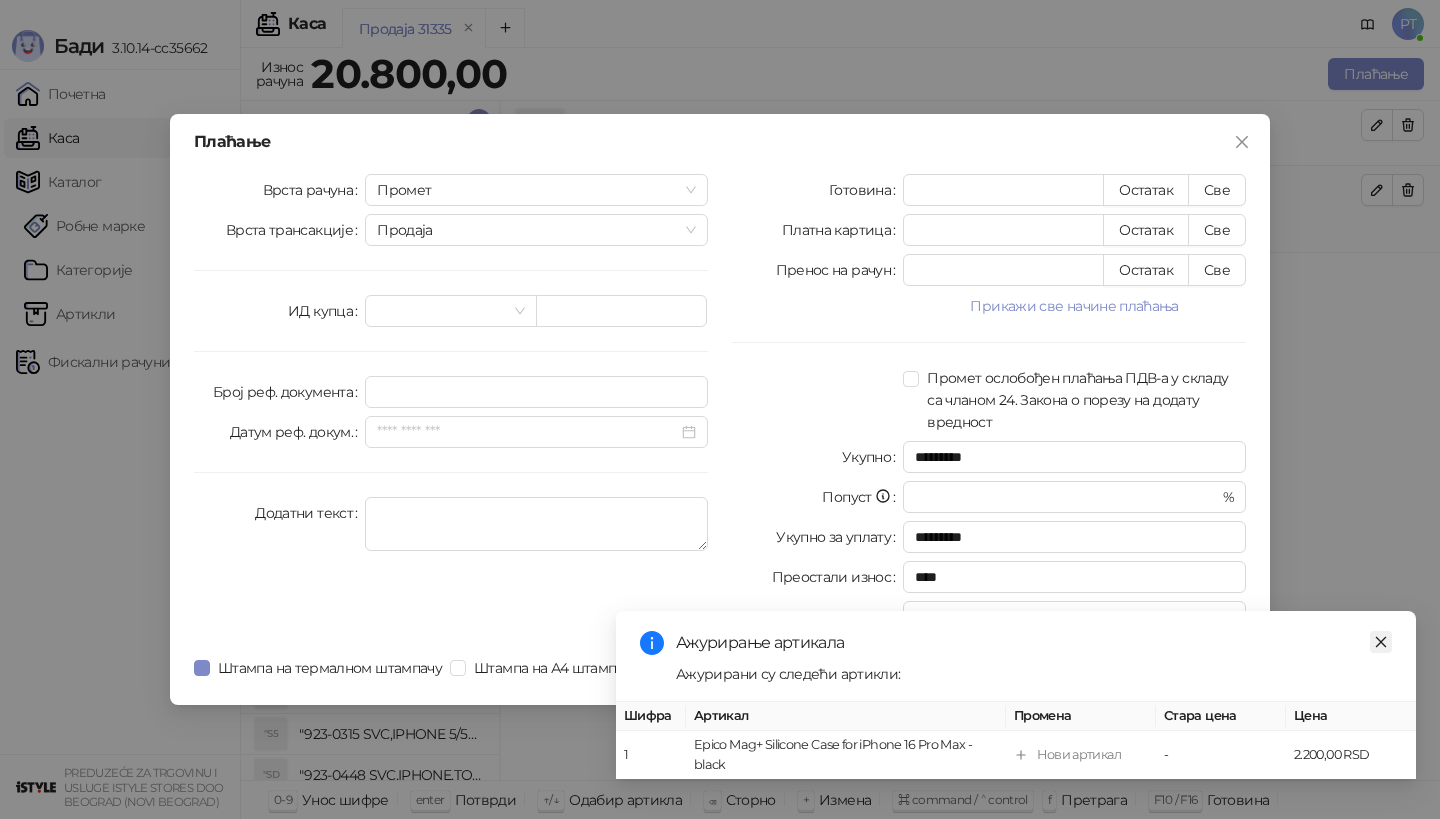 click 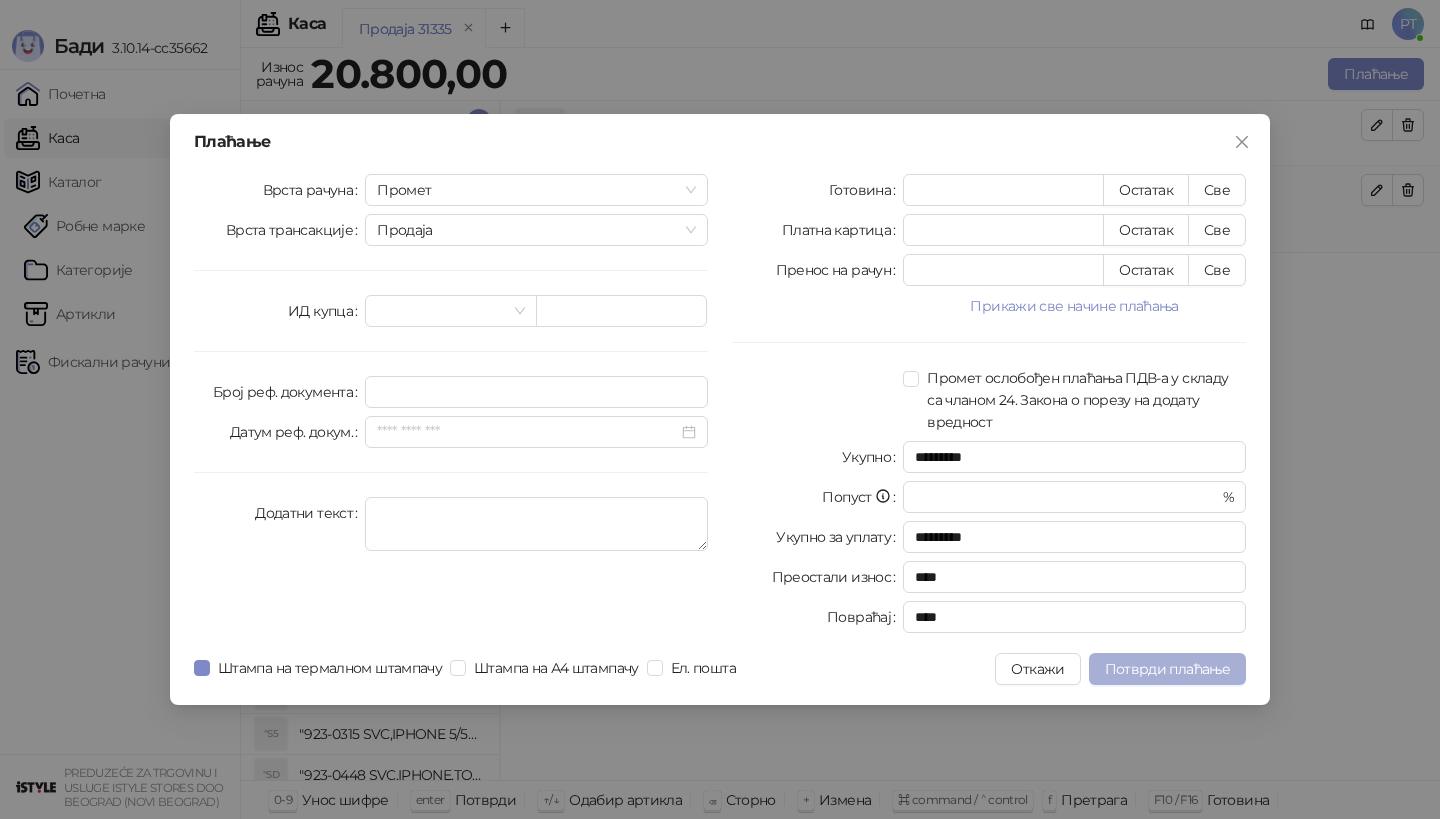 click on "Потврди плаћање" at bounding box center (1167, 669) 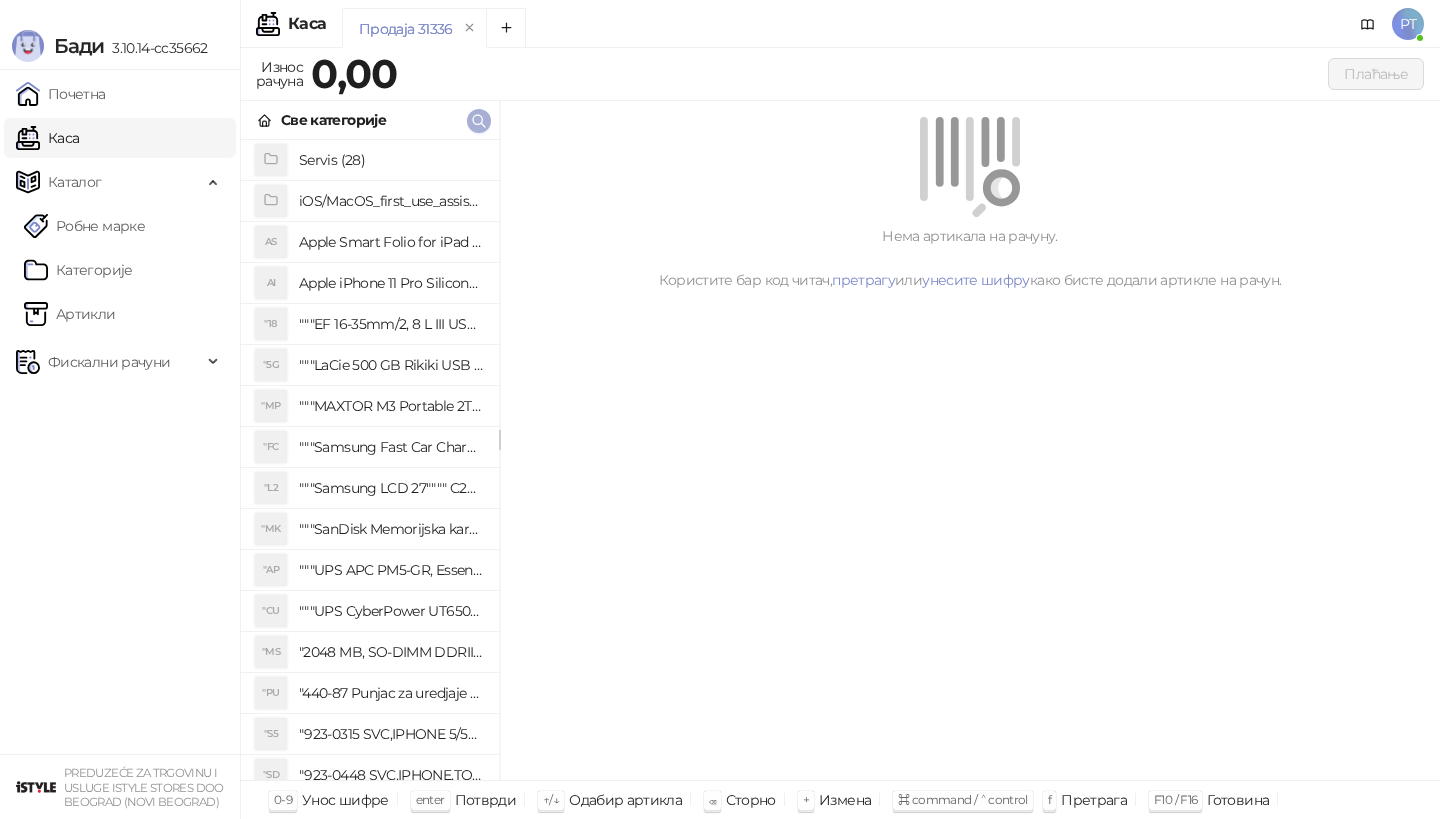 click 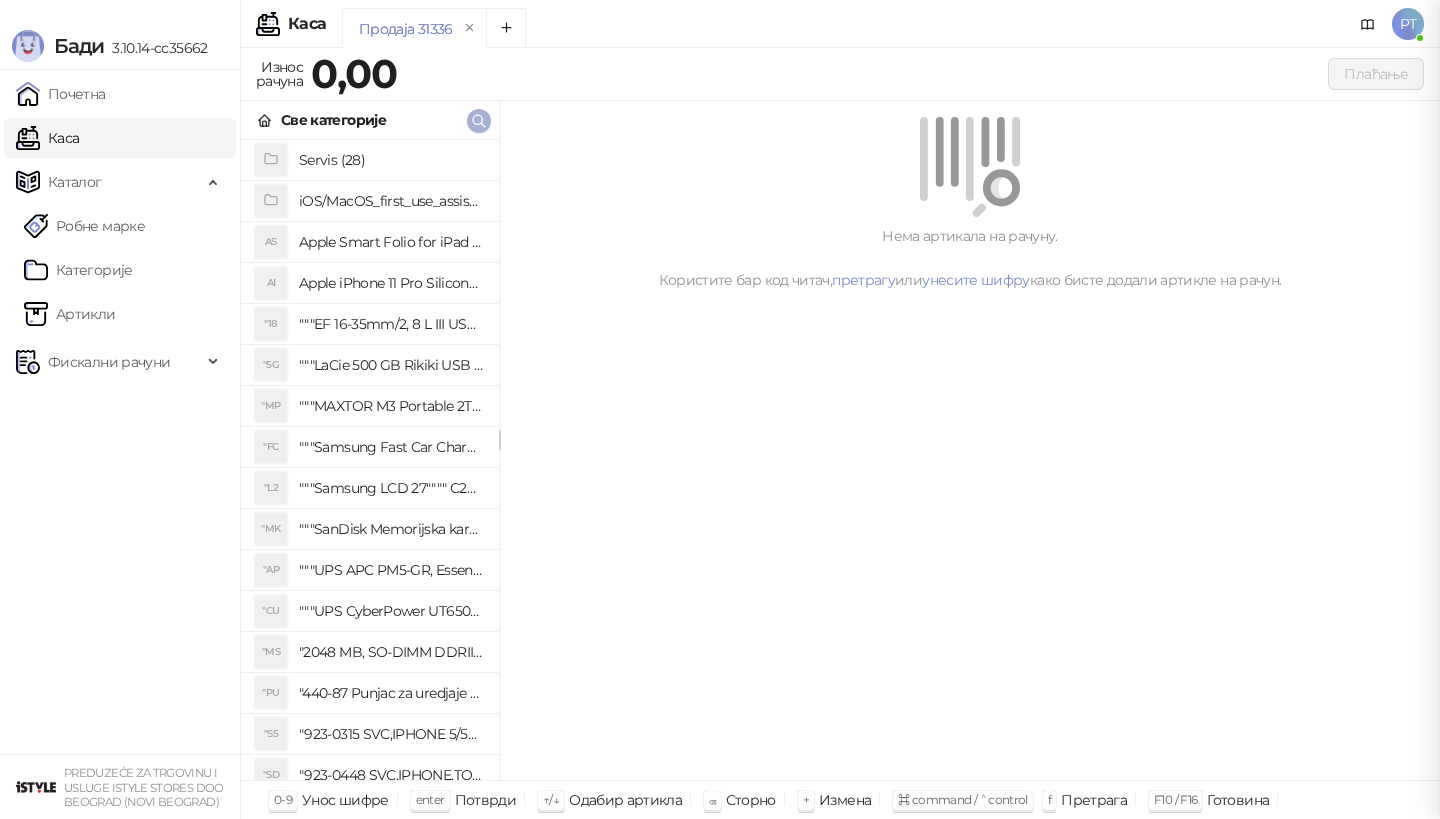 paste on "*********" 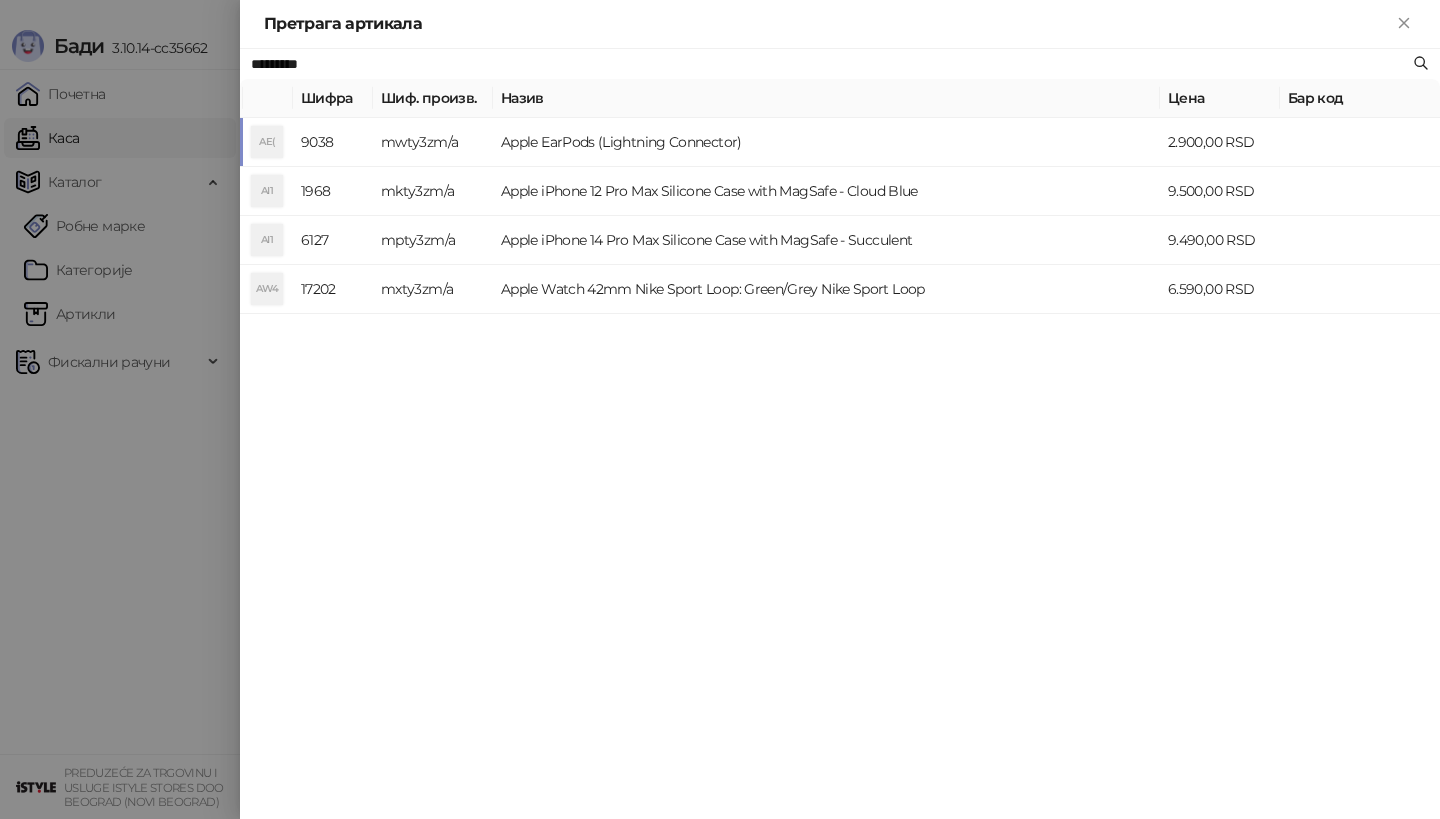 click on "AE(" at bounding box center (267, 142) 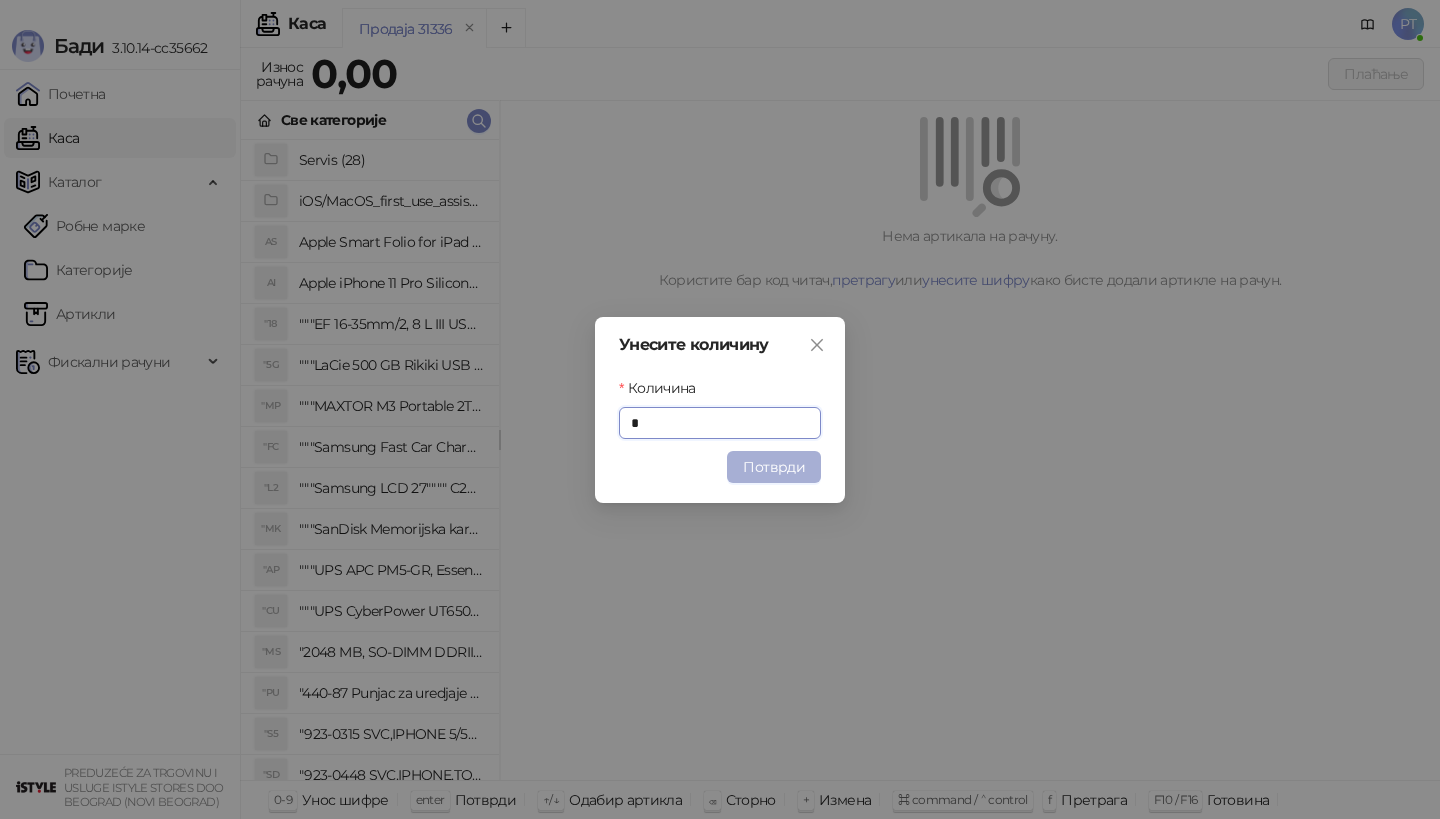 click on "Потврди" at bounding box center (774, 467) 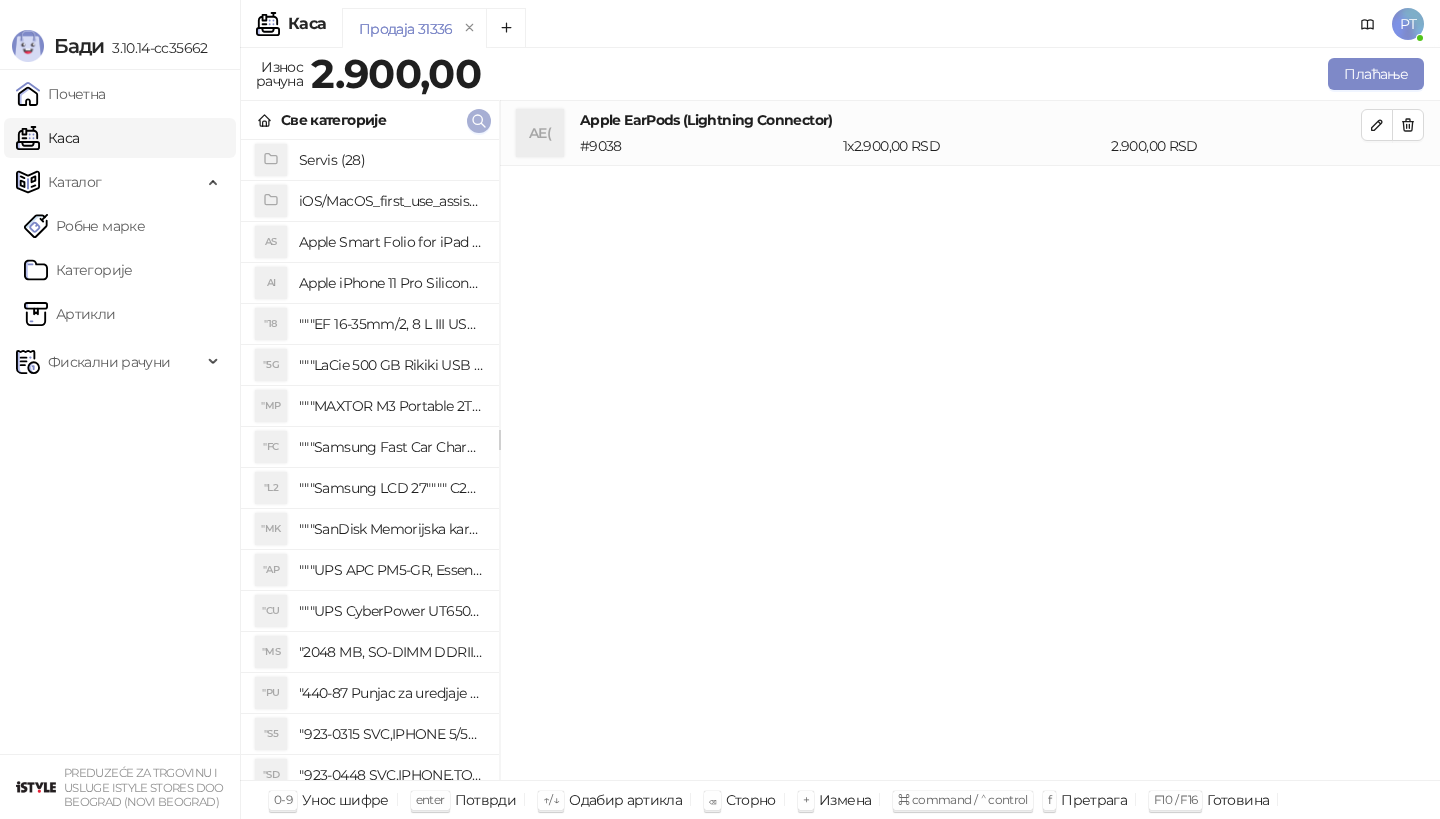 click 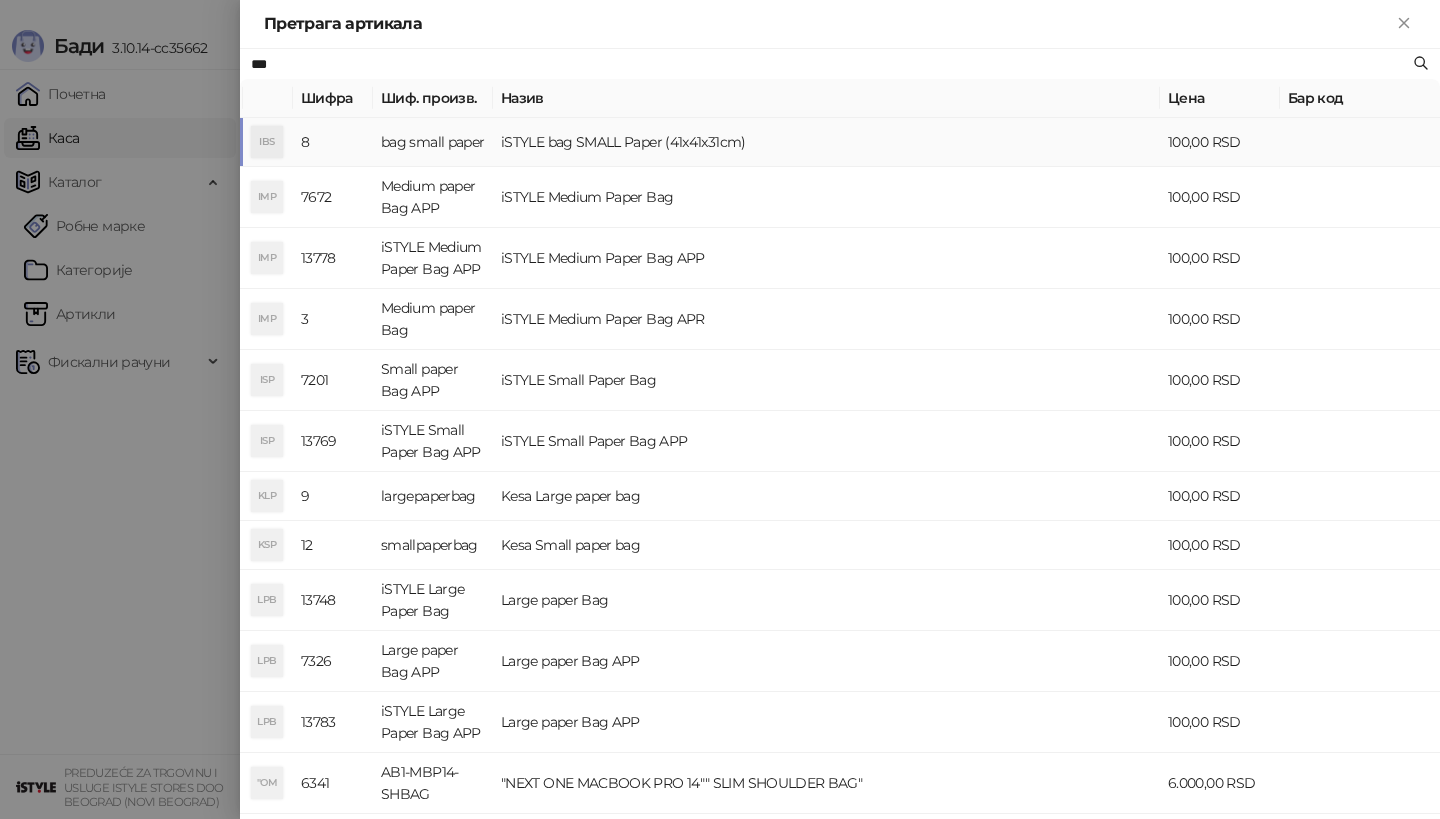 type on "***" 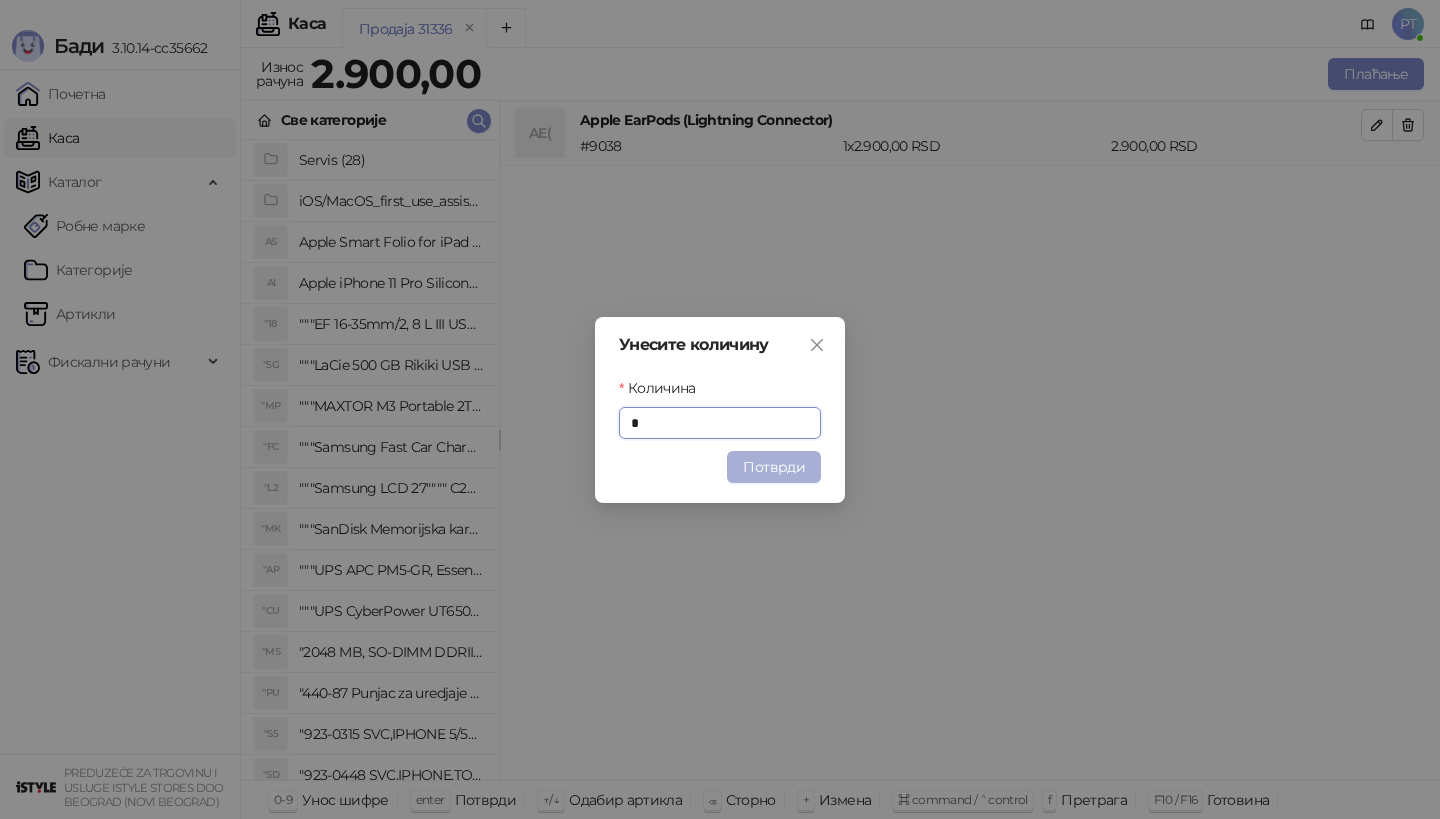 click on "Потврди" at bounding box center [774, 467] 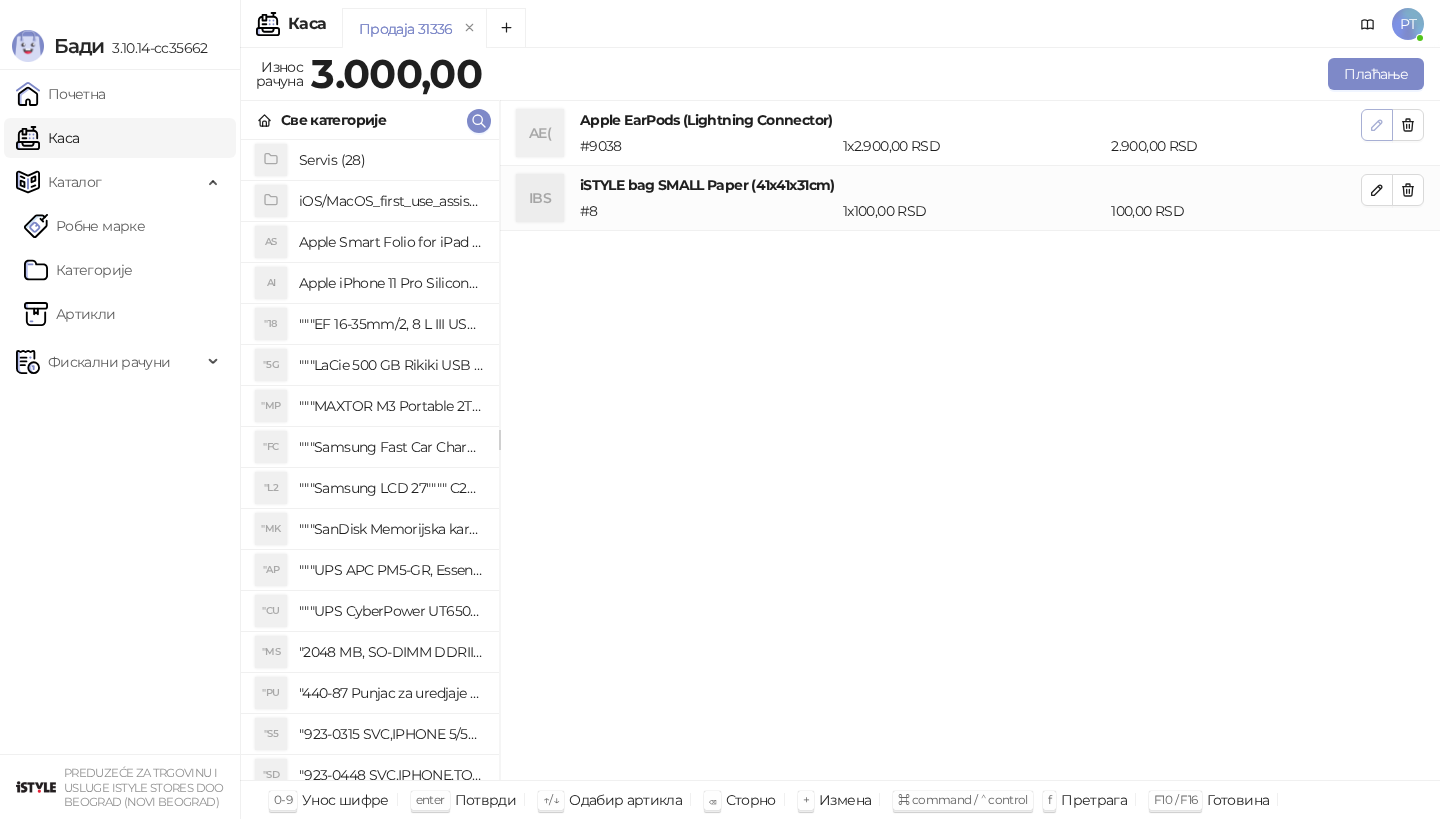 click 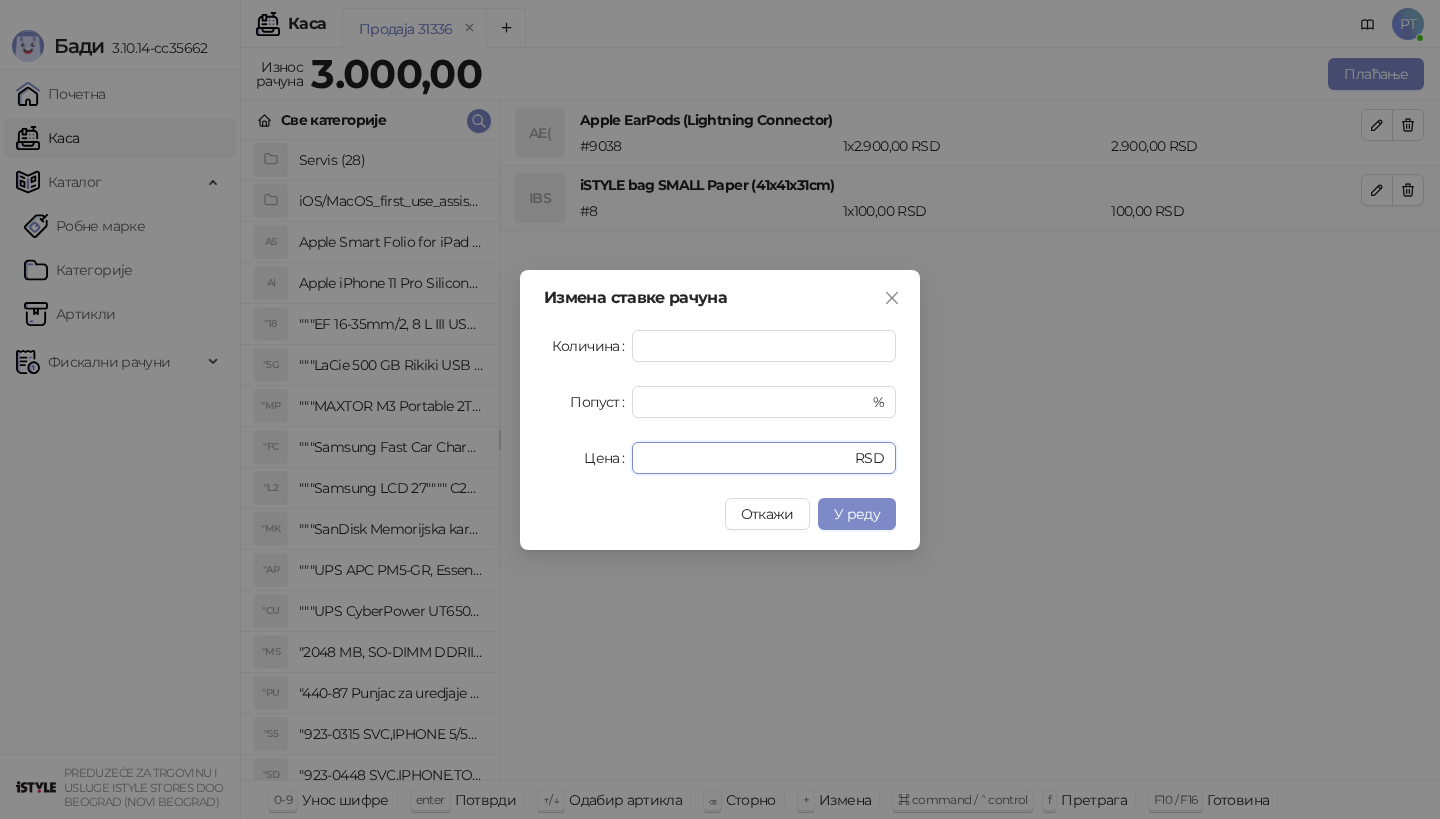 drag, startPoint x: 622, startPoint y: 455, endPoint x: 533, endPoint y: 455, distance: 89 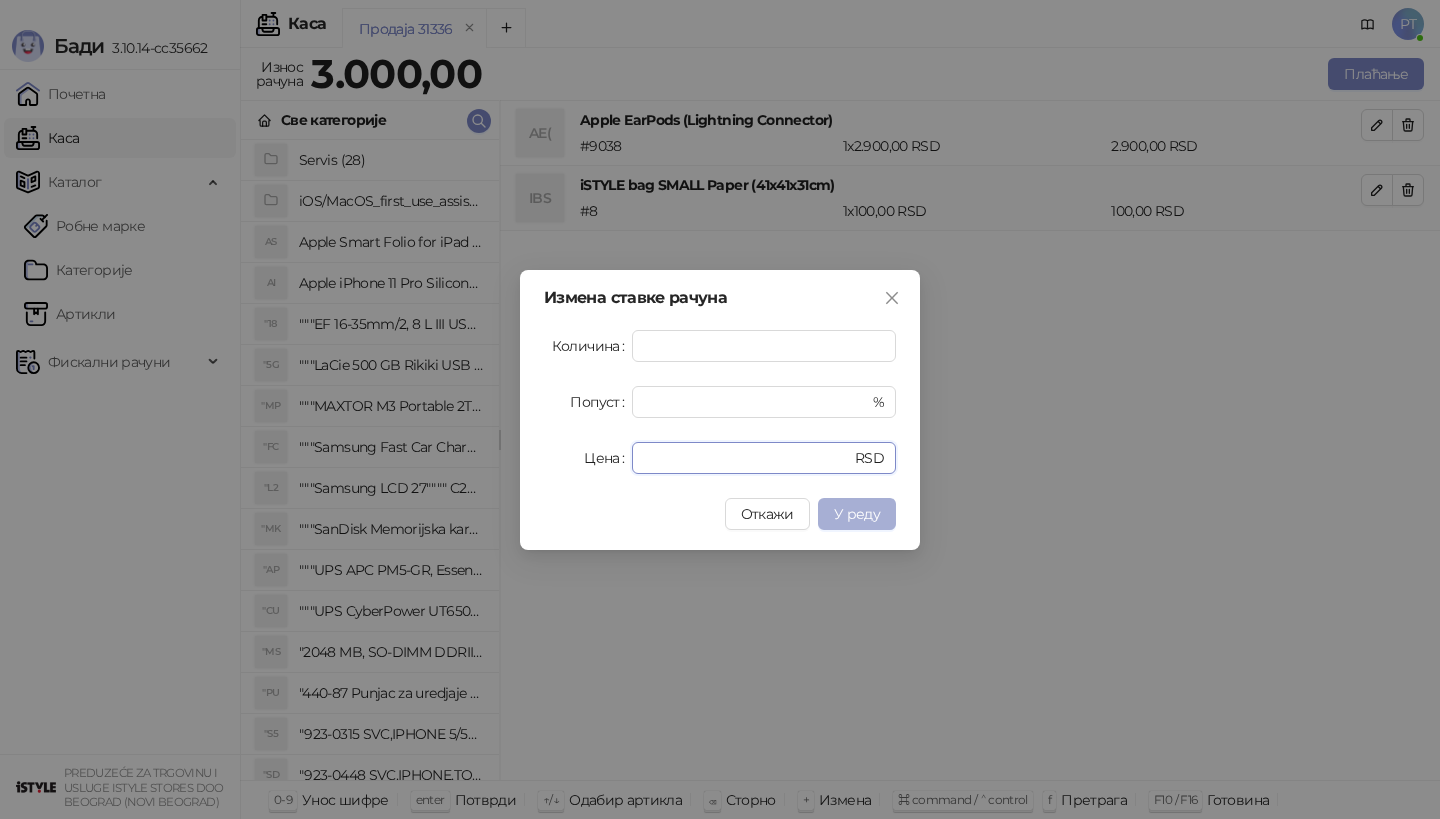 type on "****" 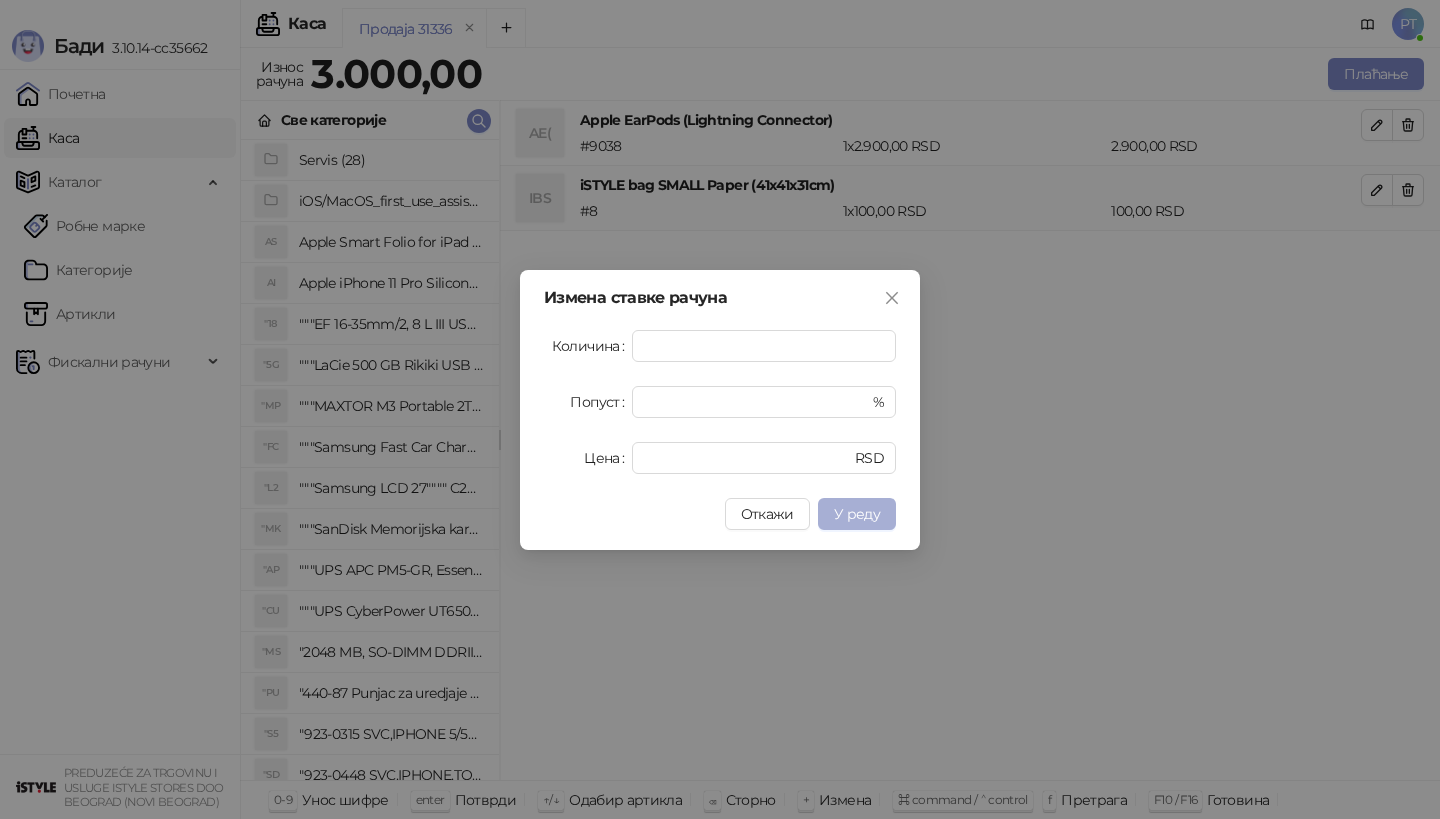 click on "У реду" at bounding box center [857, 514] 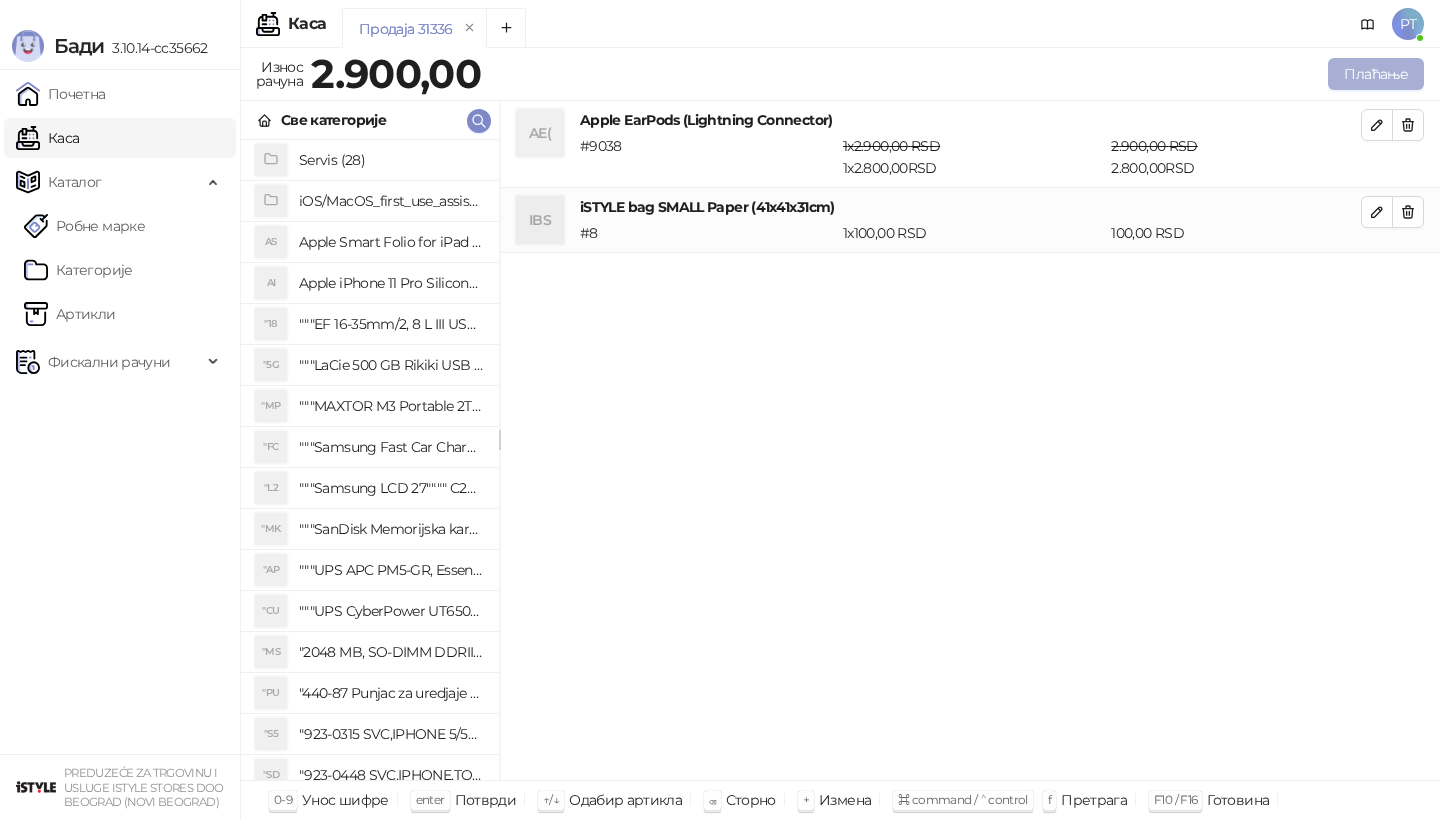 click on "Плаћање" at bounding box center [1376, 74] 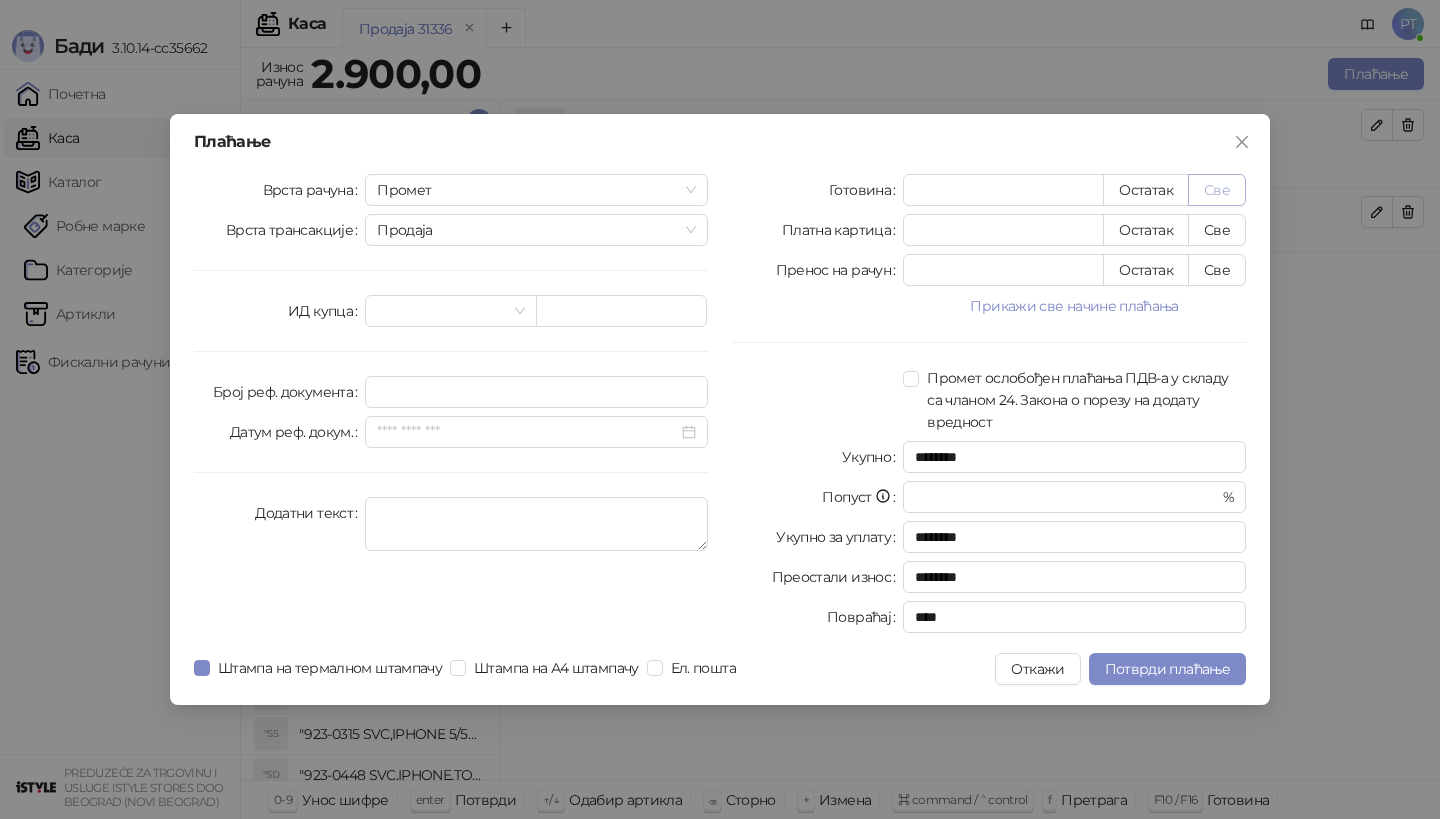 click on "Све" at bounding box center (1217, 190) 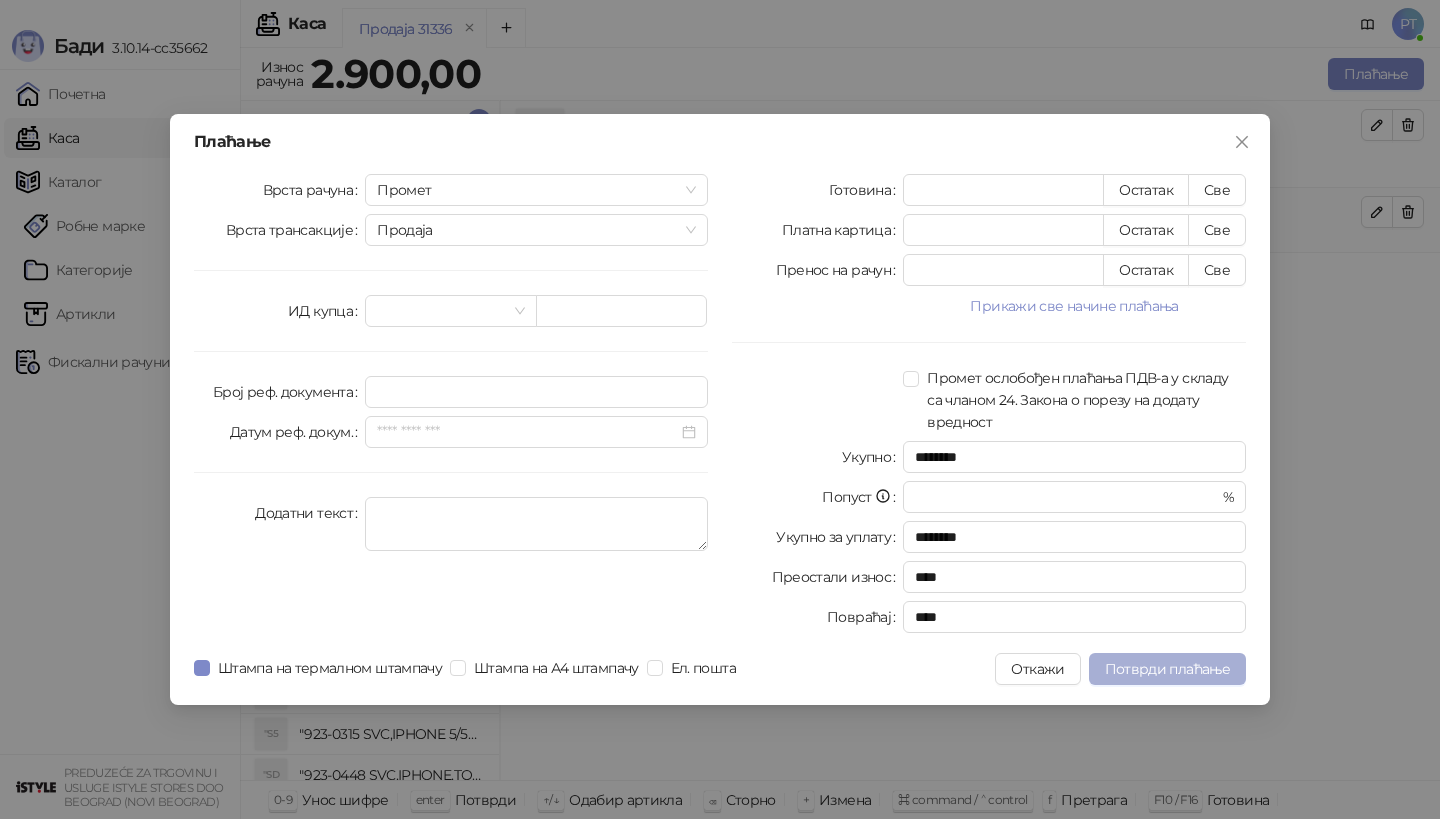 click on "Потврди плаћање" at bounding box center [1167, 669] 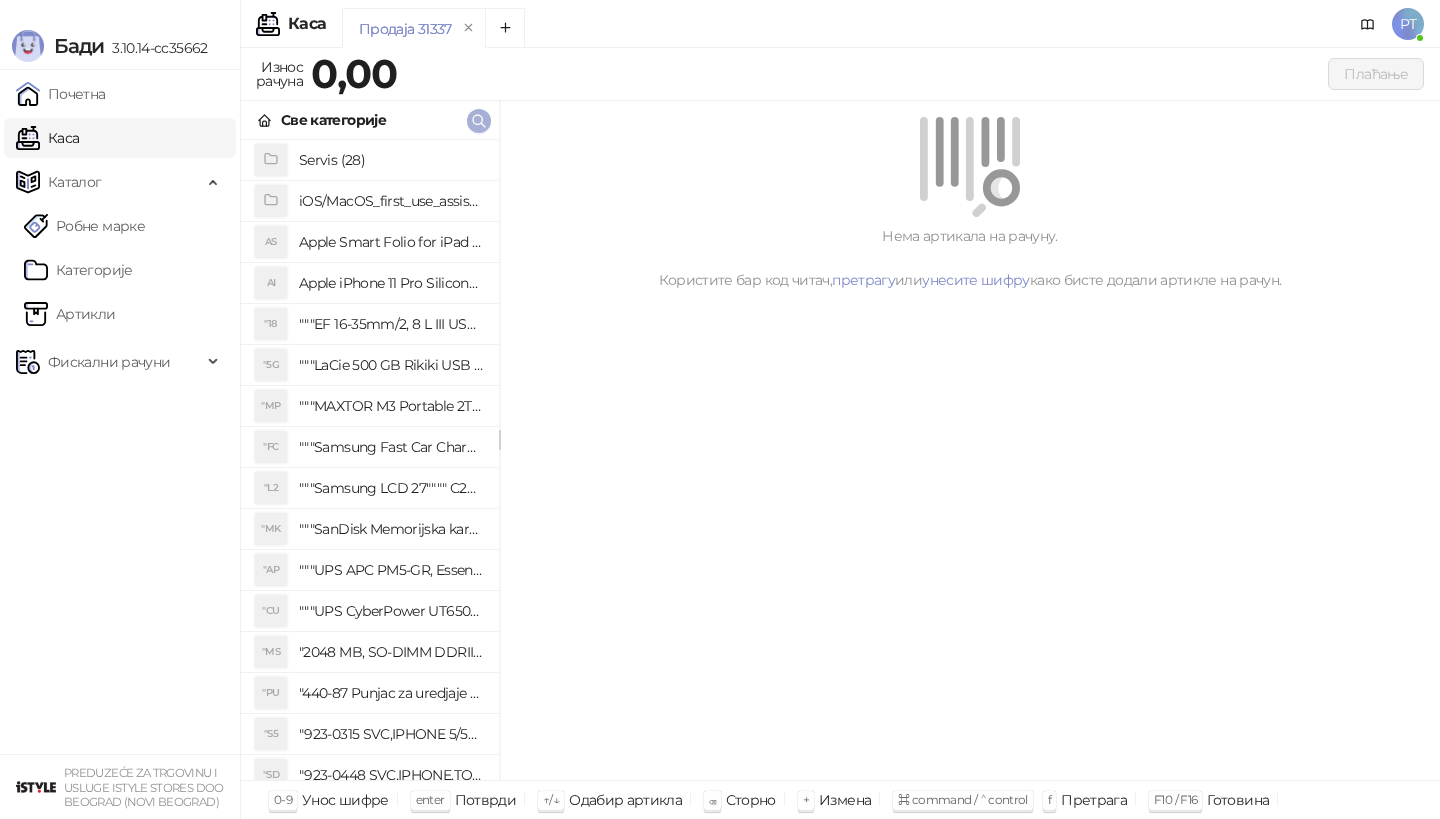 click 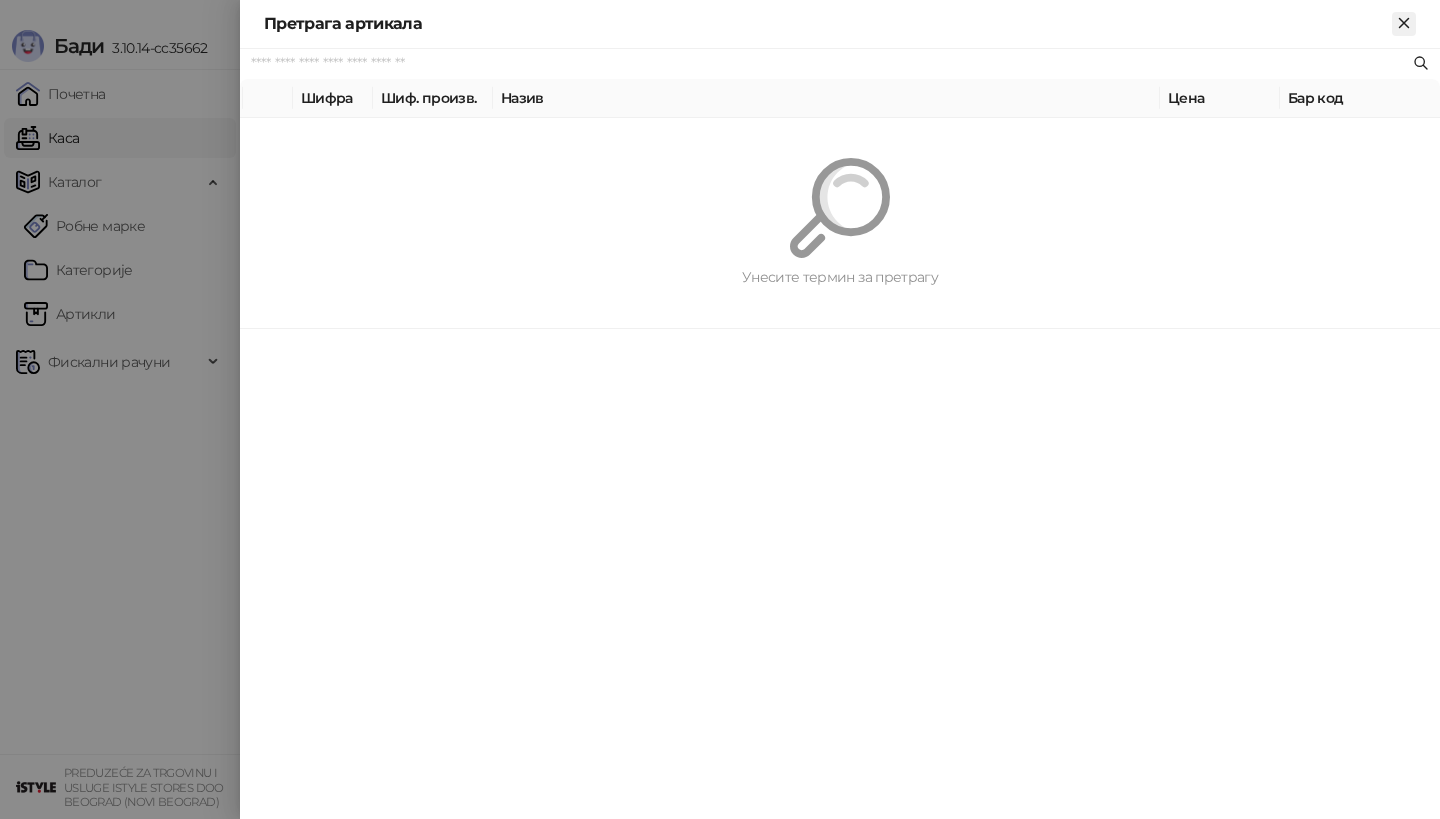 click 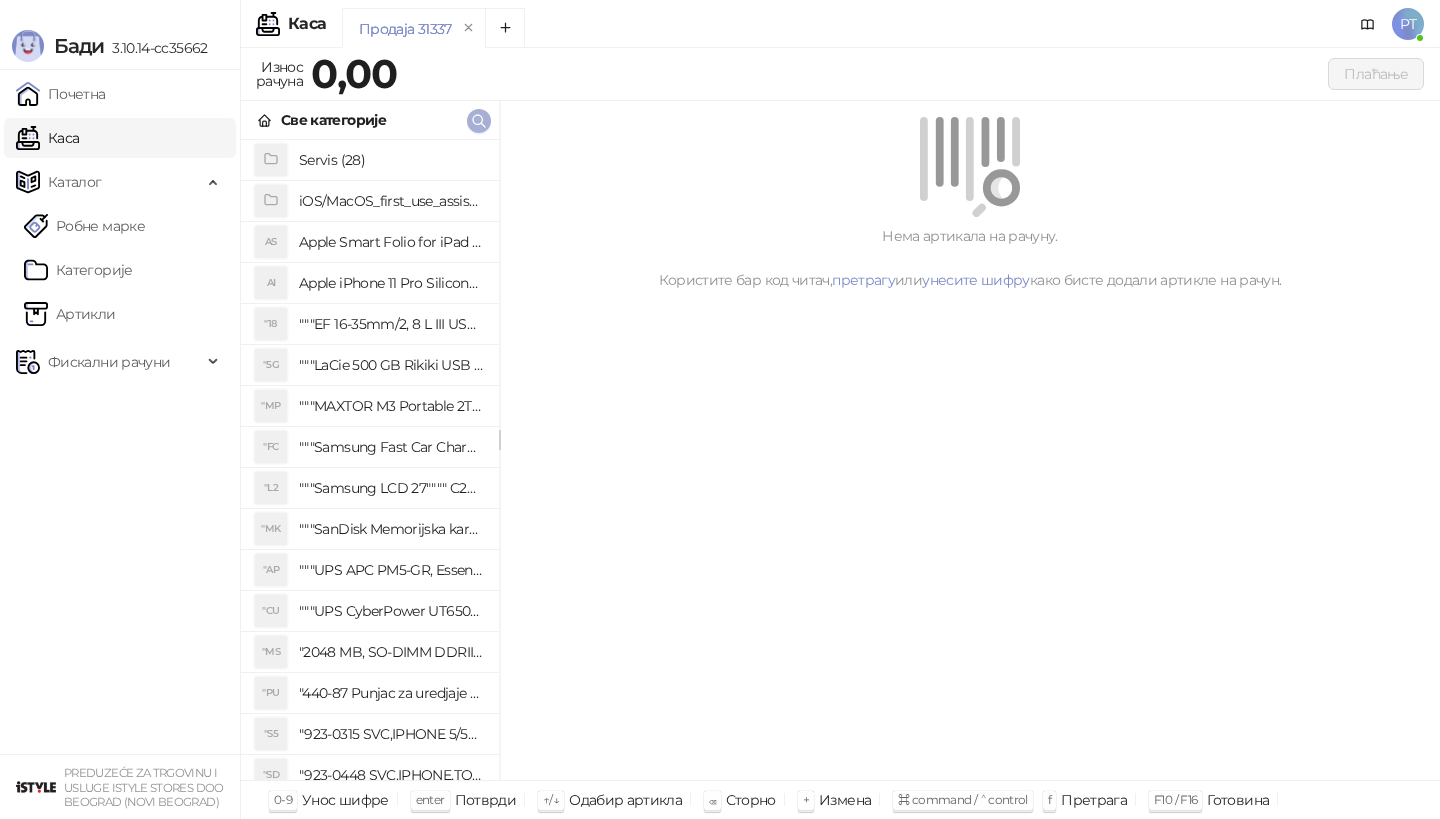 click 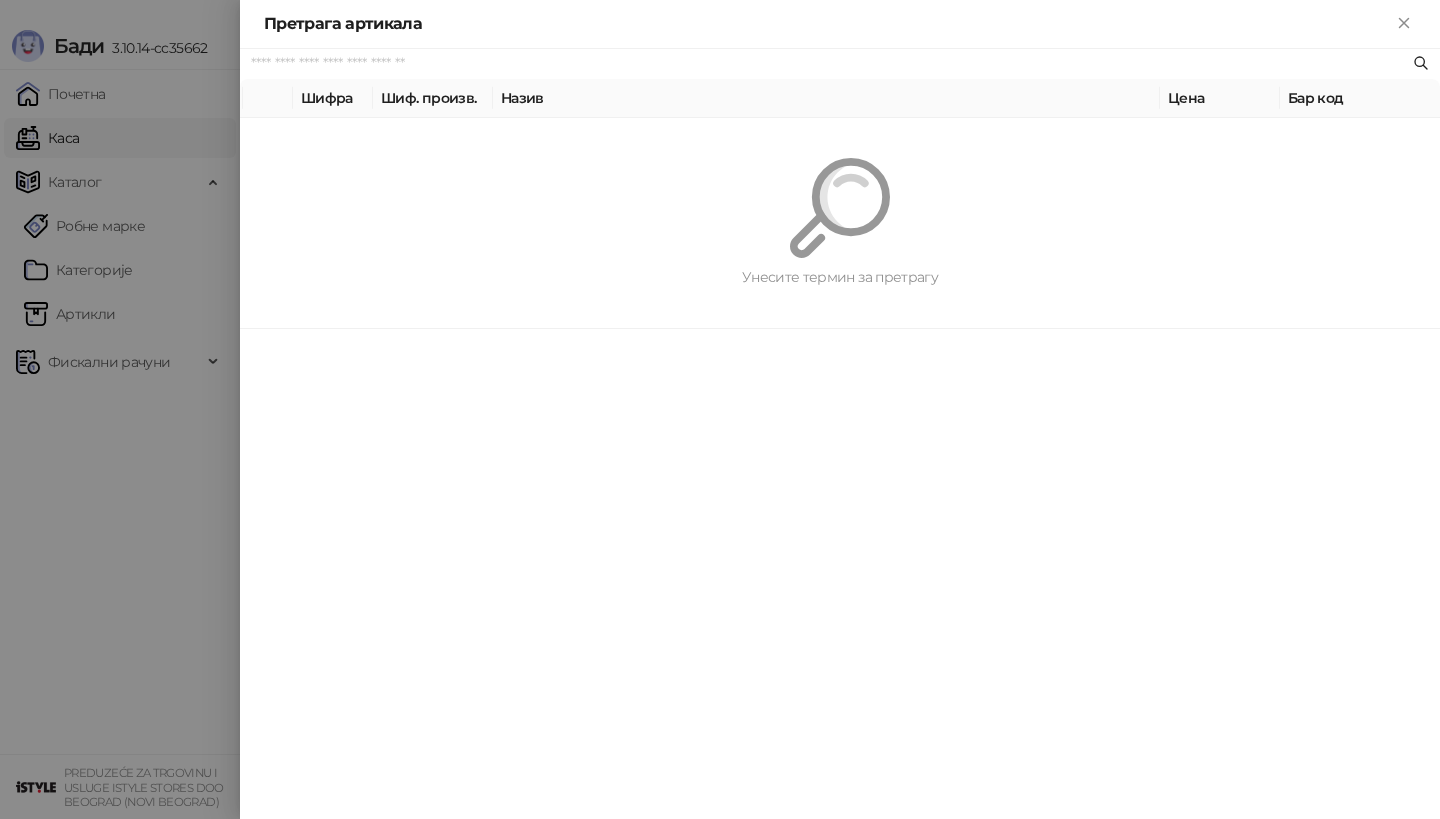 paste on "*********" 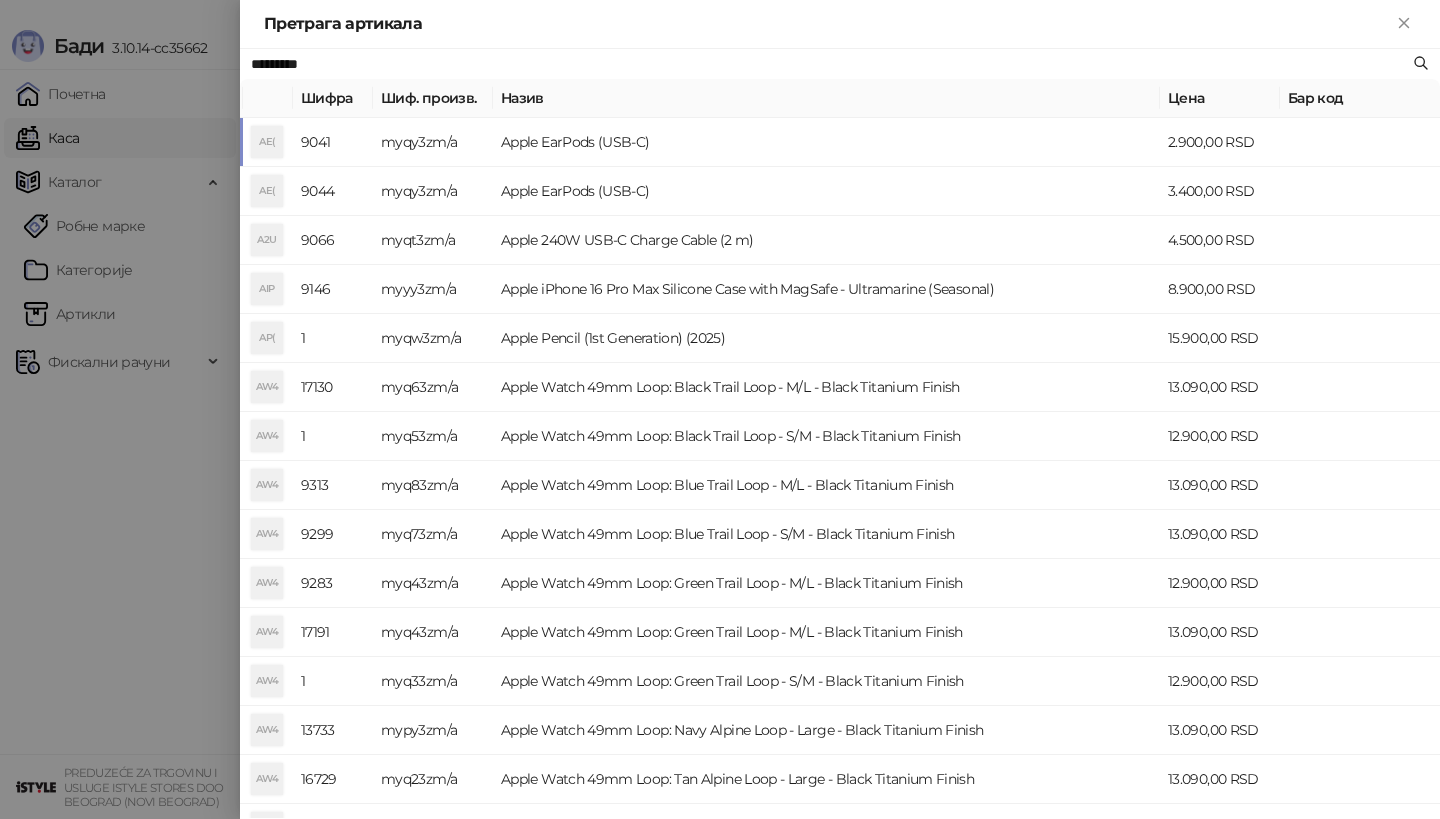 click on "AE(" at bounding box center (267, 142) 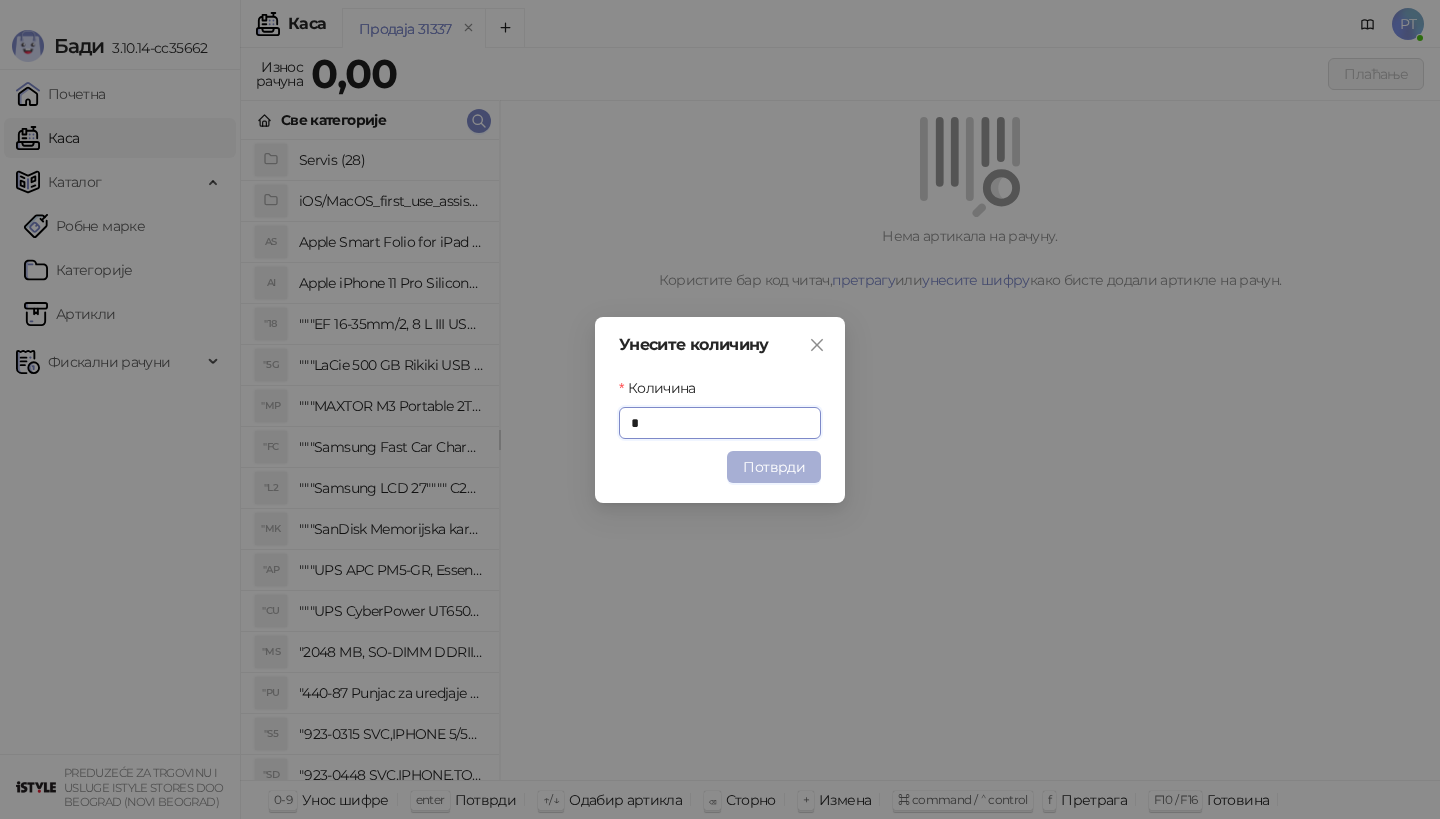 click on "Потврди" at bounding box center (774, 467) 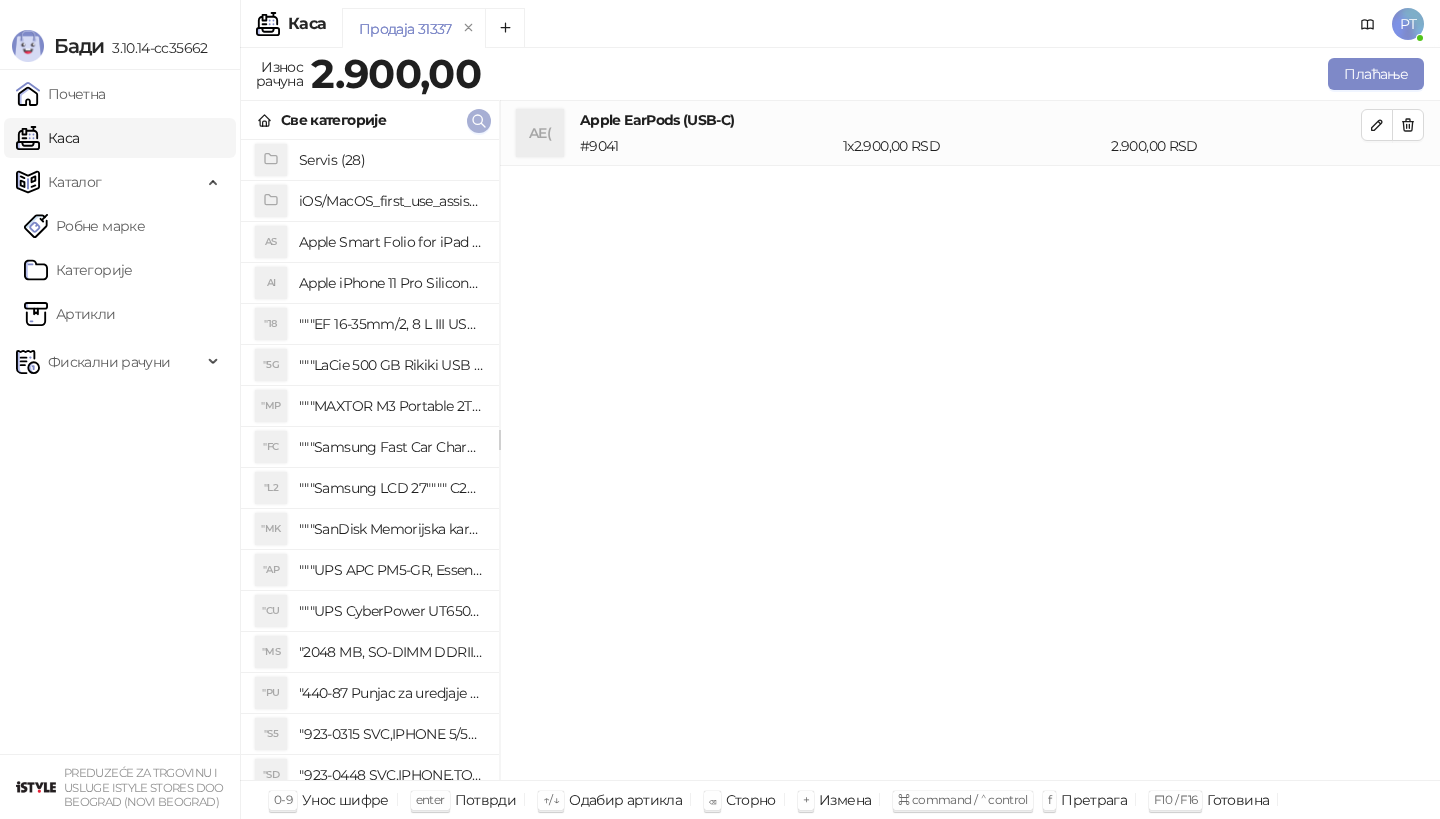 click 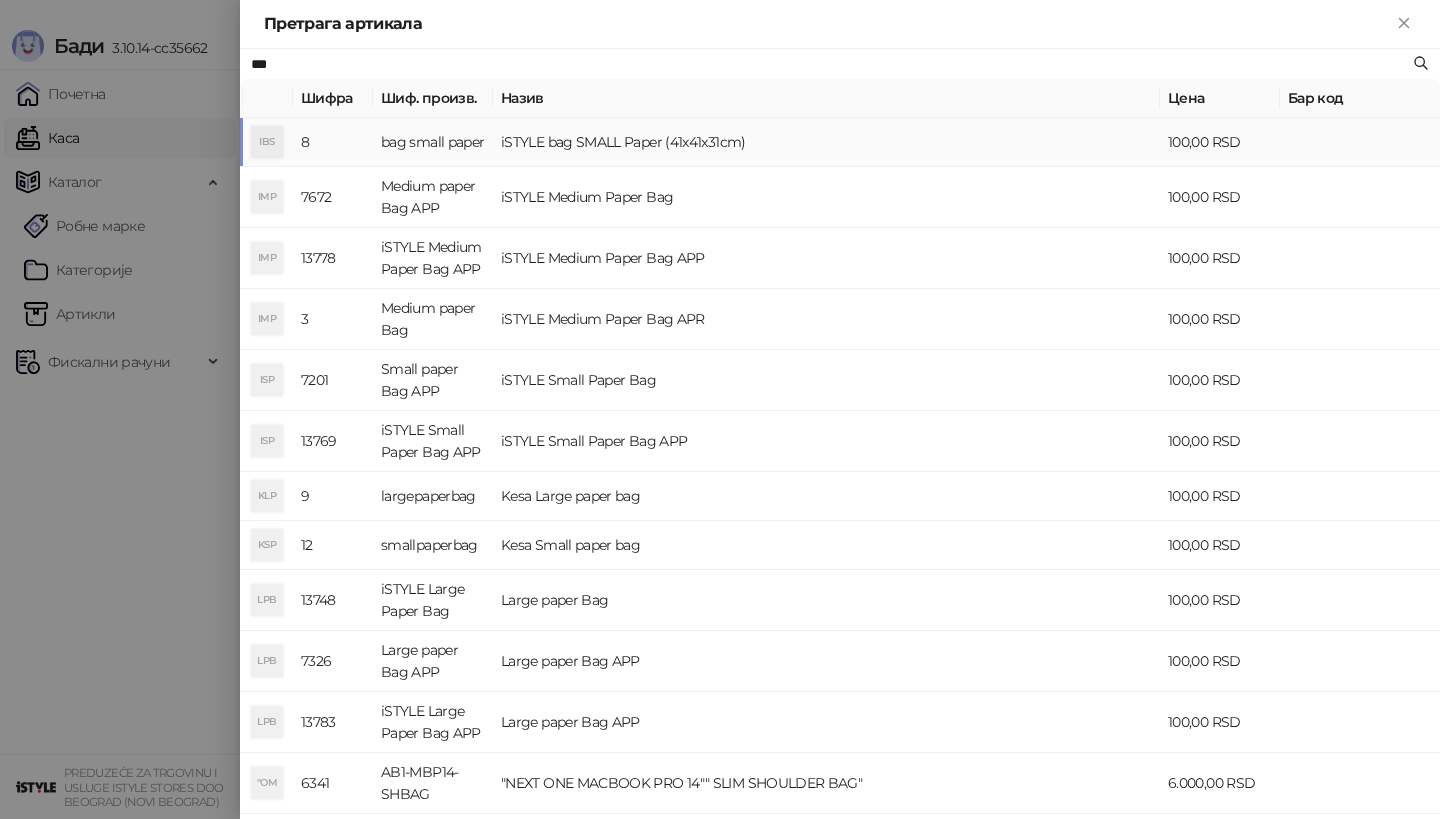 type on "***" 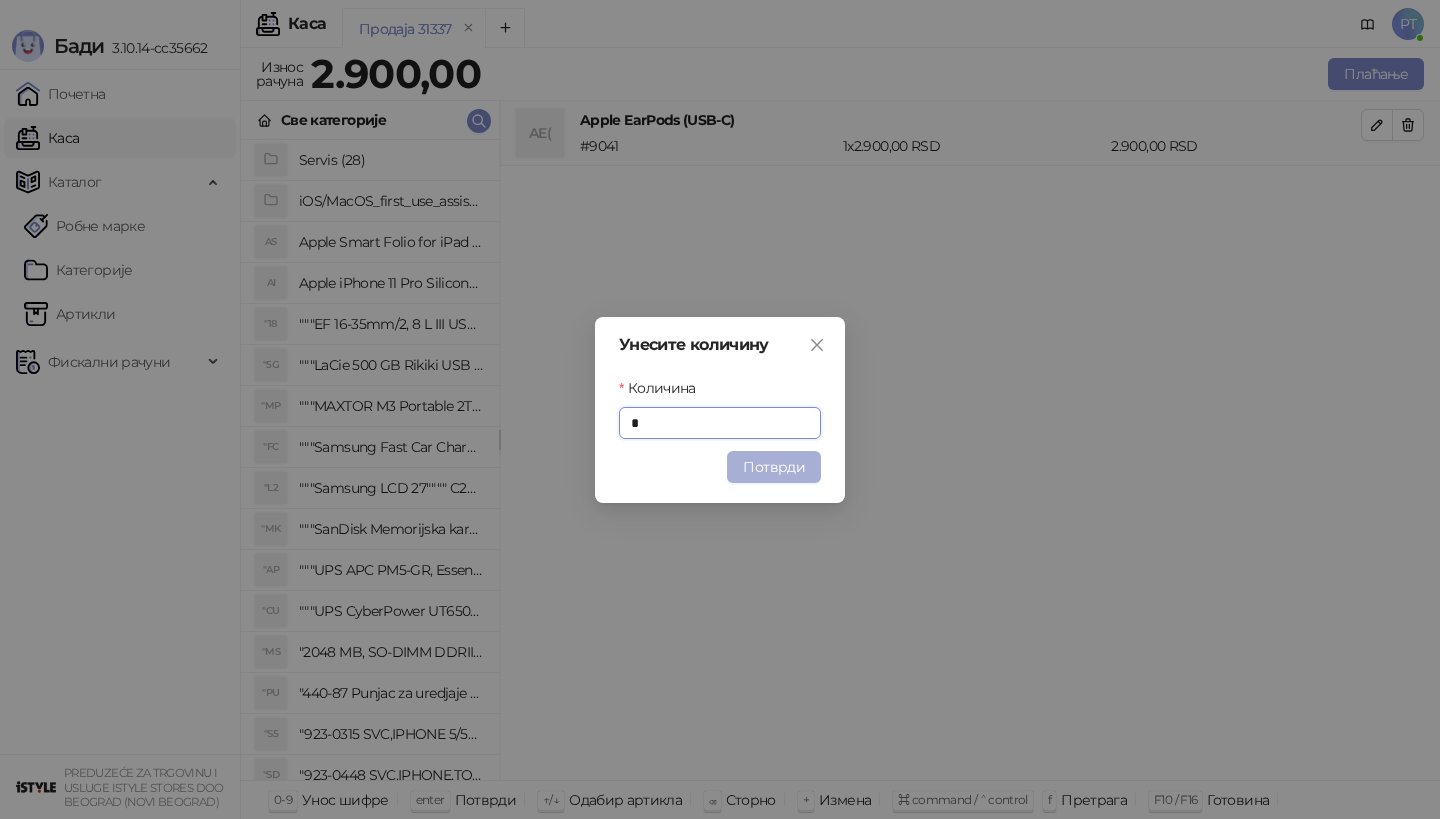 click on "Потврди" at bounding box center (774, 467) 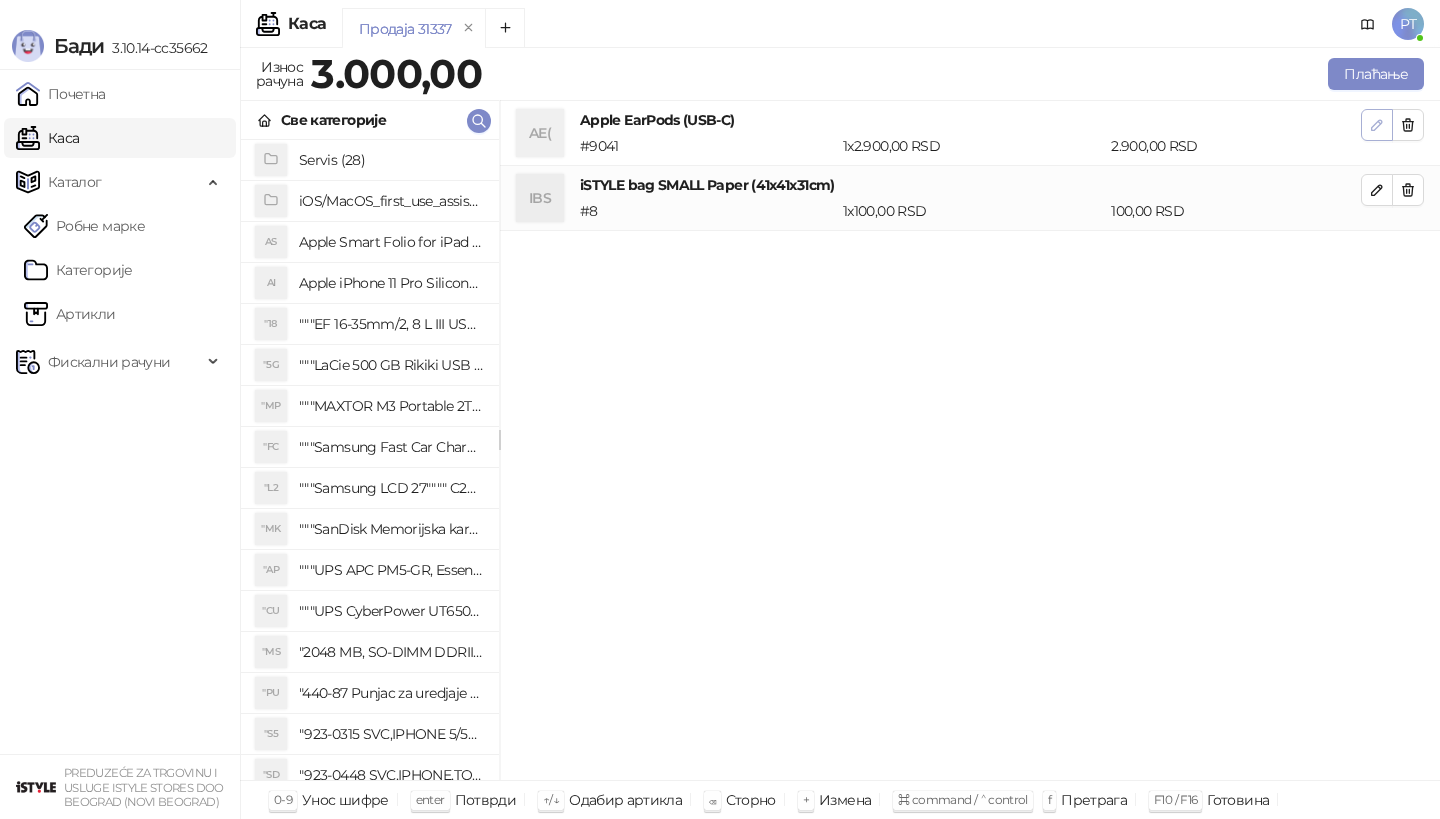 click 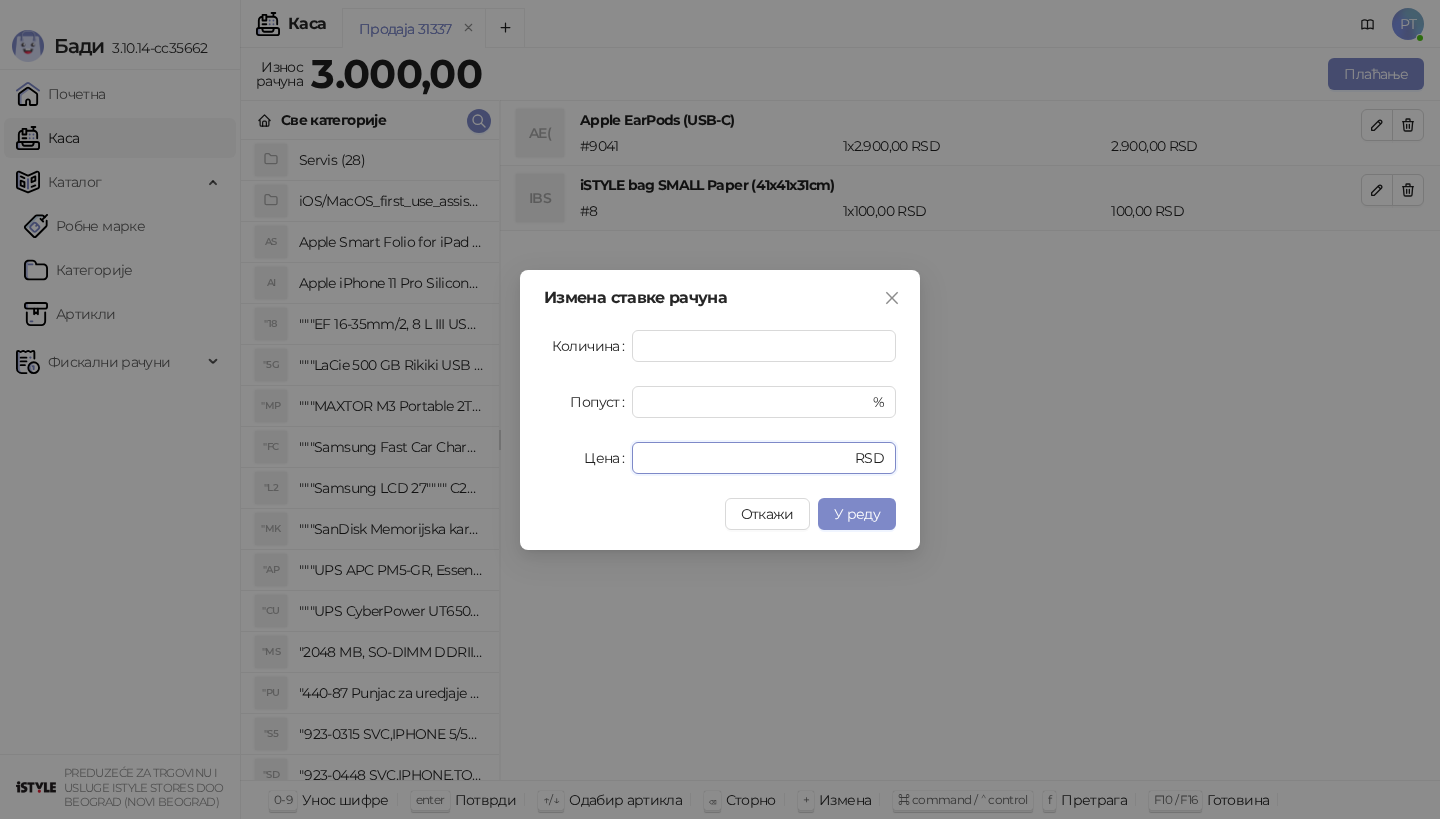 drag, startPoint x: 696, startPoint y: 459, endPoint x: 476, endPoint y: 459, distance: 220 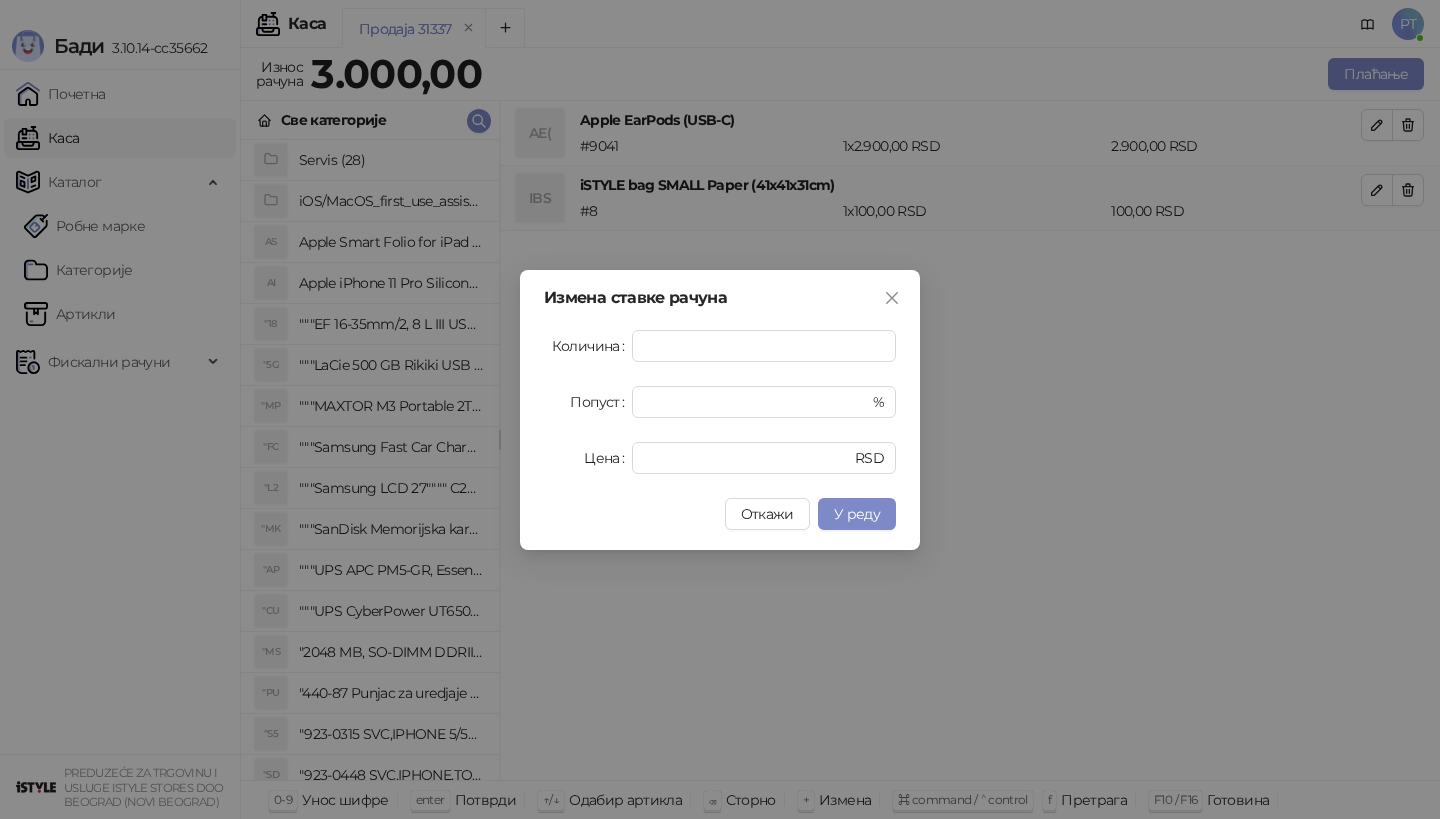 drag, startPoint x: 476, startPoint y: 459, endPoint x: 576, endPoint y: 449, distance: 100.49876 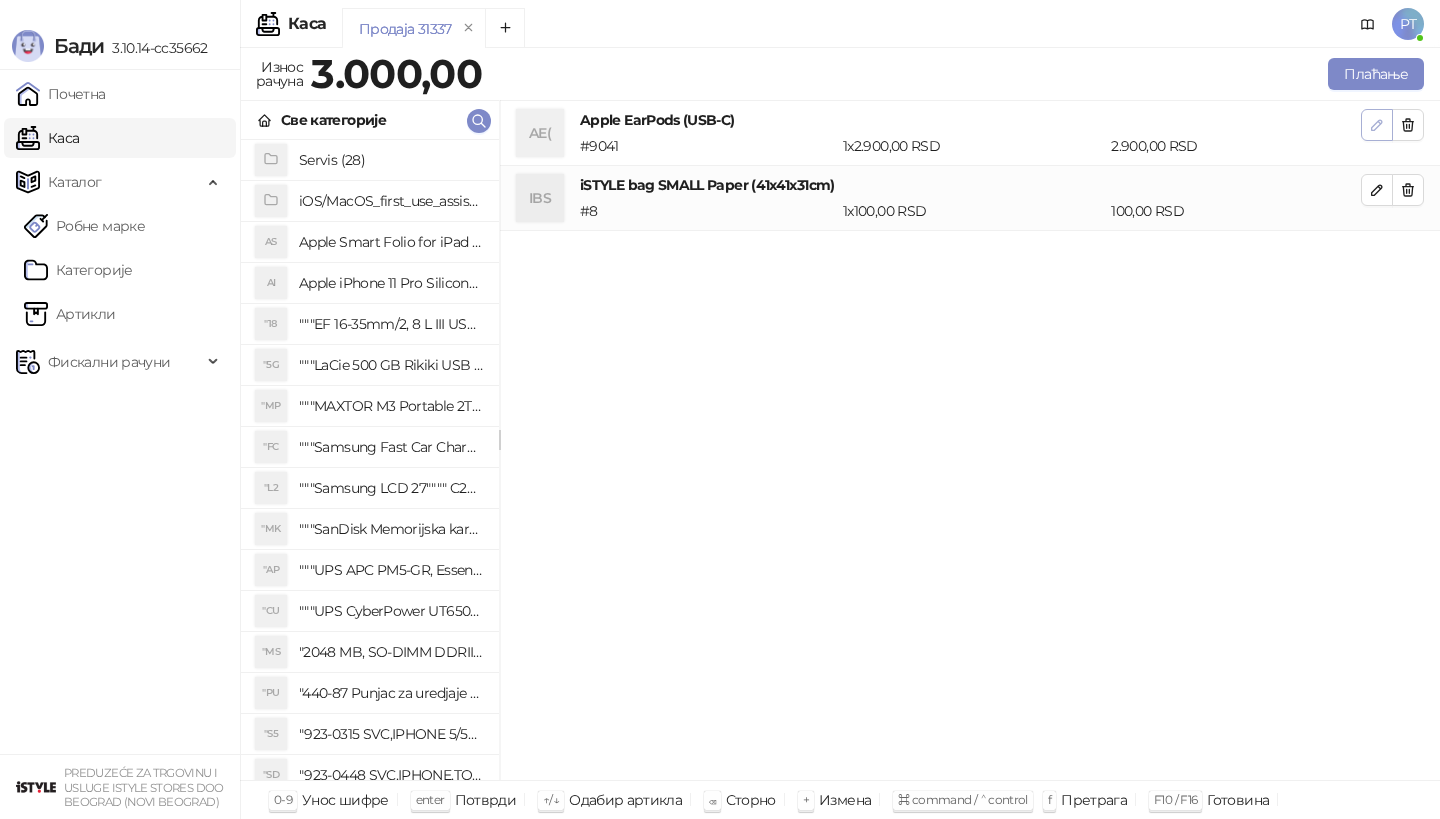 click 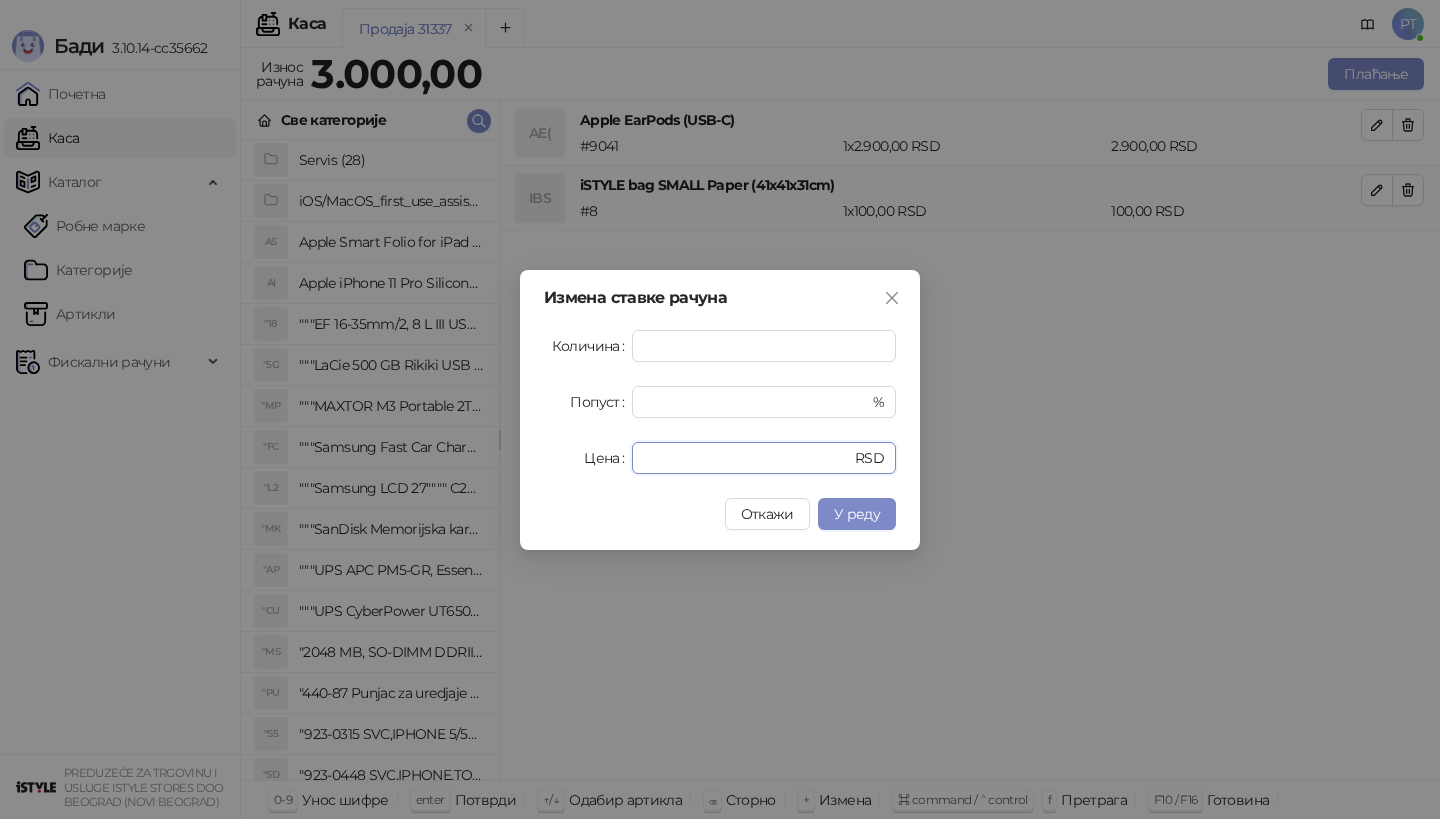 drag, startPoint x: 687, startPoint y: 458, endPoint x: 532, endPoint y: 458, distance: 155 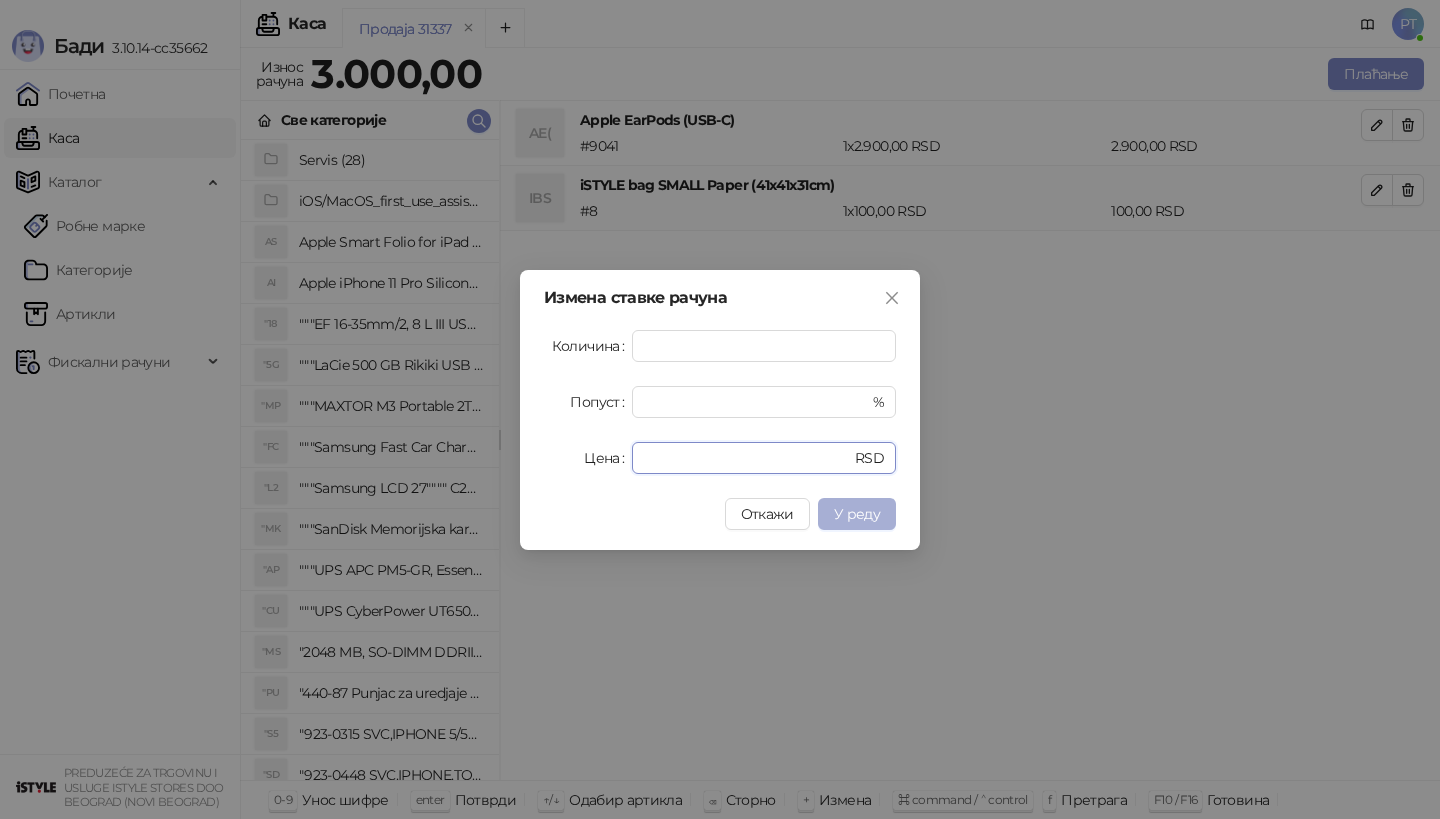 type on "****" 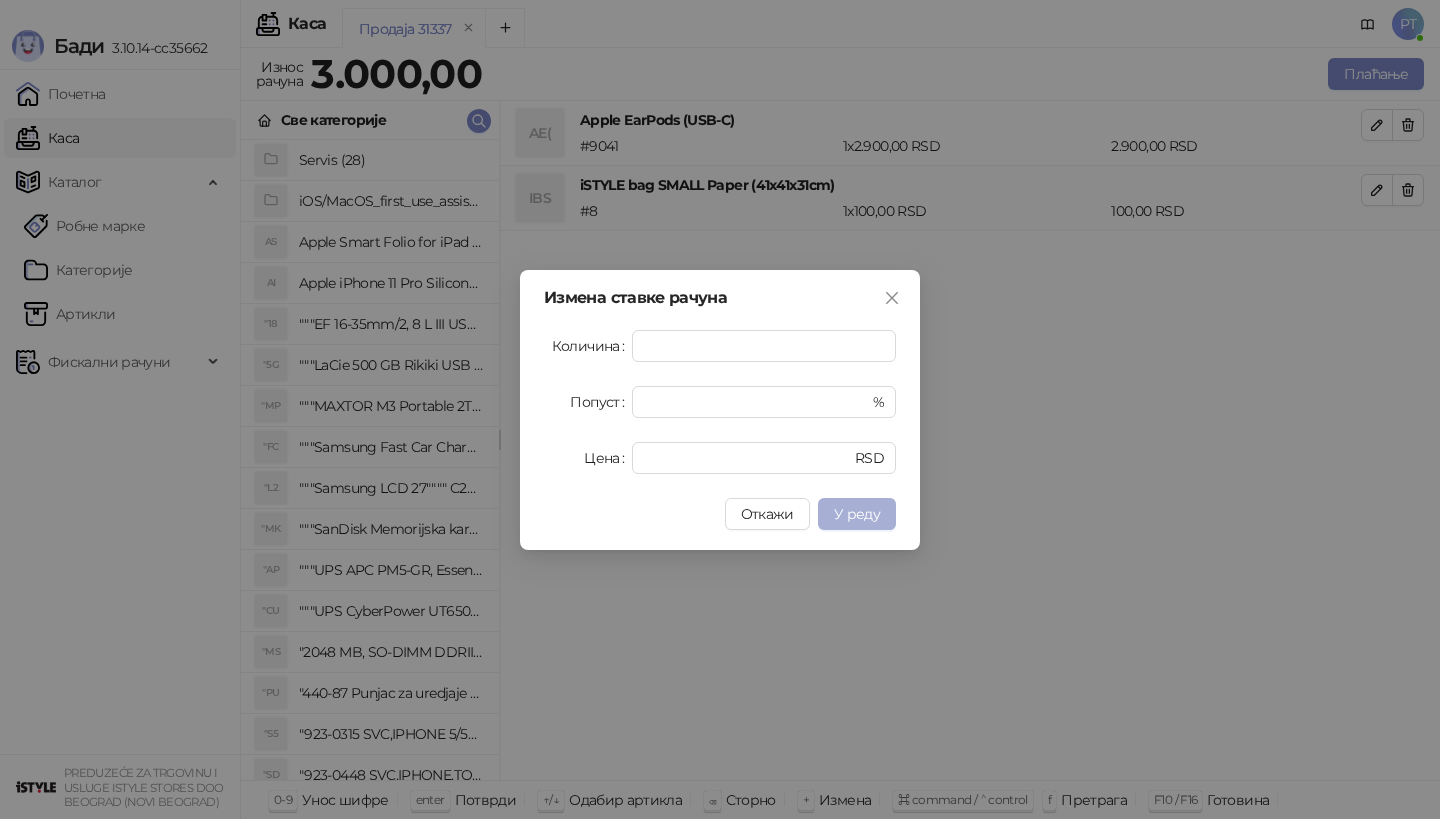 click on "У реду" at bounding box center [857, 514] 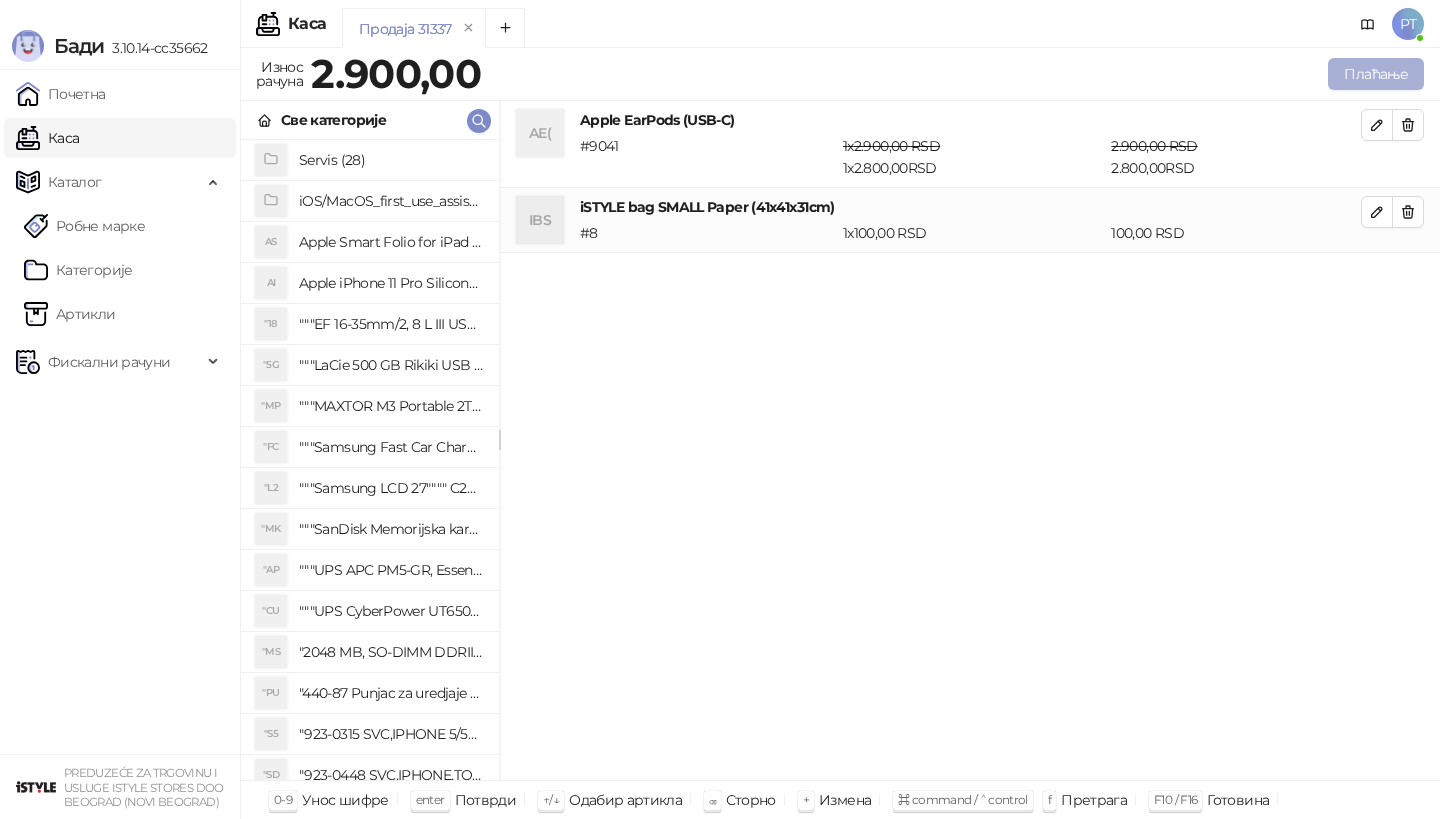 click on "Плаћање" at bounding box center [1376, 74] 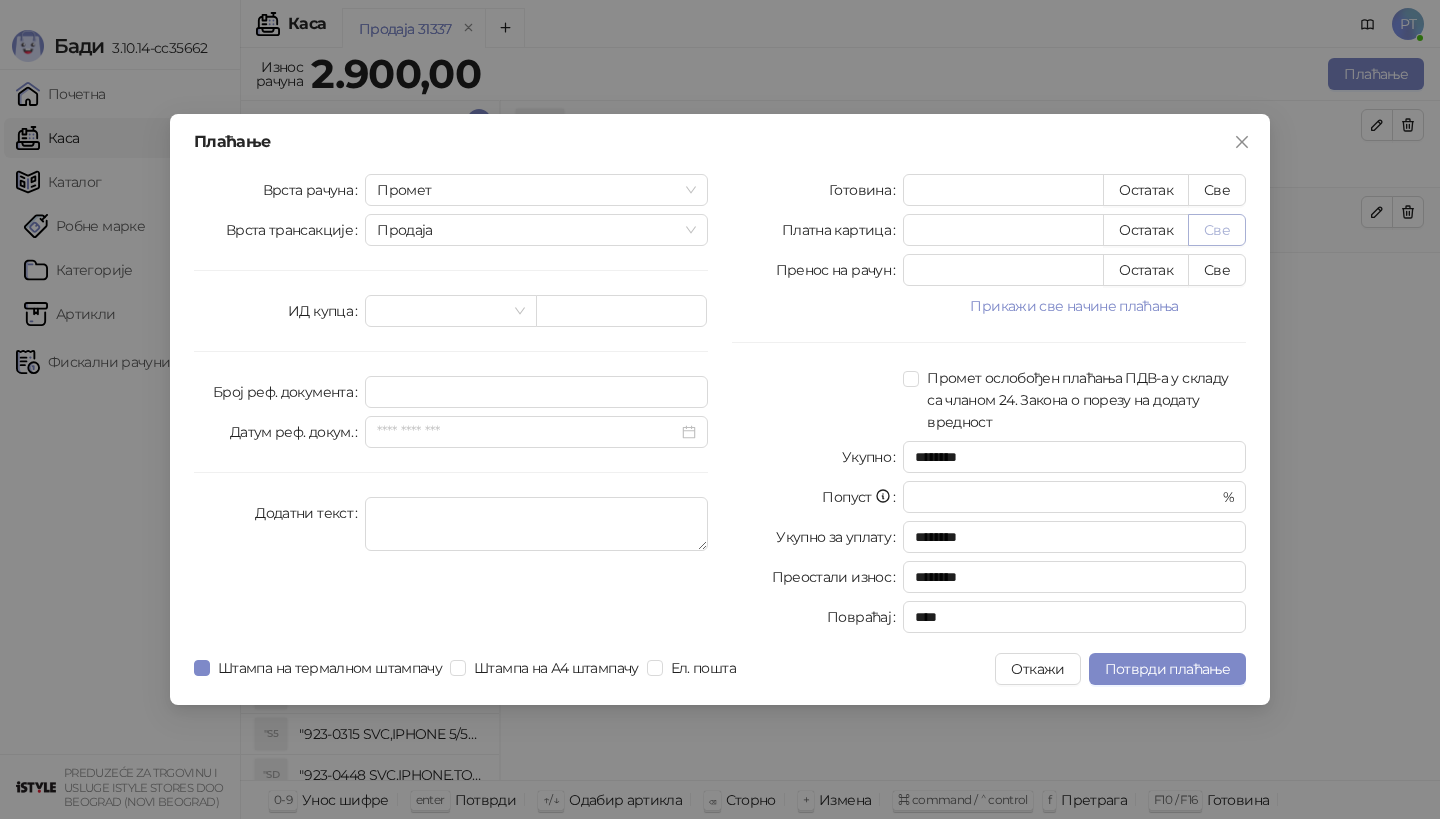 click on "Све" at bounding box center (1217, 230) 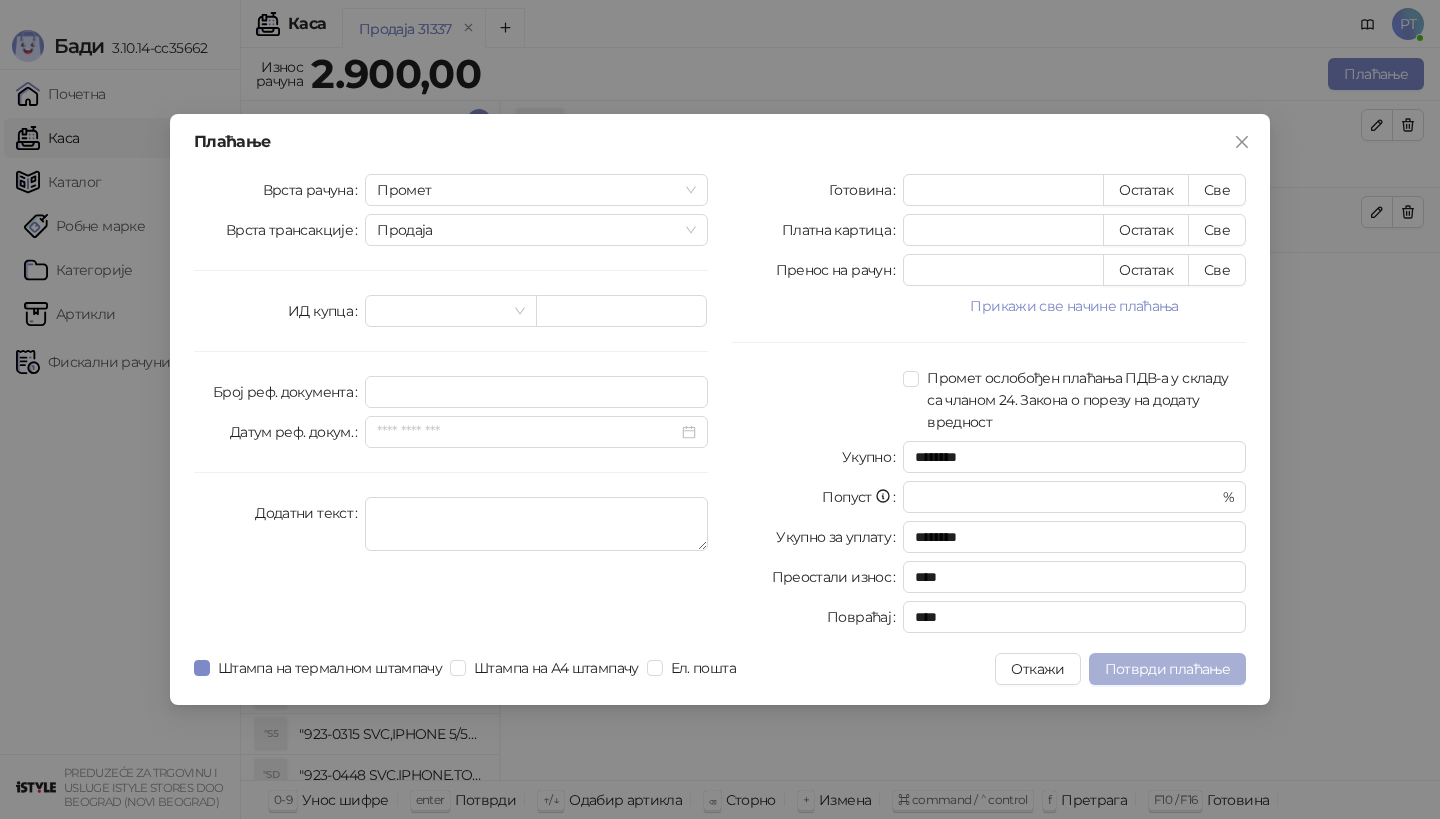 click on "Потврди плаћање" at bounding box center [1167, 669] 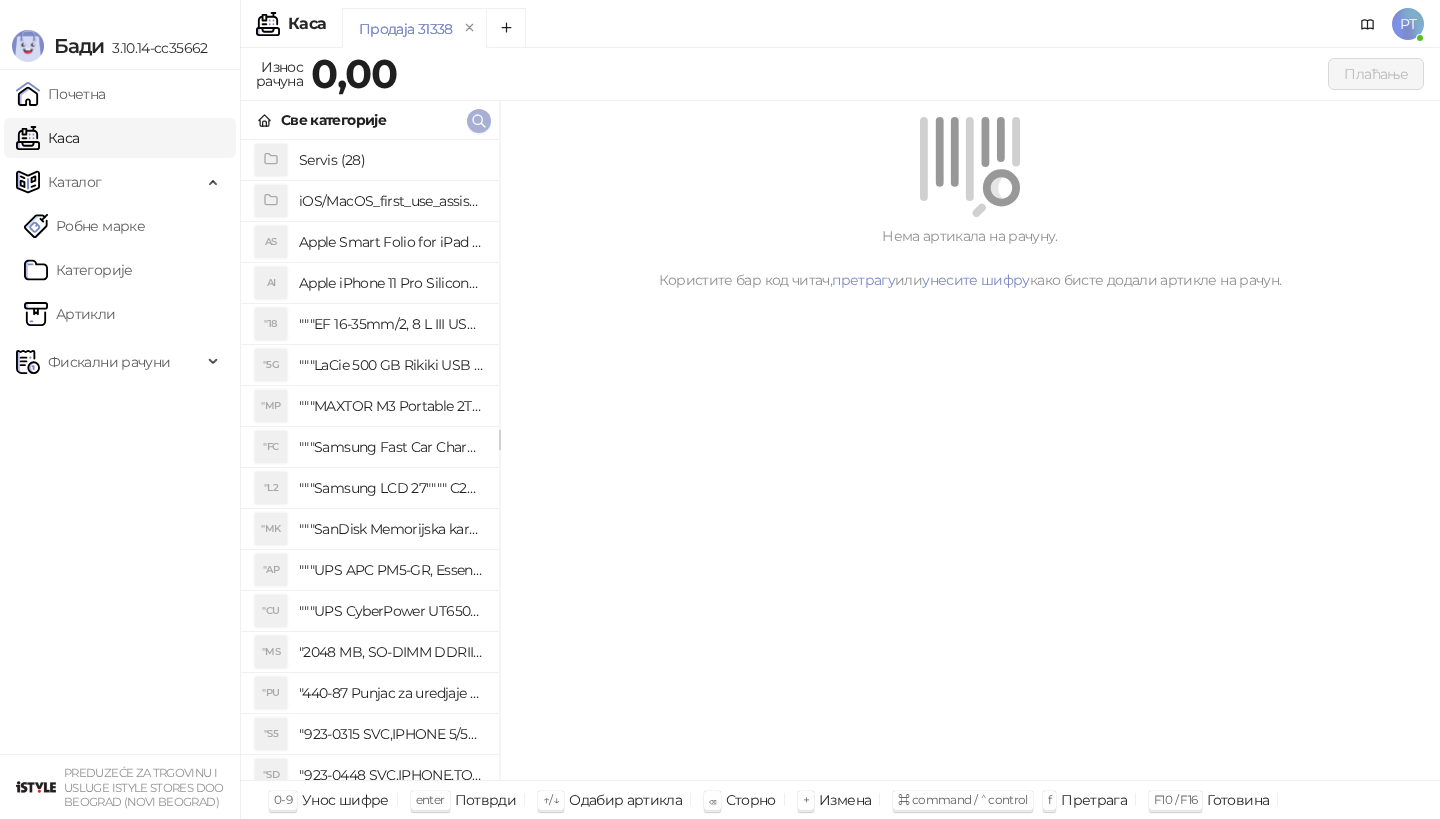 click 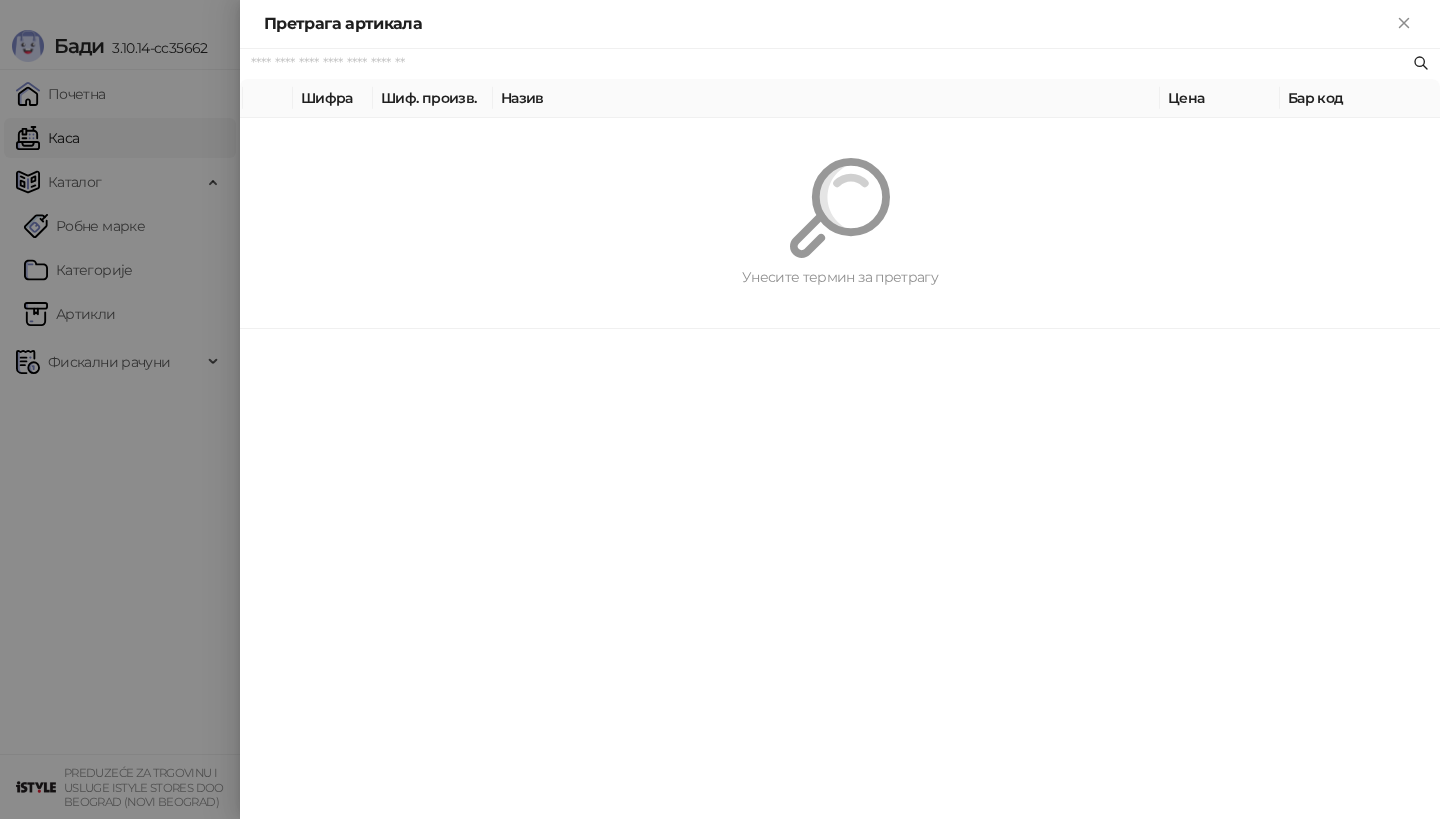 paste on "*********" 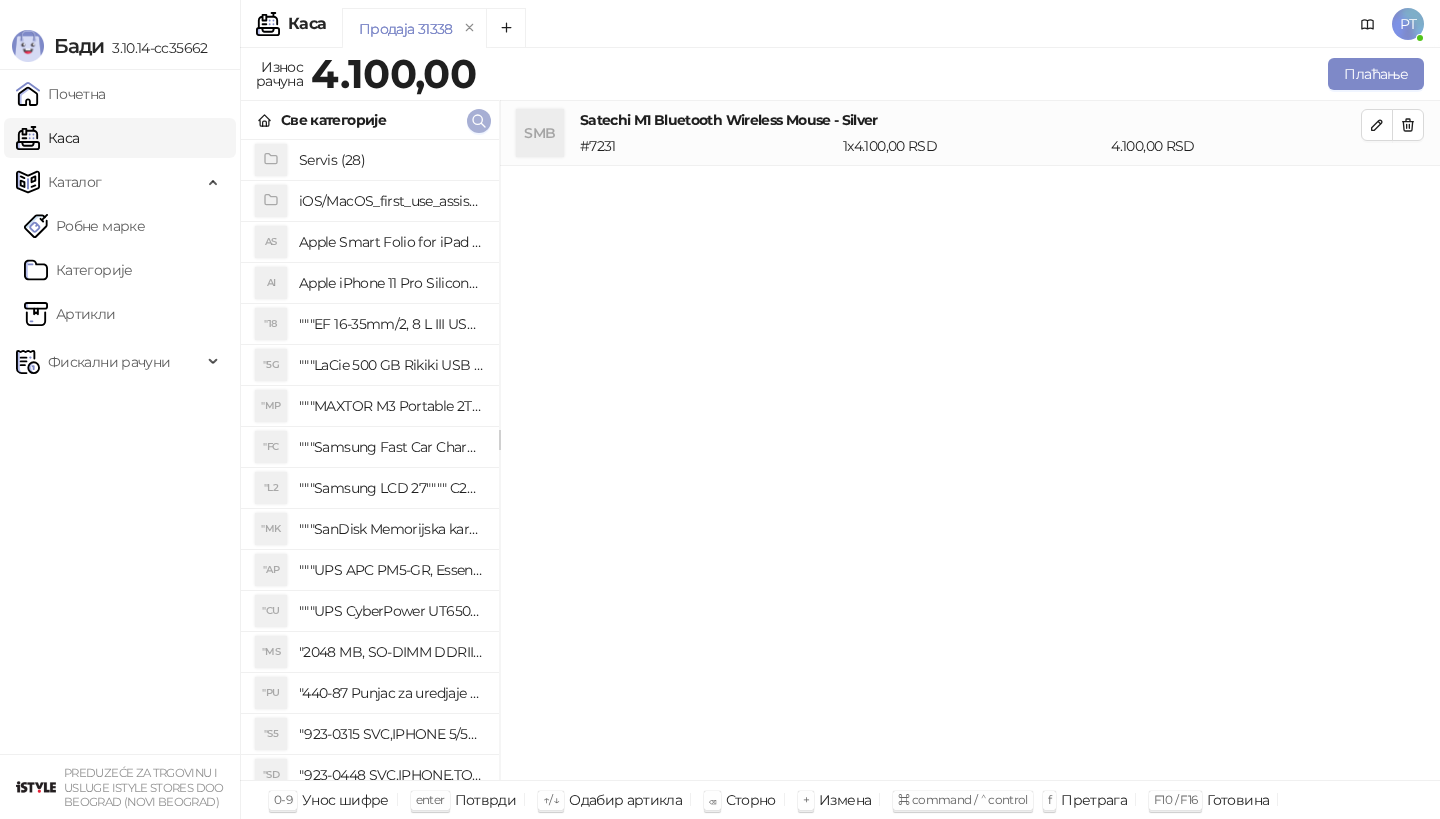 click 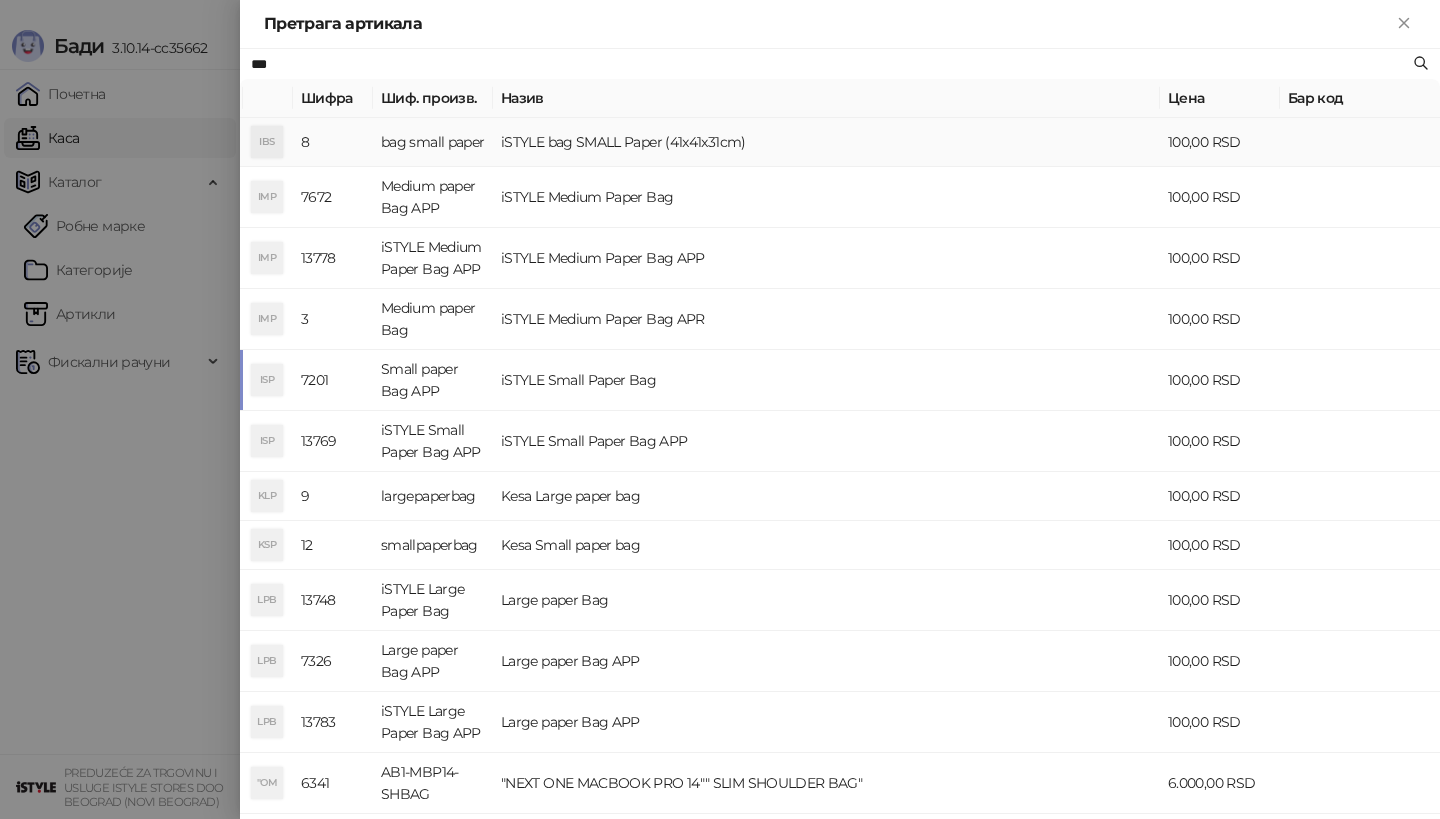 type on "***" 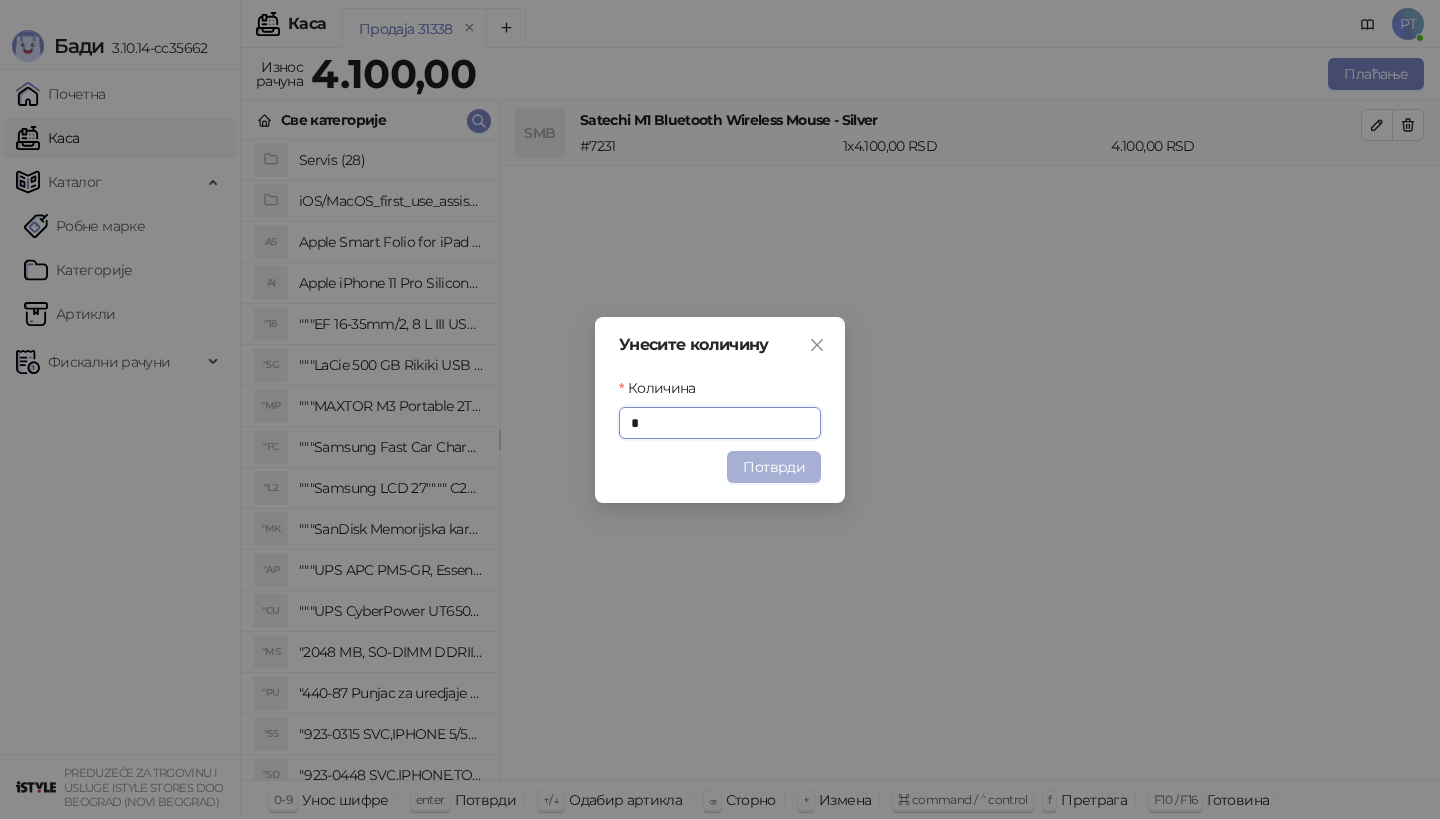 click on "Потврди" at bounding box center [774, 467] 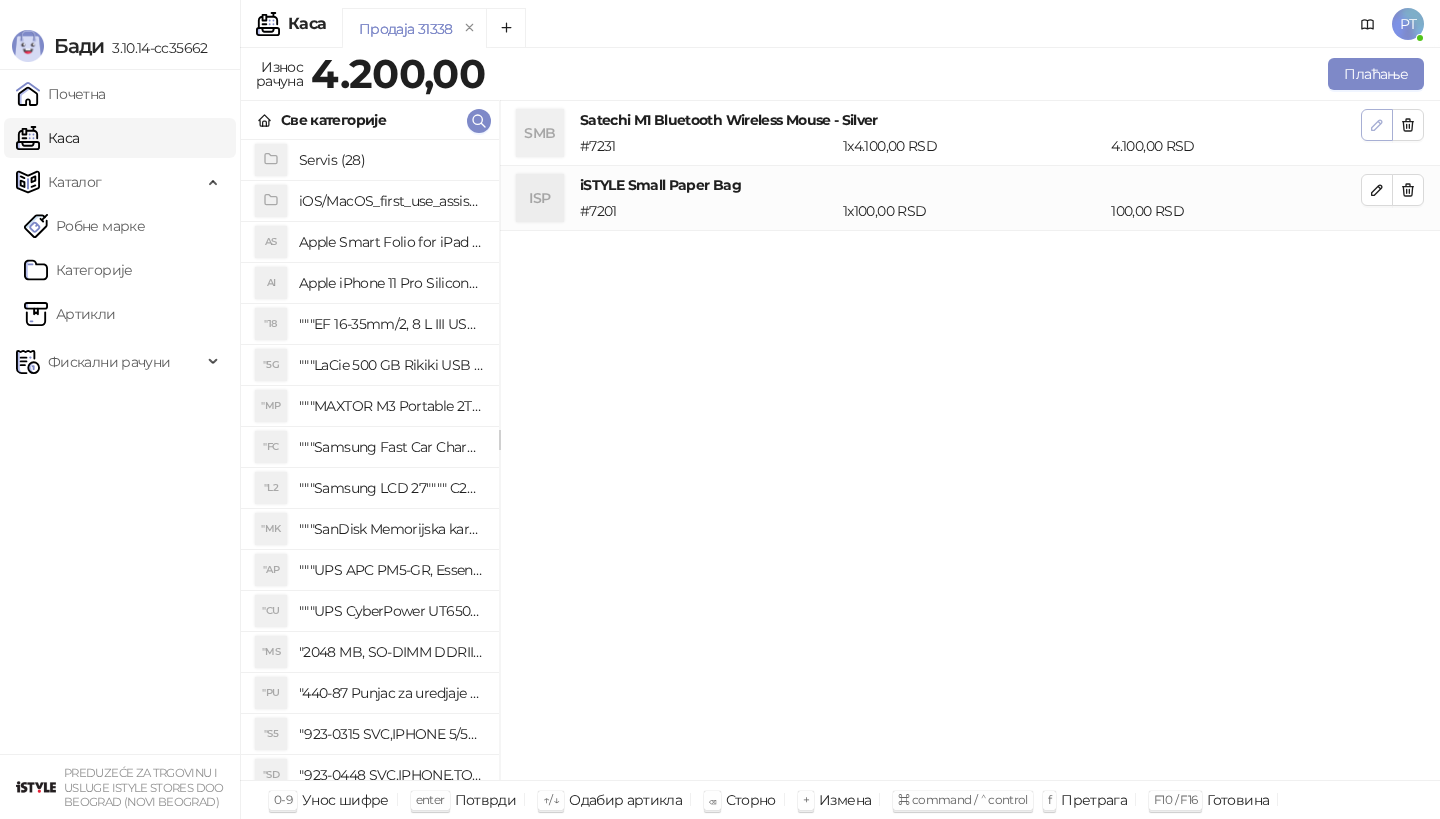 click 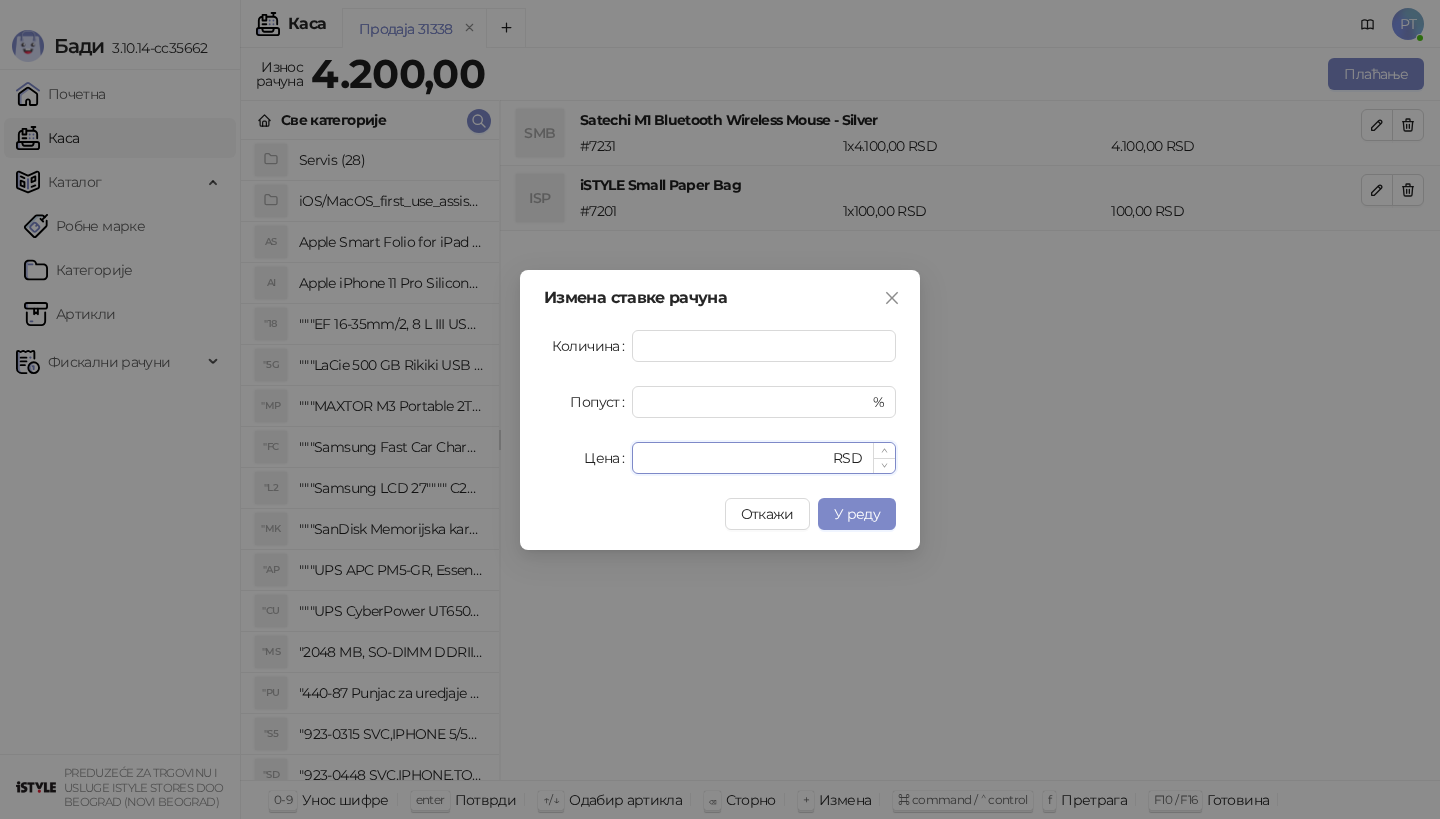 click on "****" at bounding box center (736, 458) 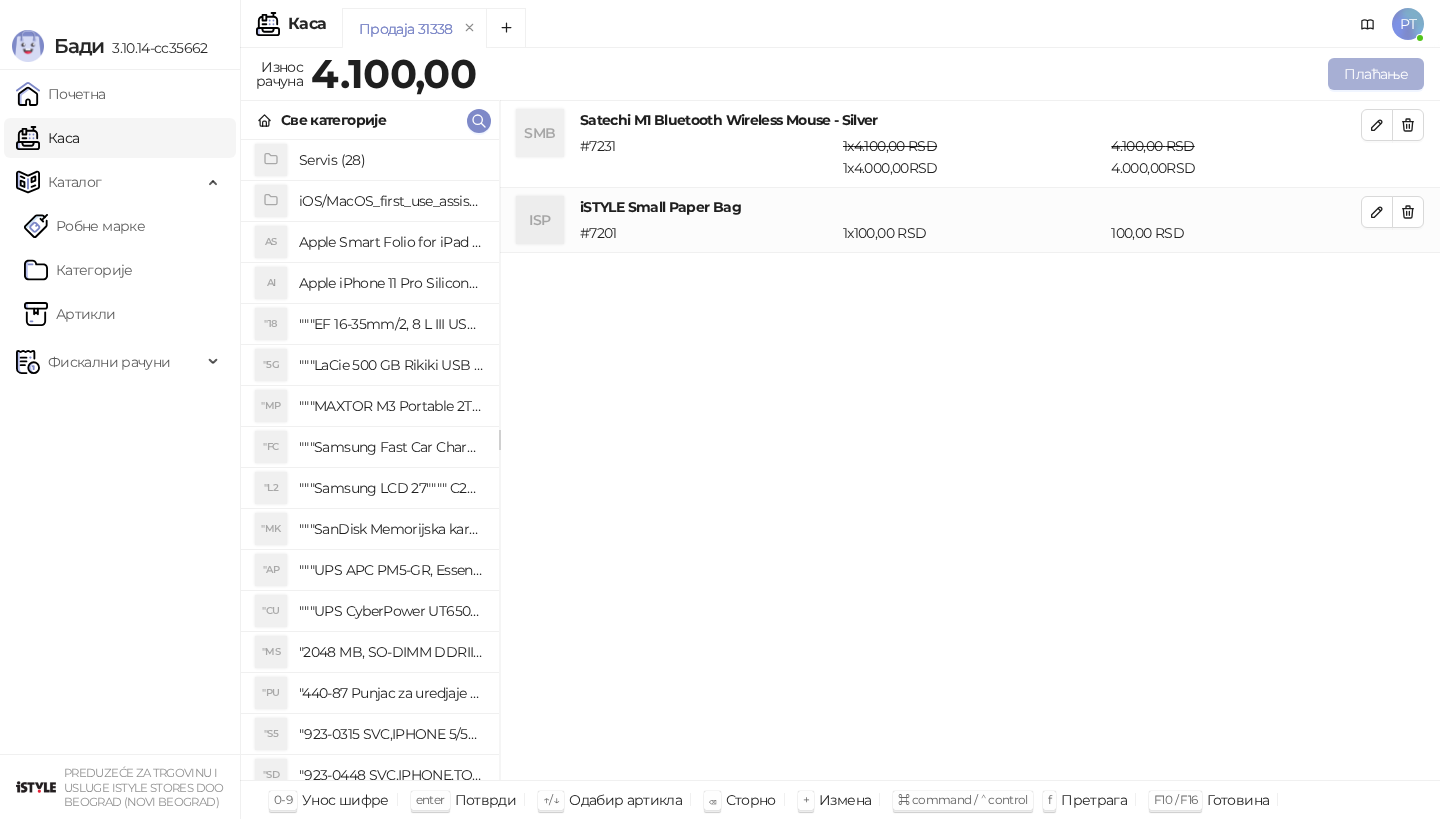click on "Плаћање" at bounding box center [1376, 74] 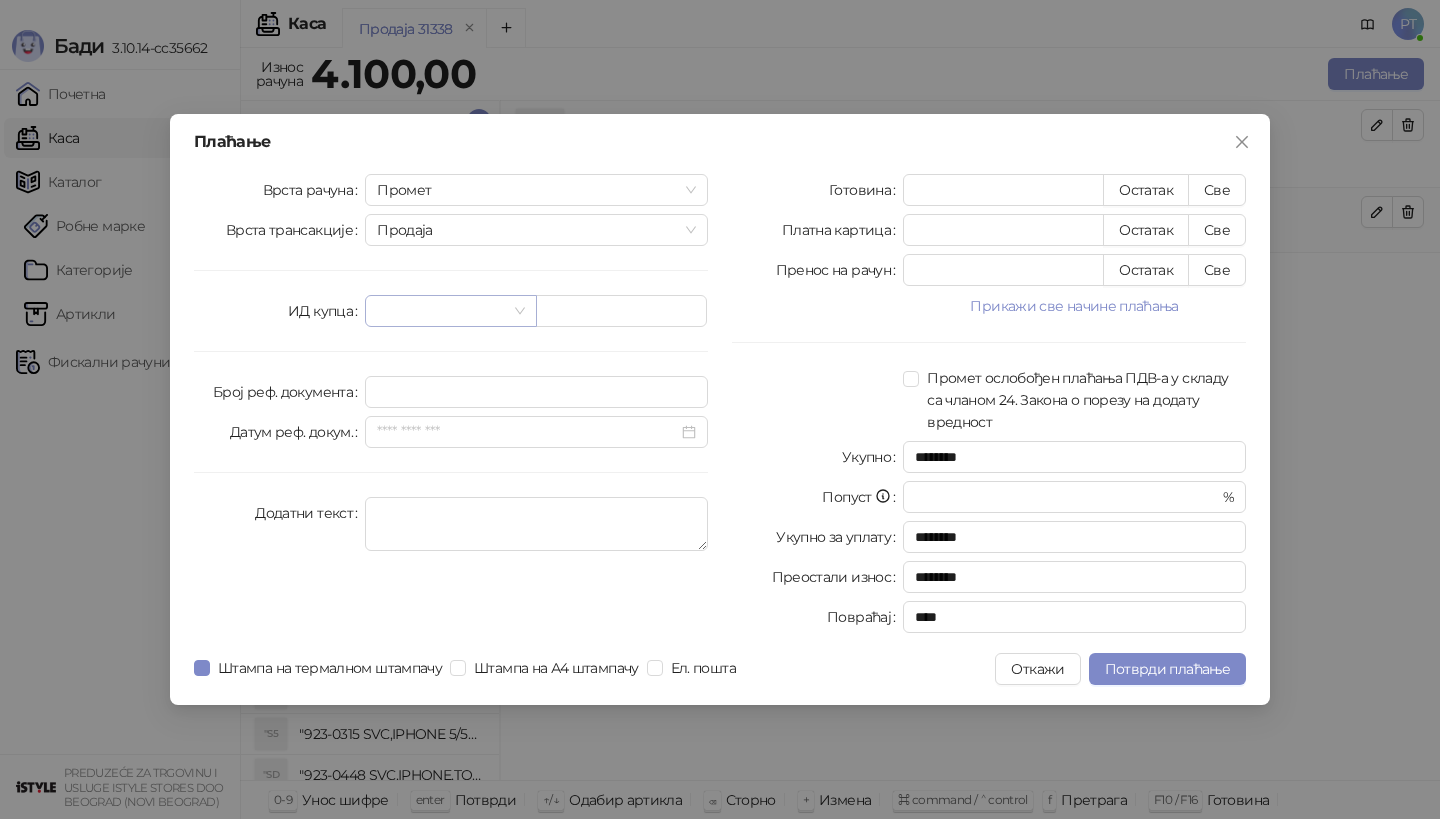 click at bounding box center (441, 311) 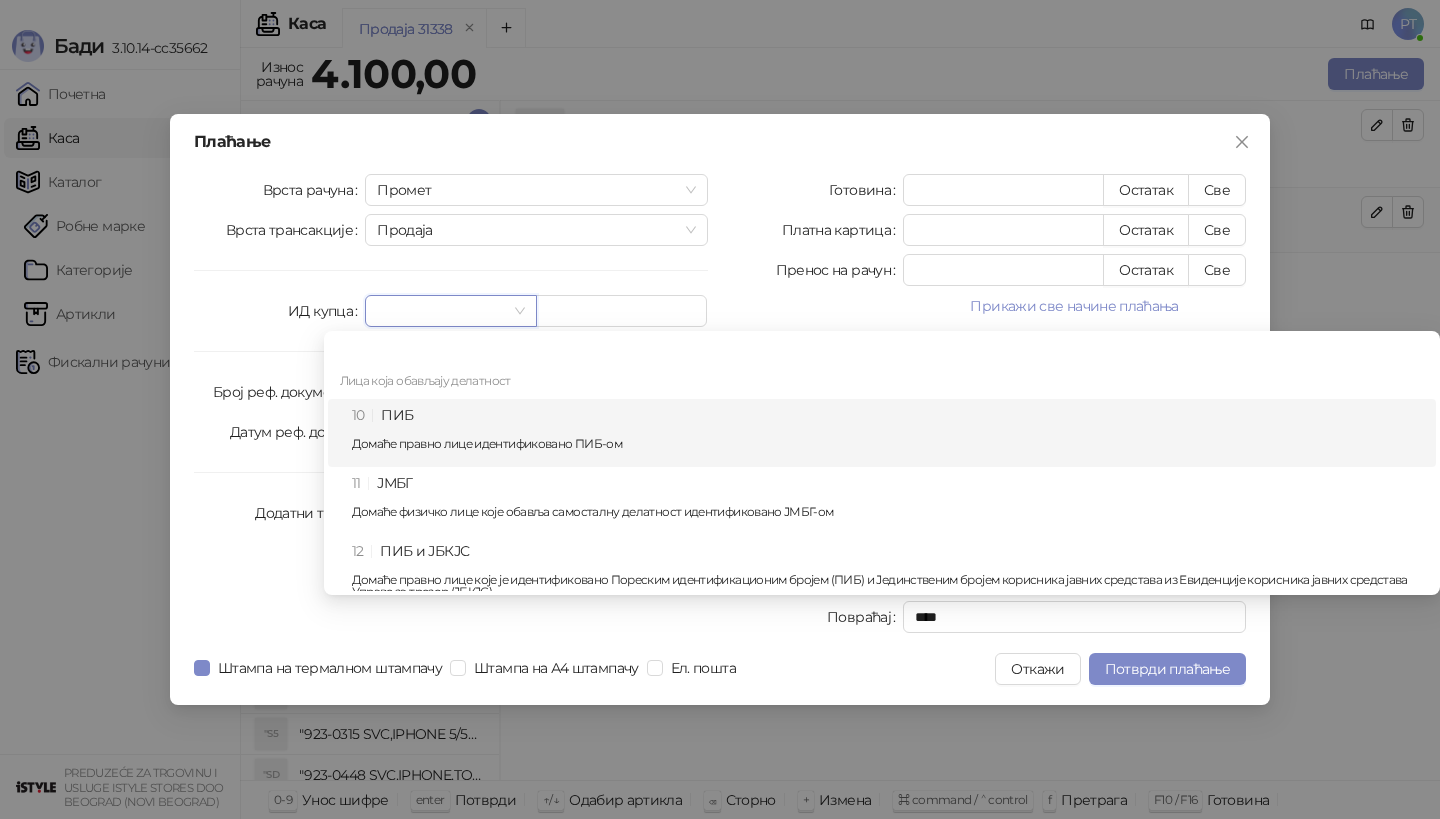 click on "10 ПИБ Домаће правно лице идентификовано ПИБ-ом" at bounding box center (888, 433) 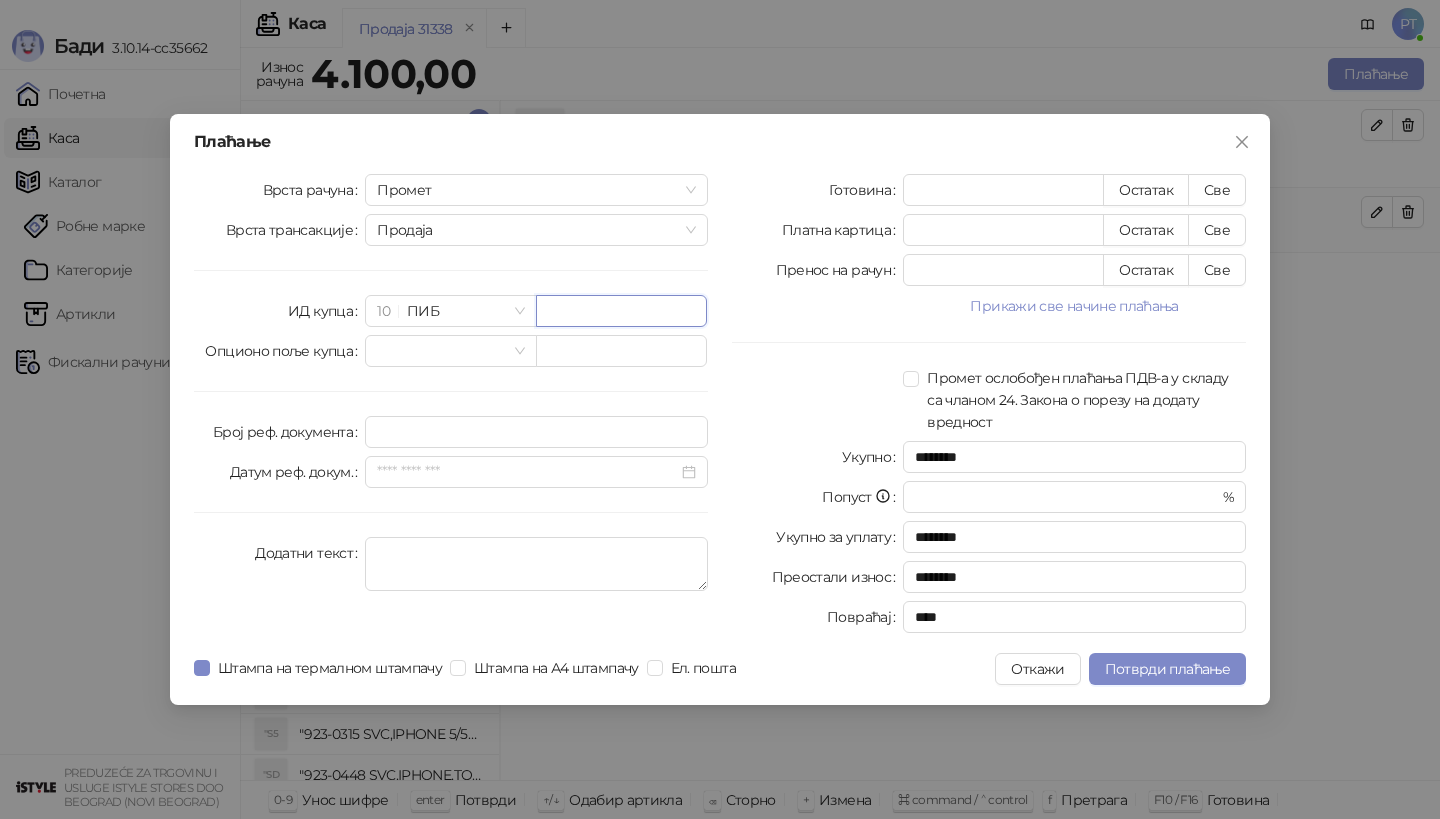 paste on "*********" 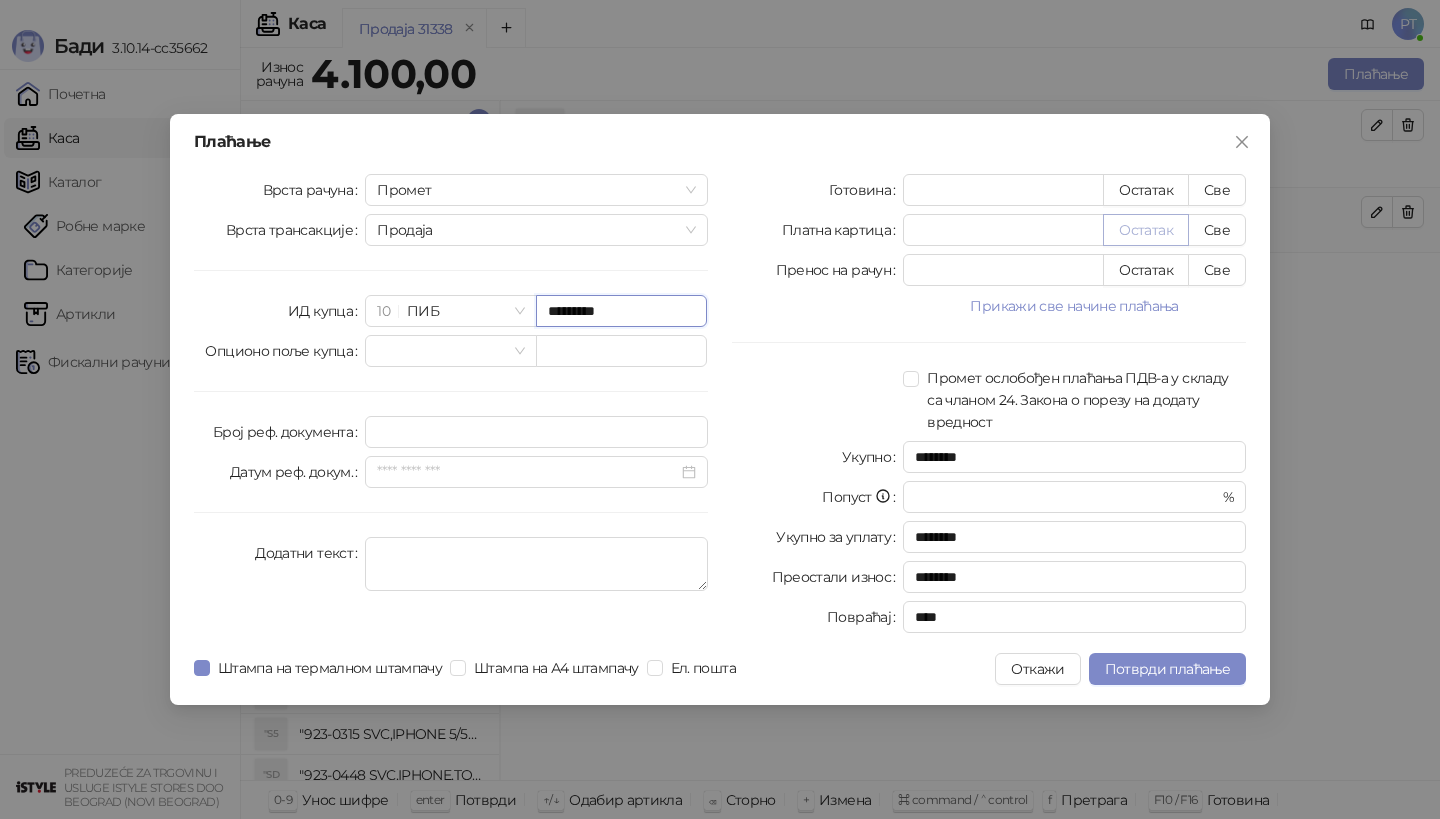 type on "*********" 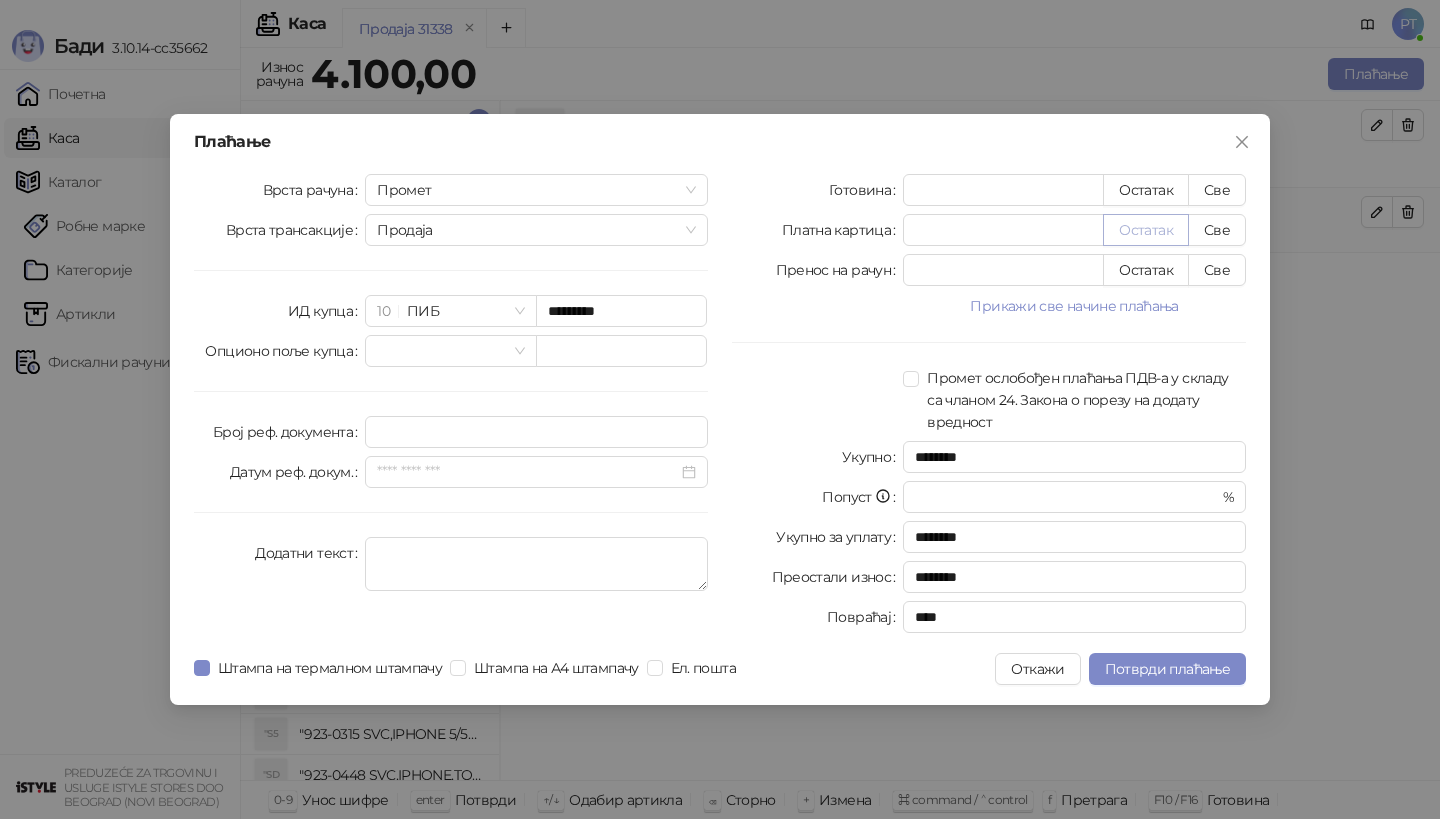click on "Остатак" at bounding box center [1146, 230] 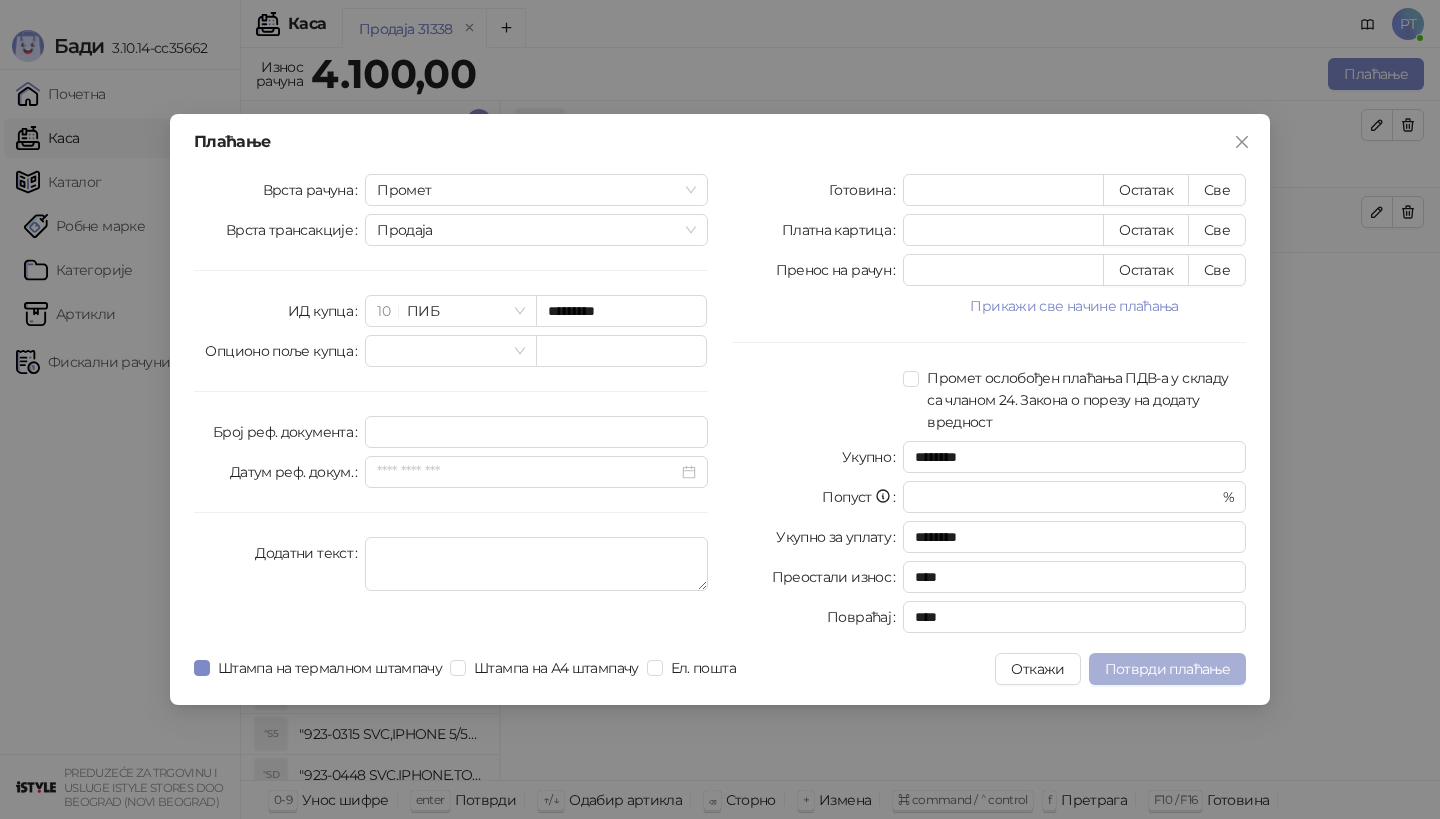 click on "Потврди плаћање" at bounding box center (1167, 669) 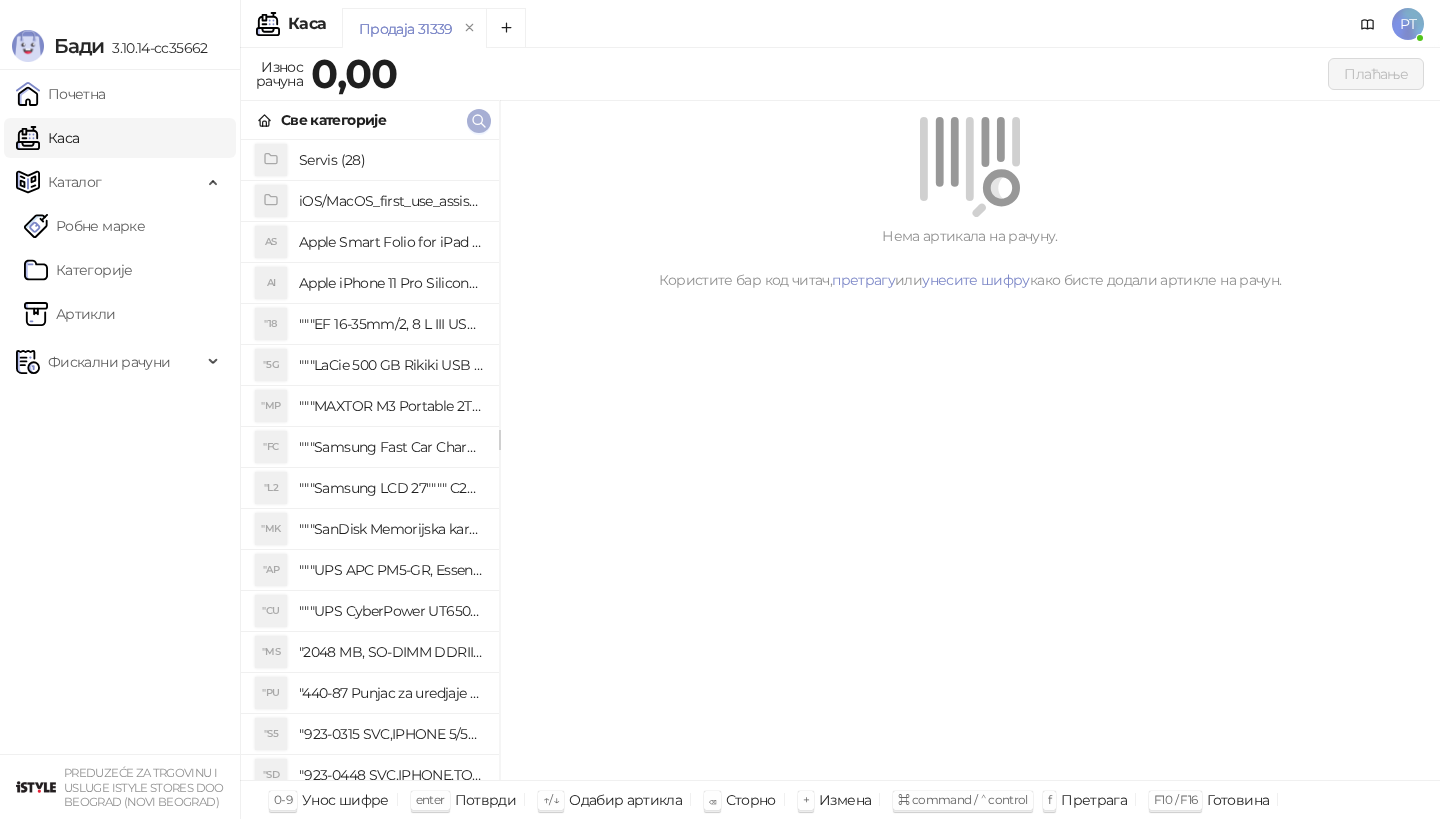 click 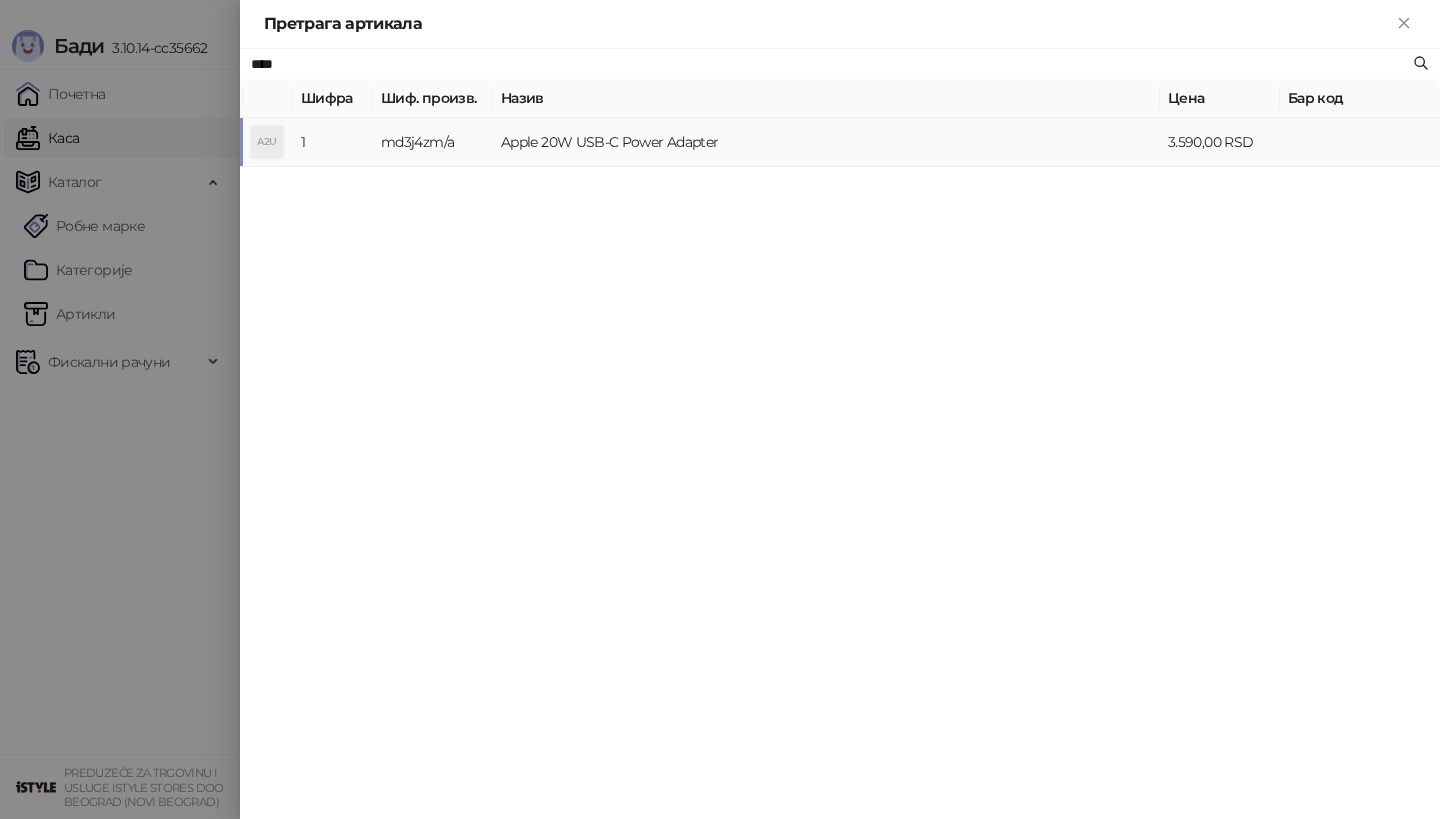 type on "****" 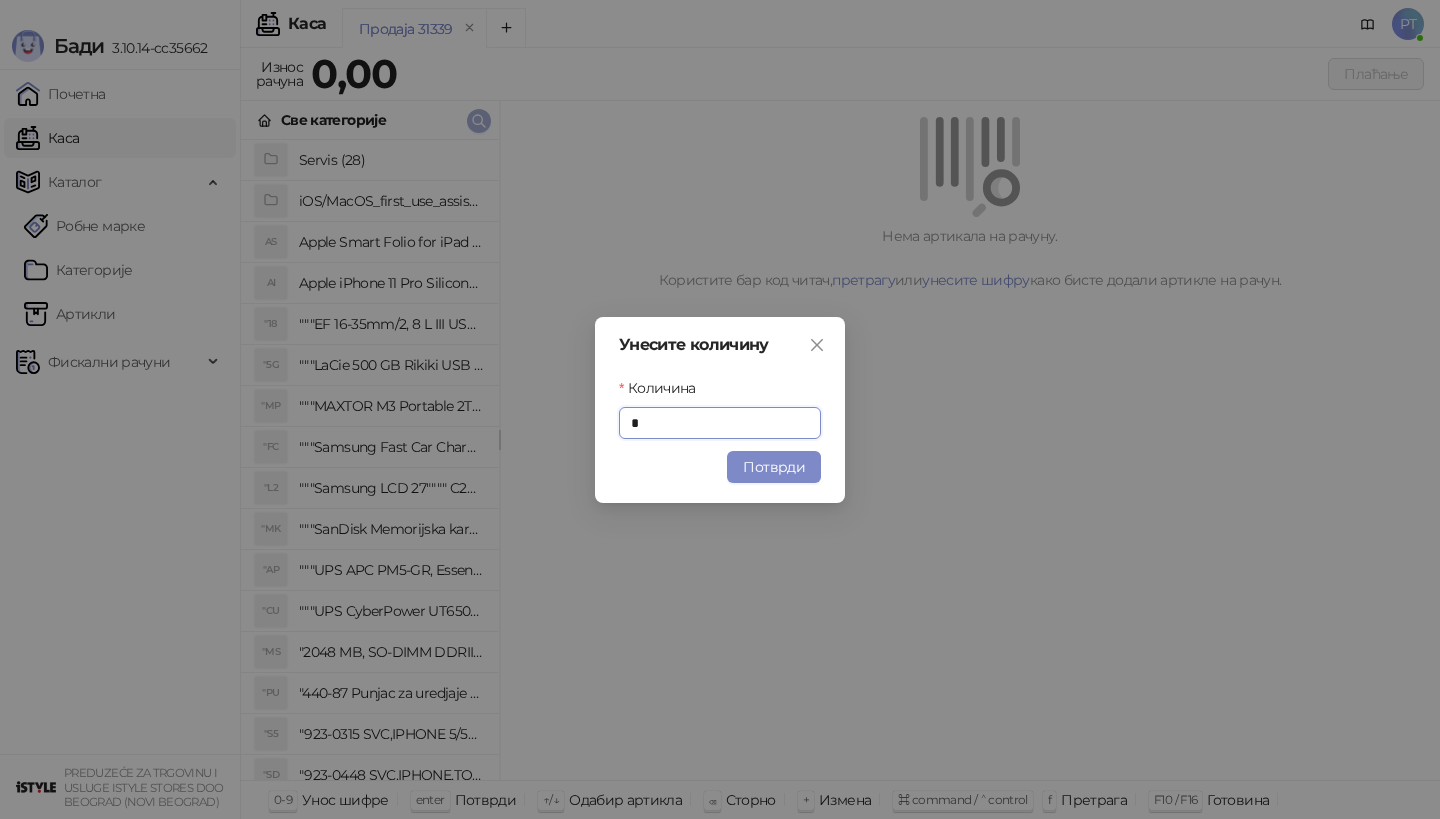type on "*" 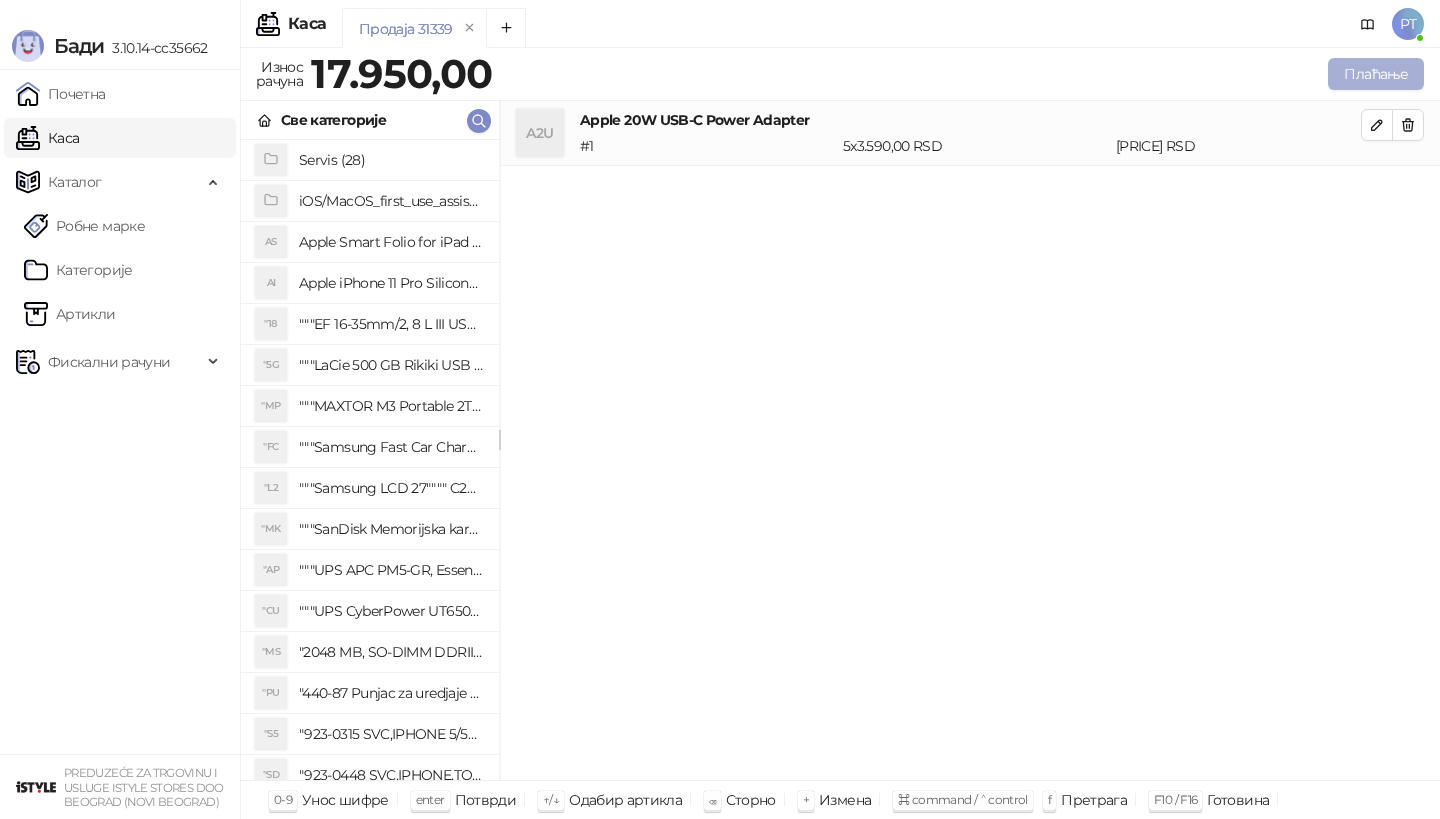 click on "Плаћање" at bounding box center (1376, 74) 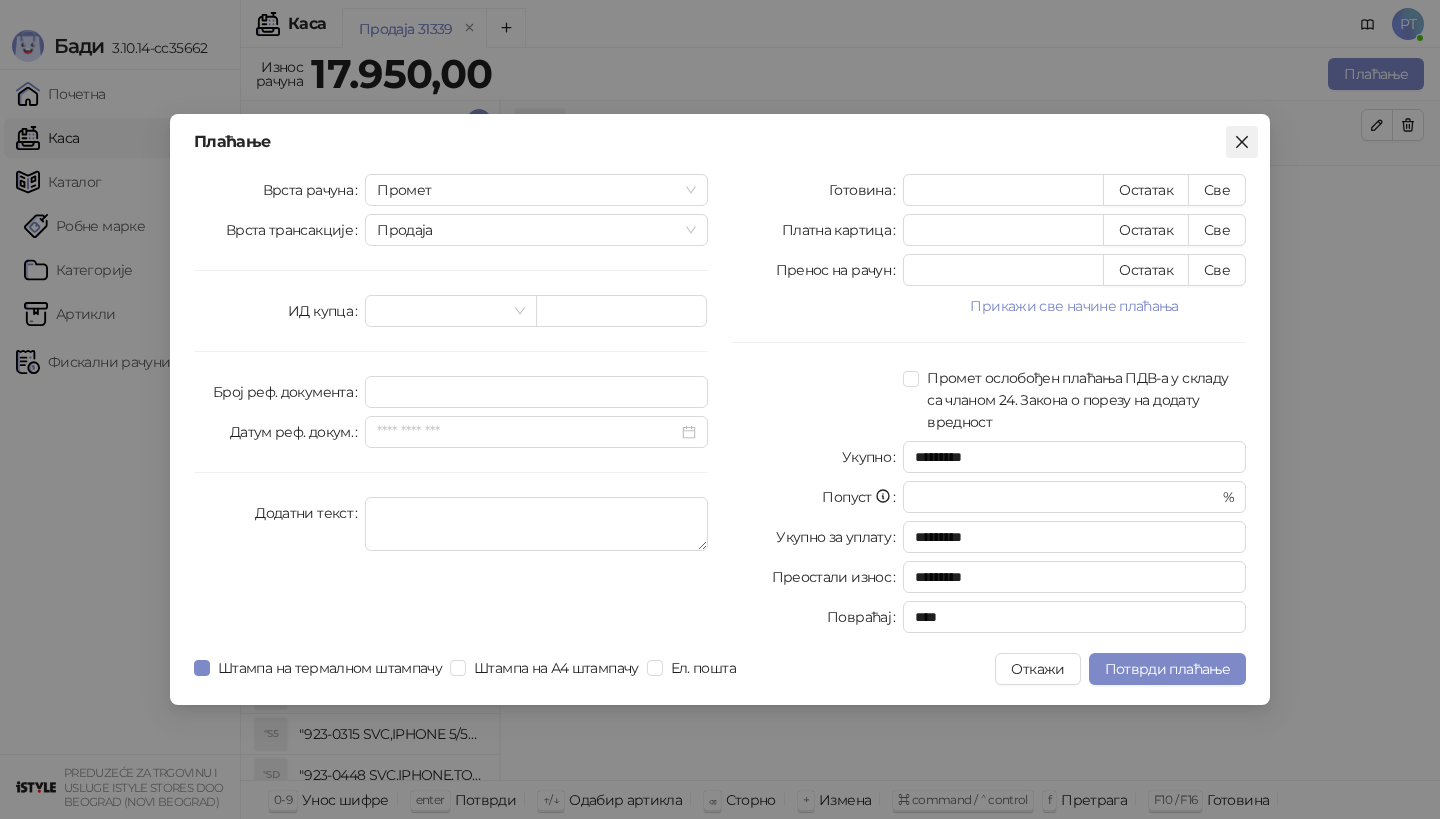 click 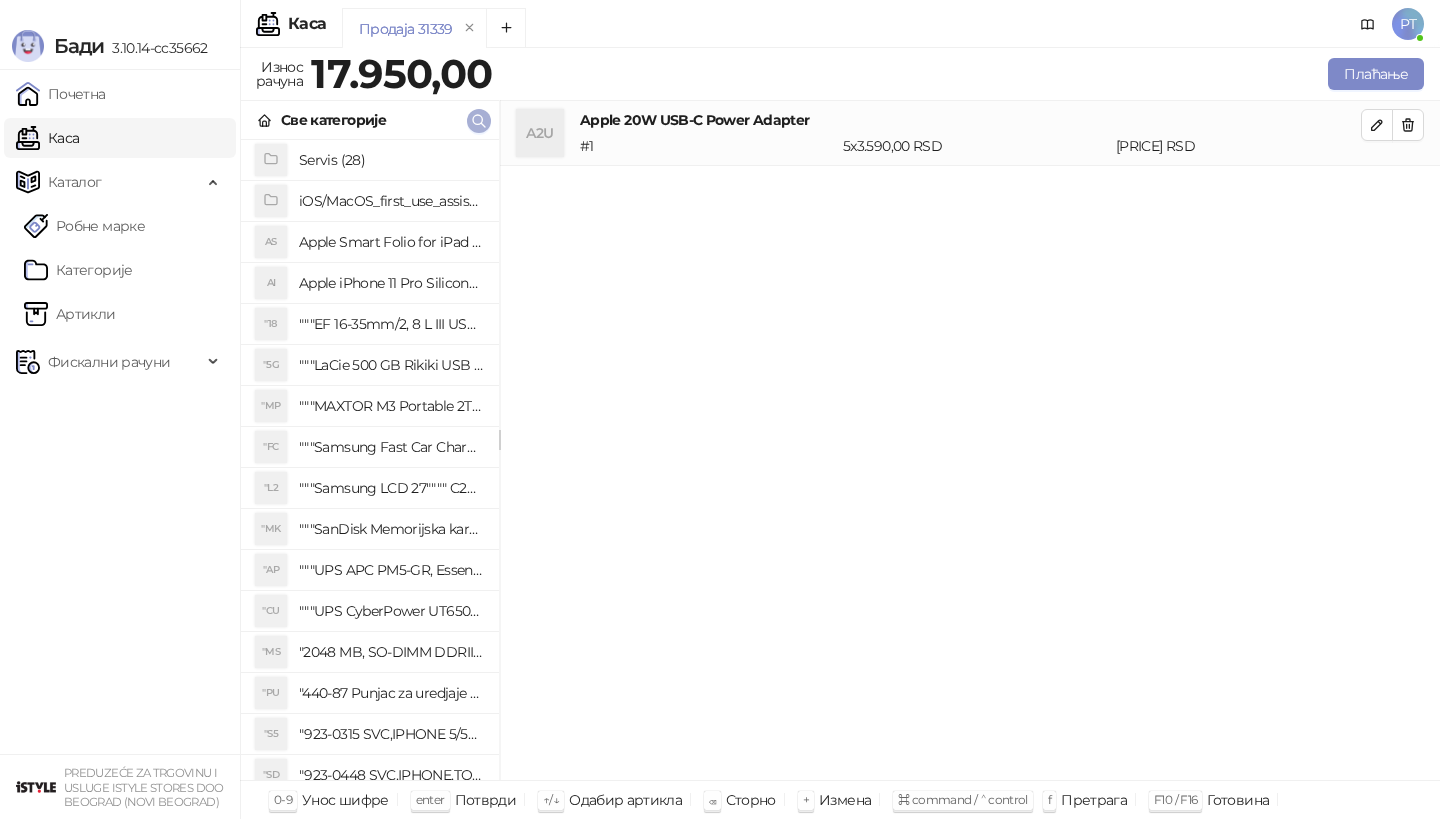 click 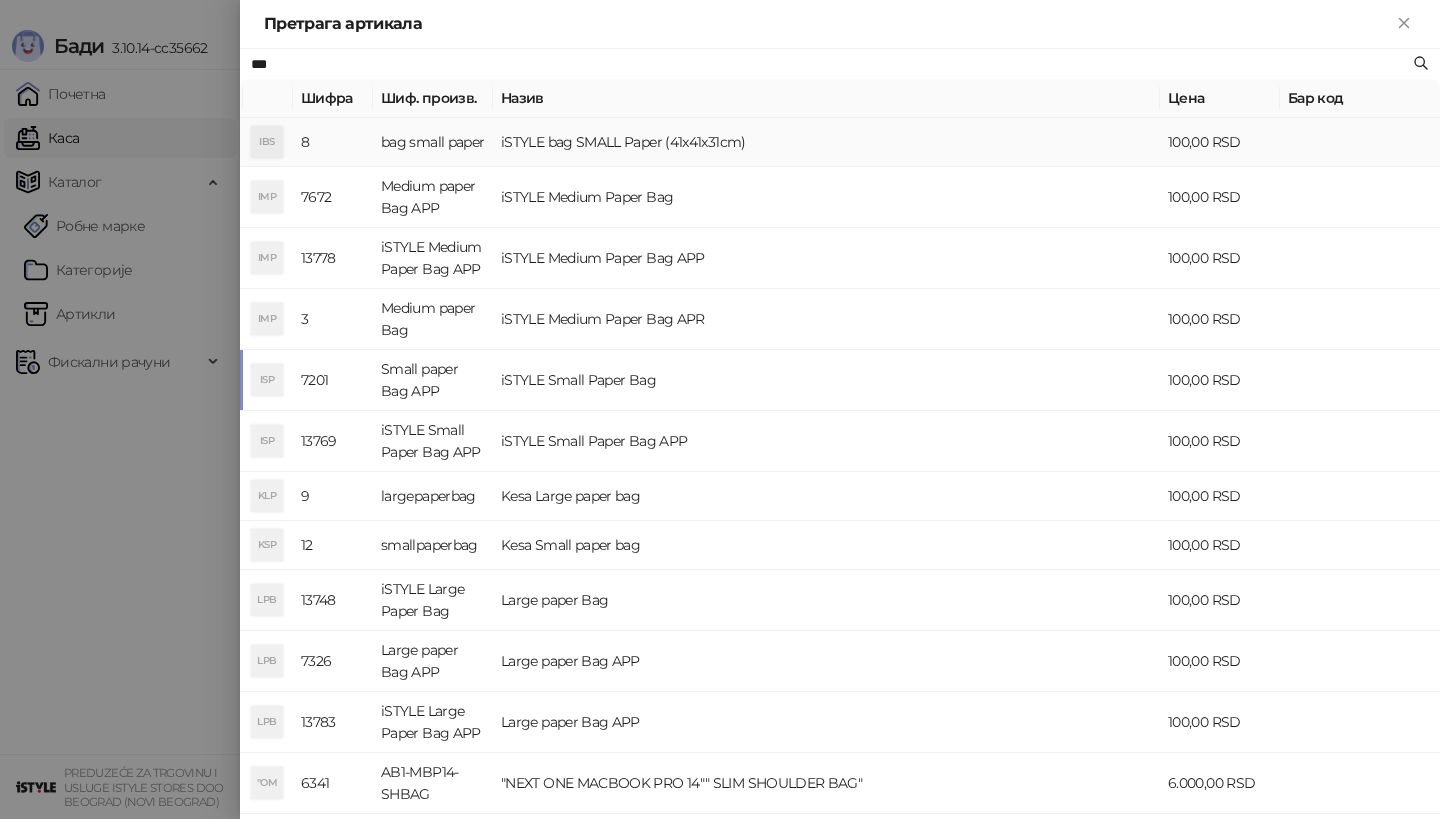 type on "***" 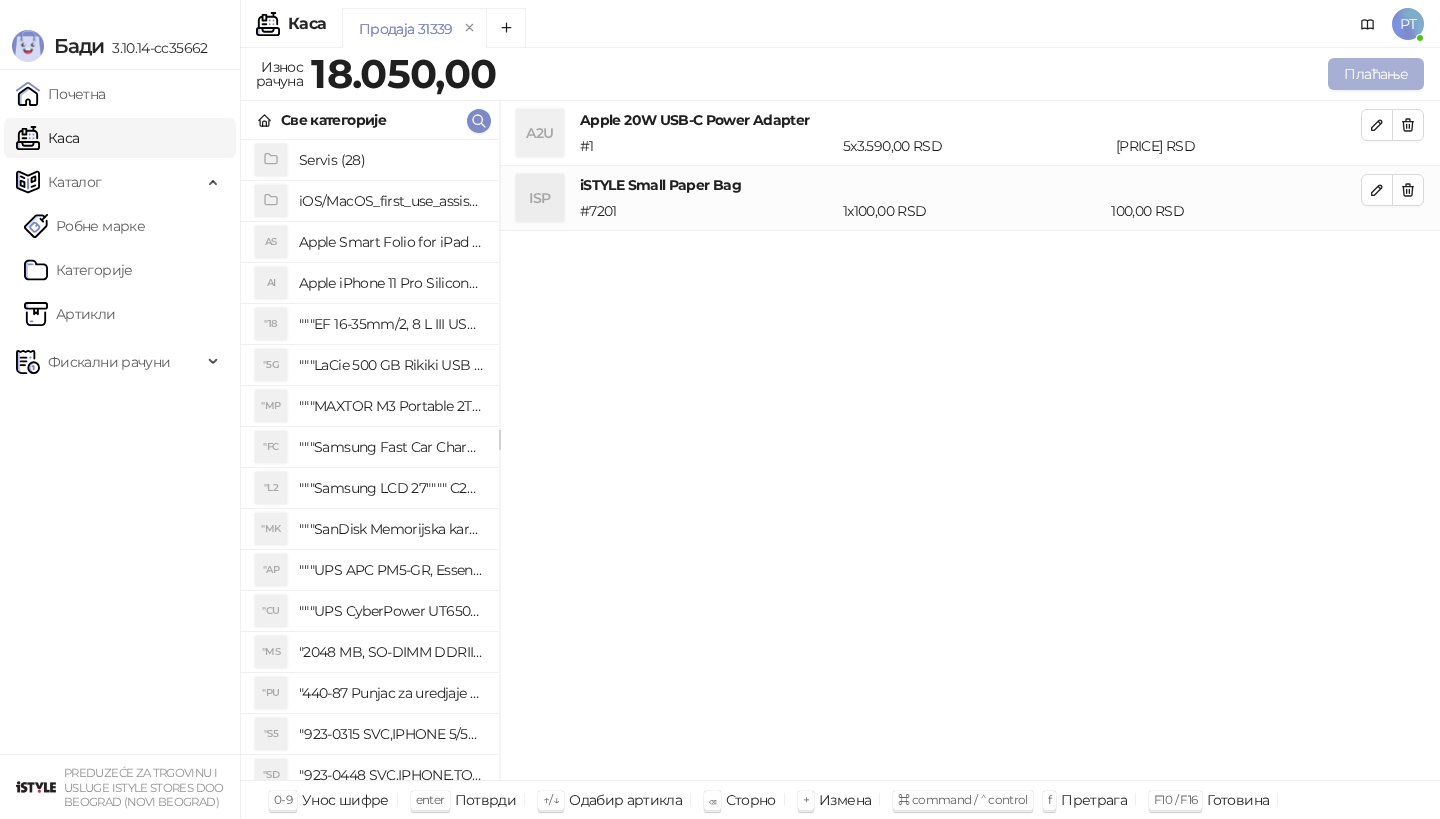 click on "Плаћање" at bounding box center [1376, 74] 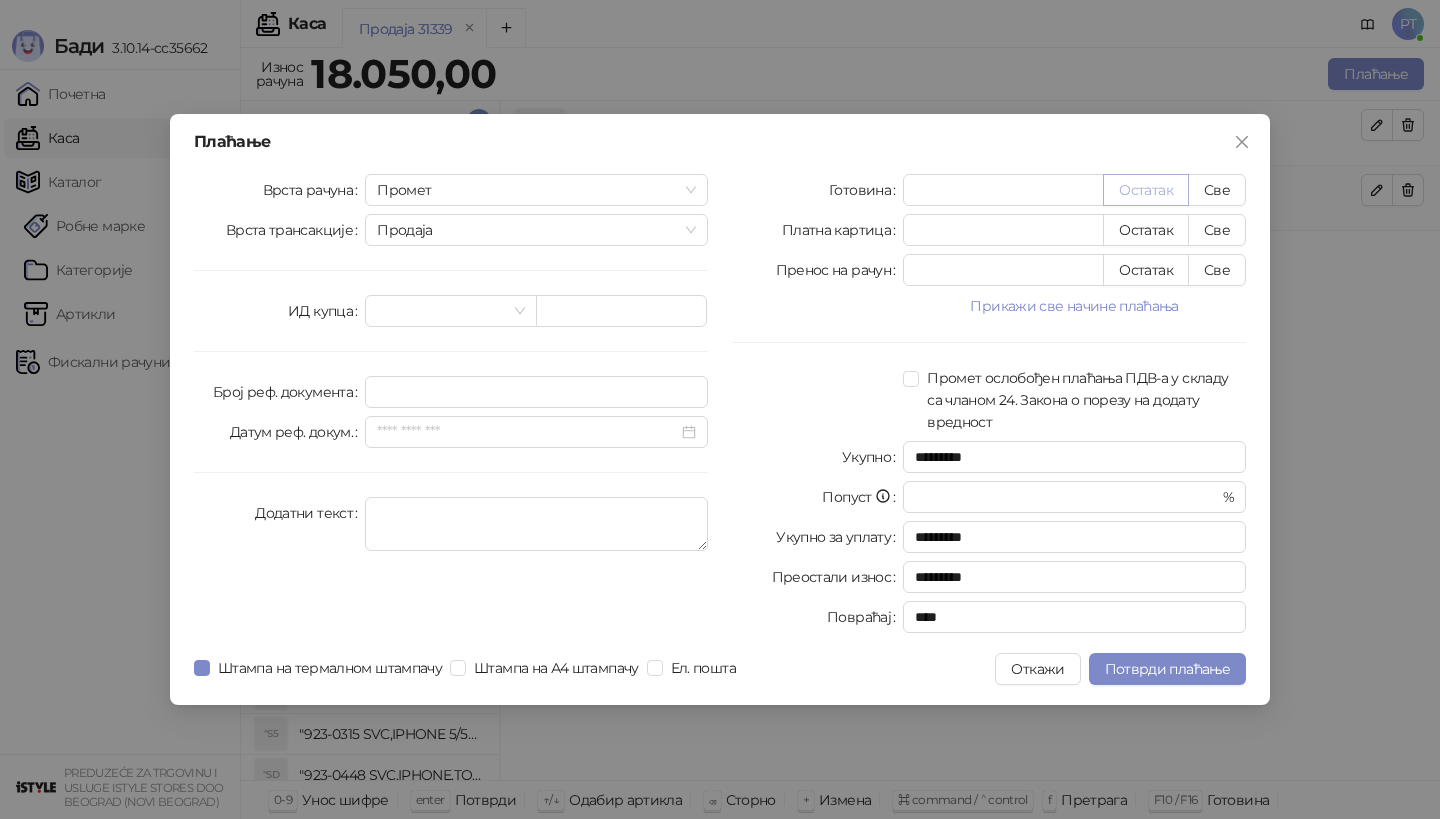 click on "Остатак" at bounding box center [1146, 190] 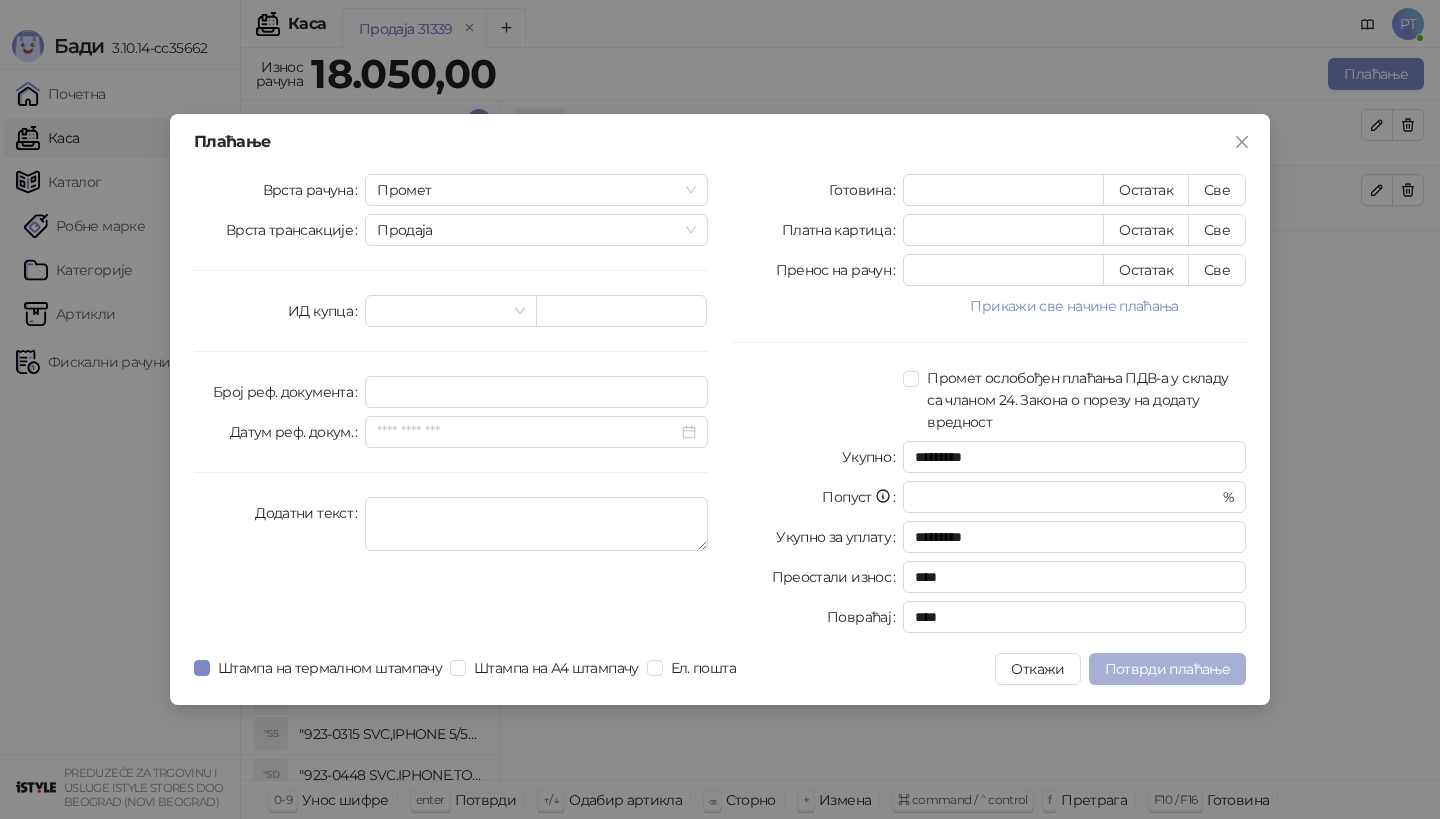 click on "Потврди плаћање" at bounding box center (1167, 669) 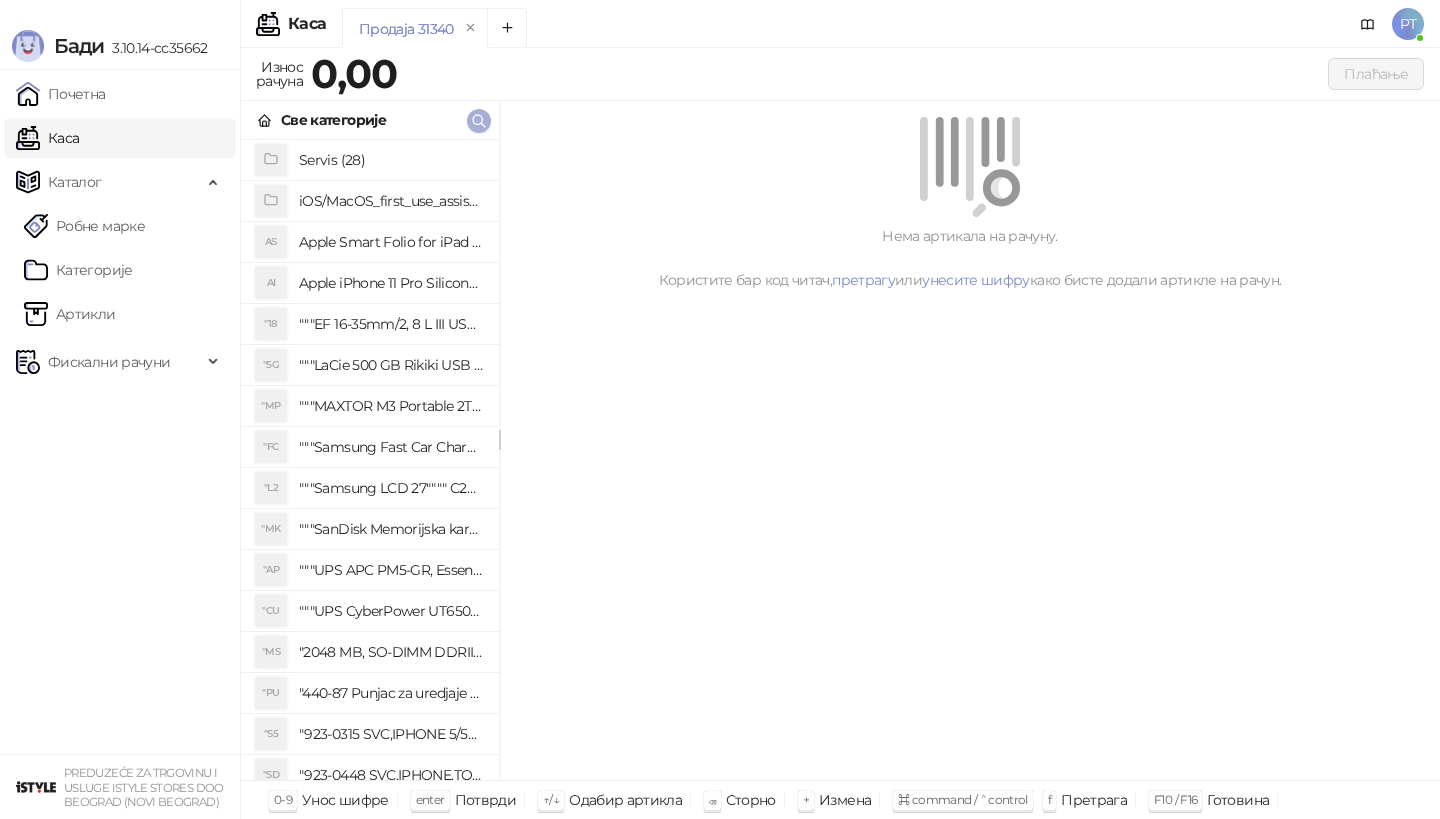 click 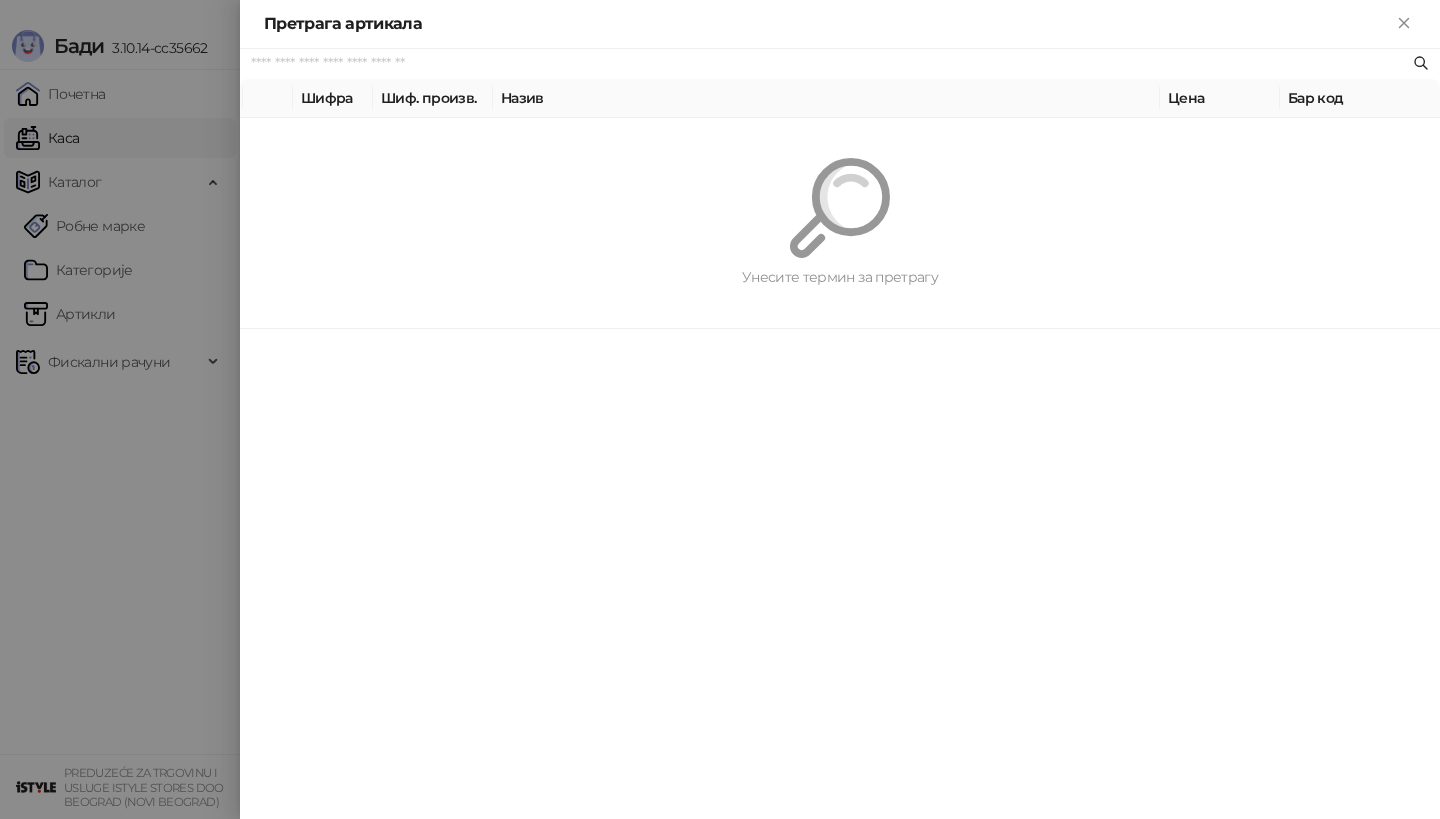 type on "*" 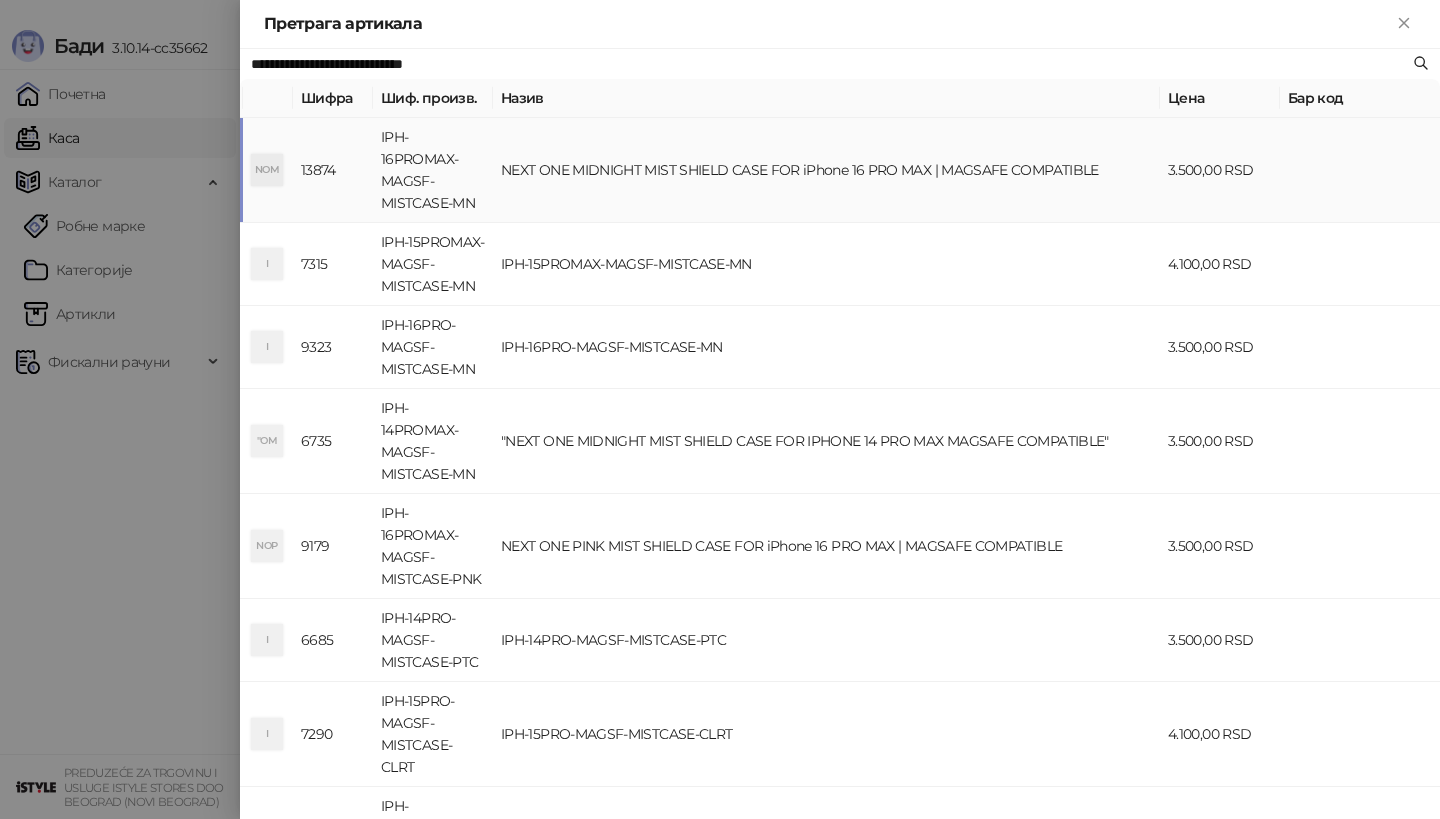 type on "**********" 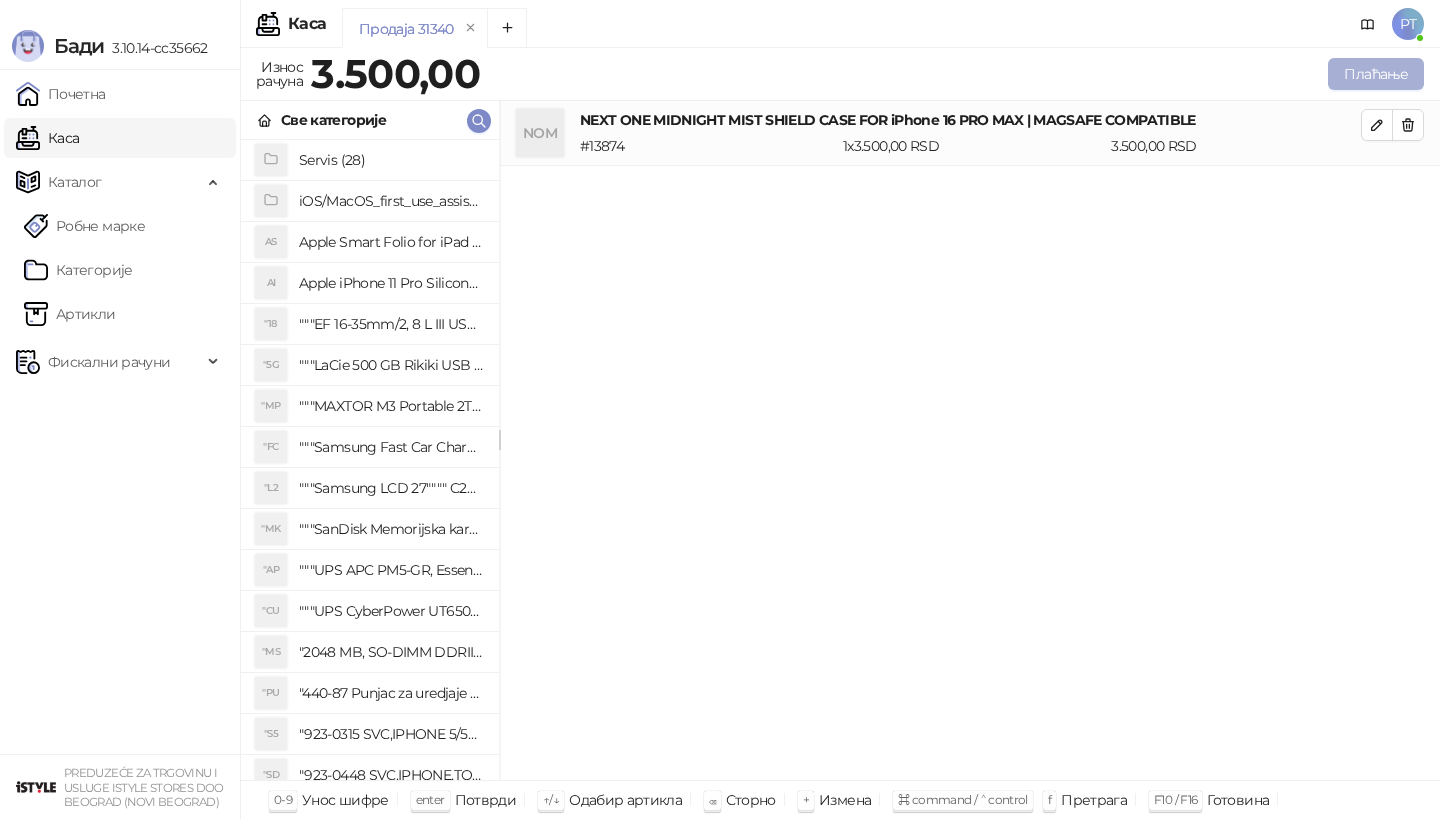click on "Плаћање" at bounding box center (1376, 74) 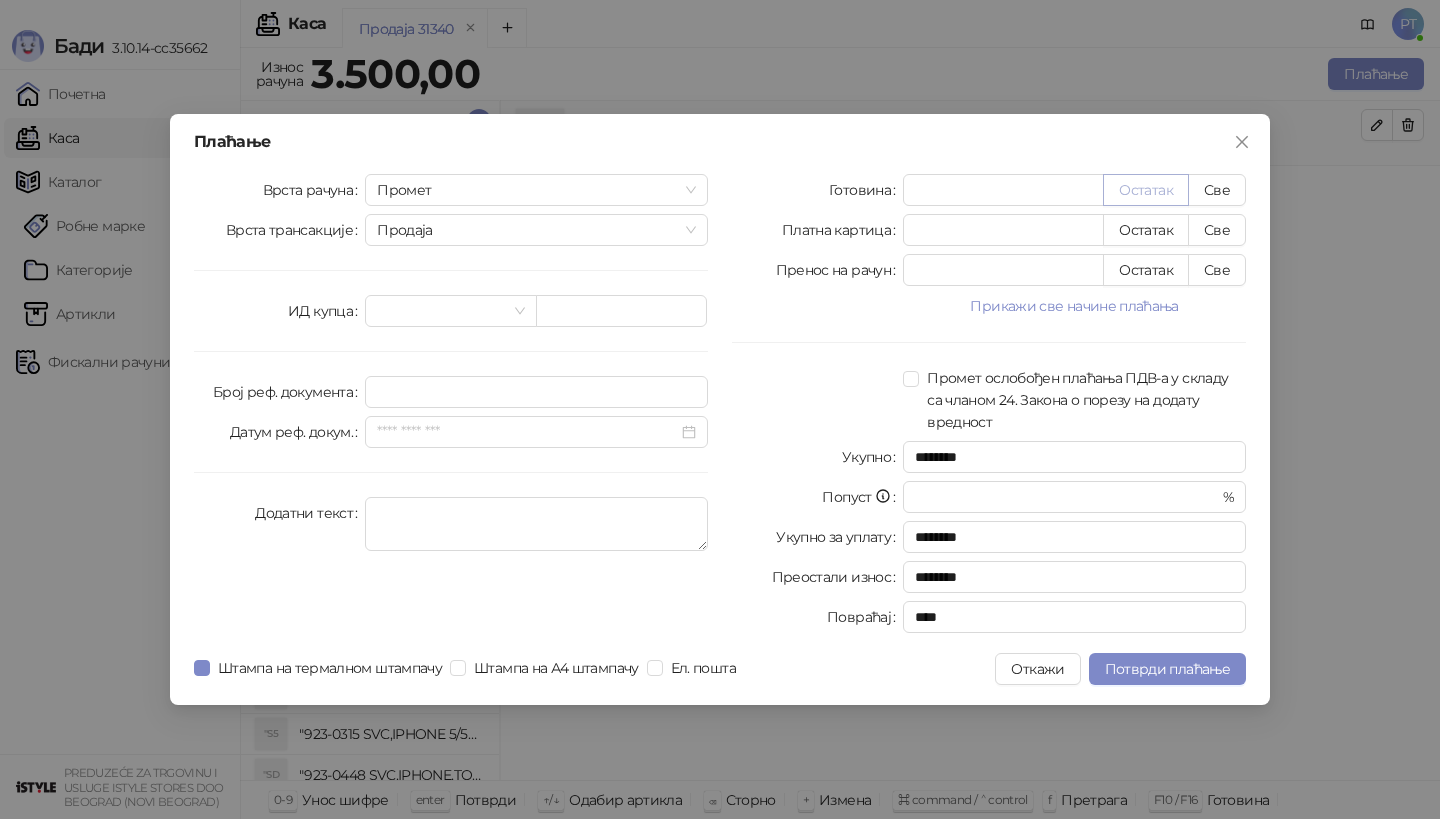 click on "Остатак" at bounding box center [1146, 190] 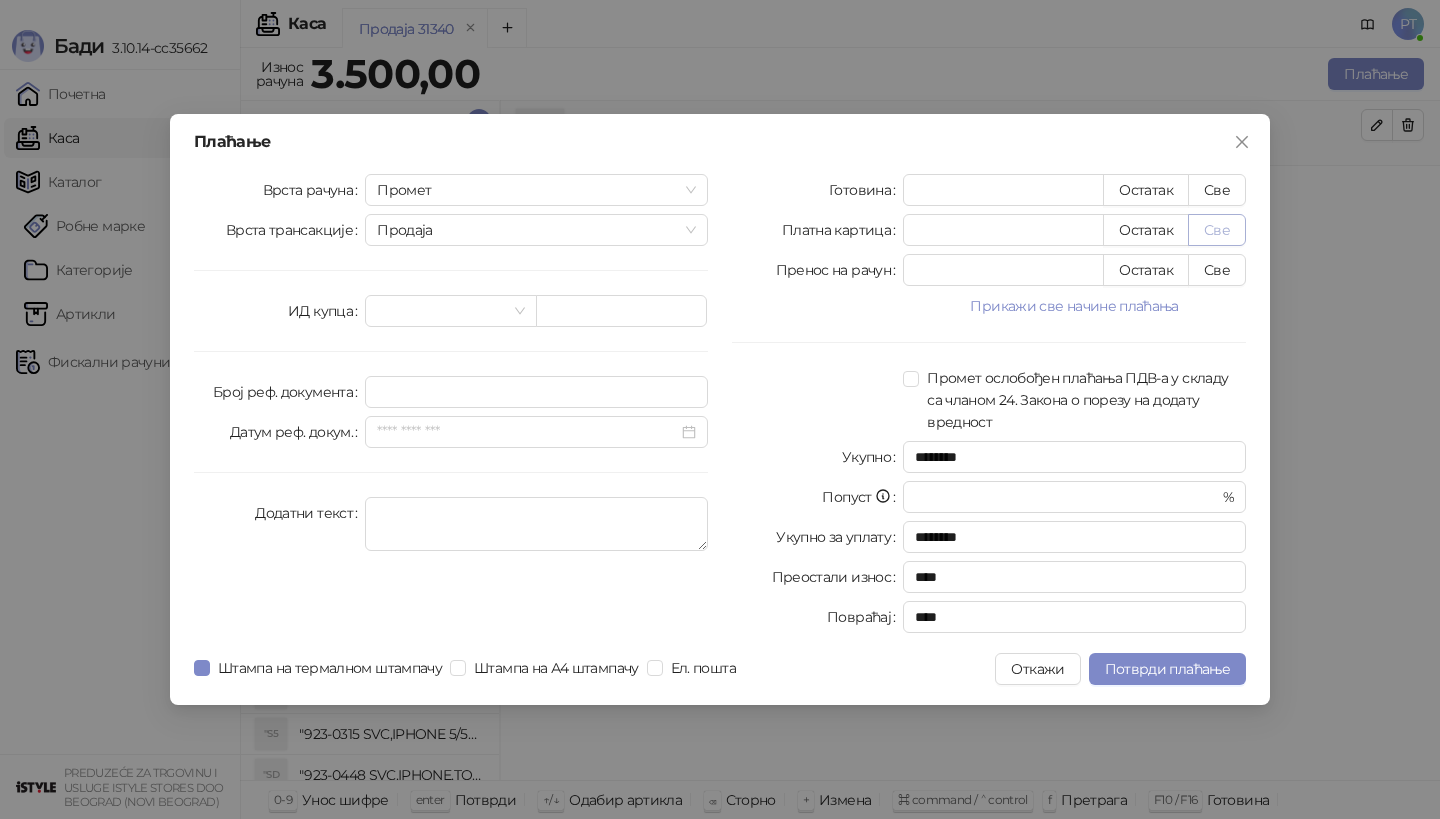 click on "Све" at bounding box center [1217, 230] 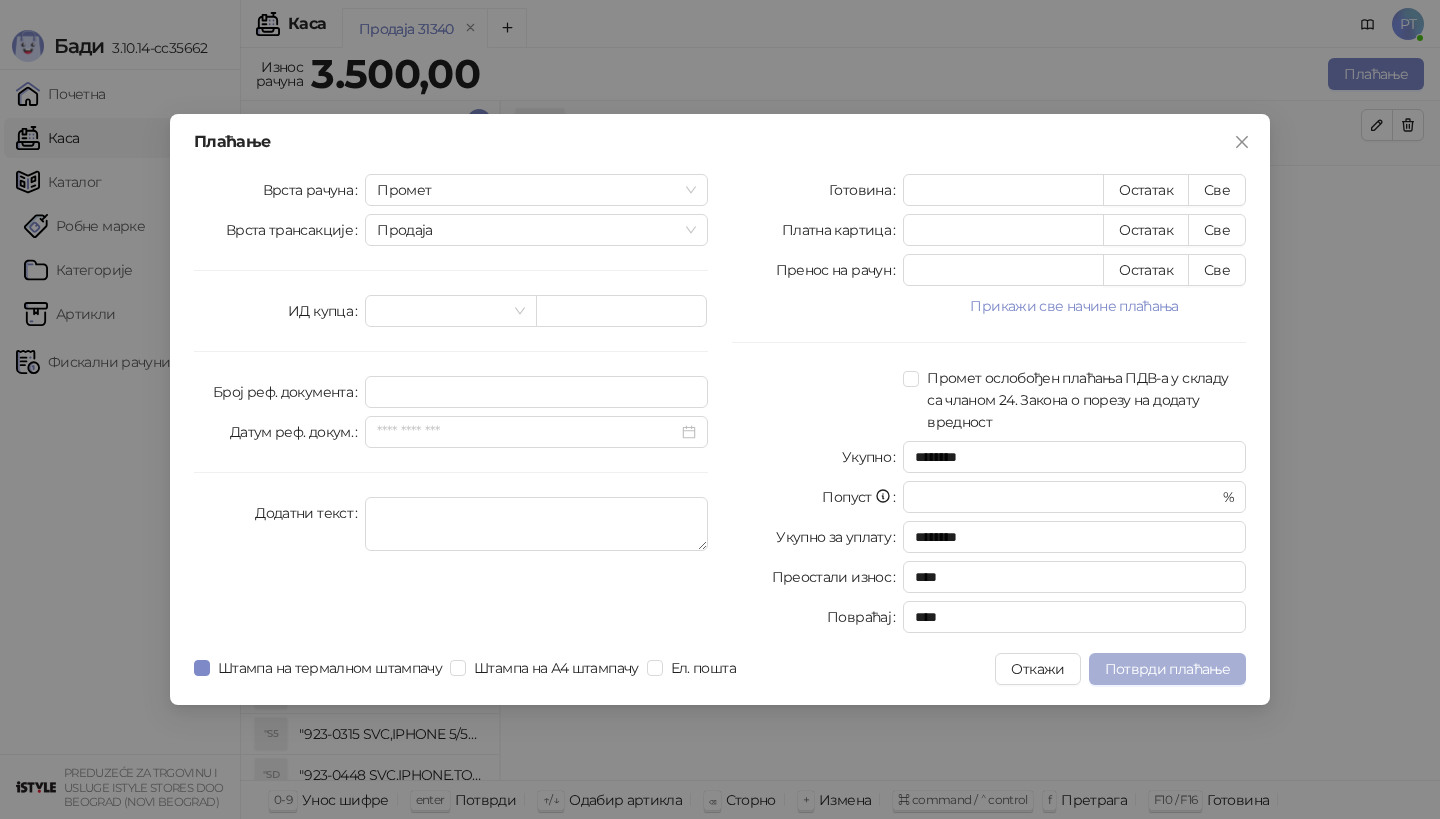 click on "Потврди плаћање" at bounding box center (1167, 669) 